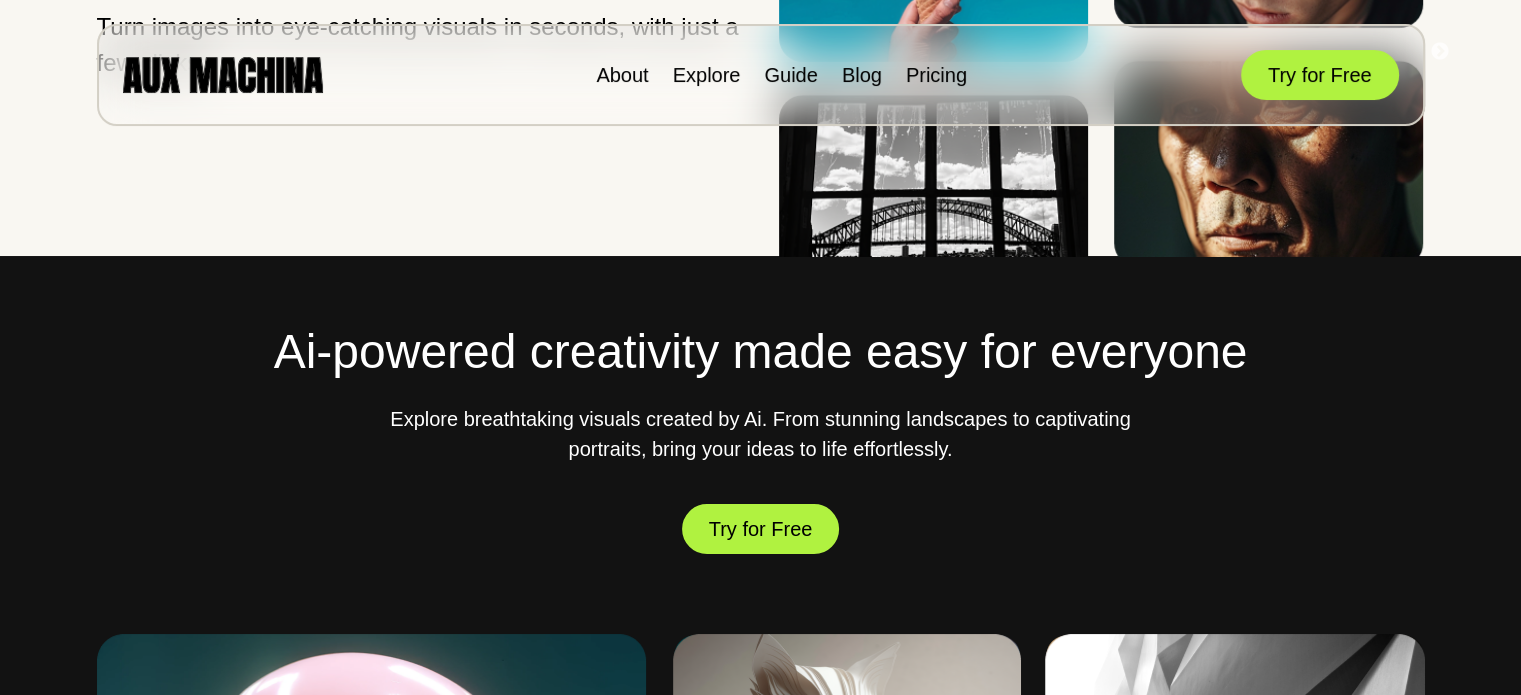 scroll, scrollTop: 600, scrollLeft: 0, axis: vertical 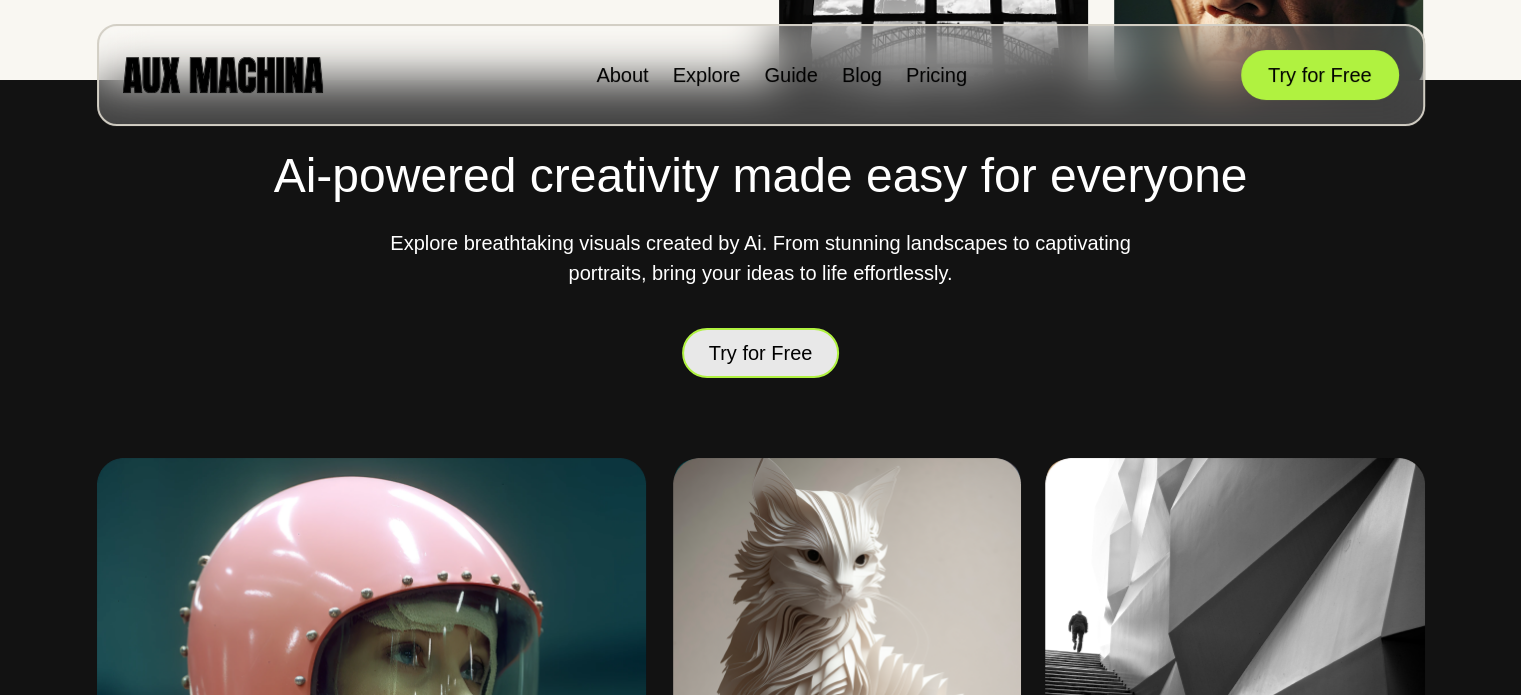 click on "Try for Free" at bounding box center (761, 353) 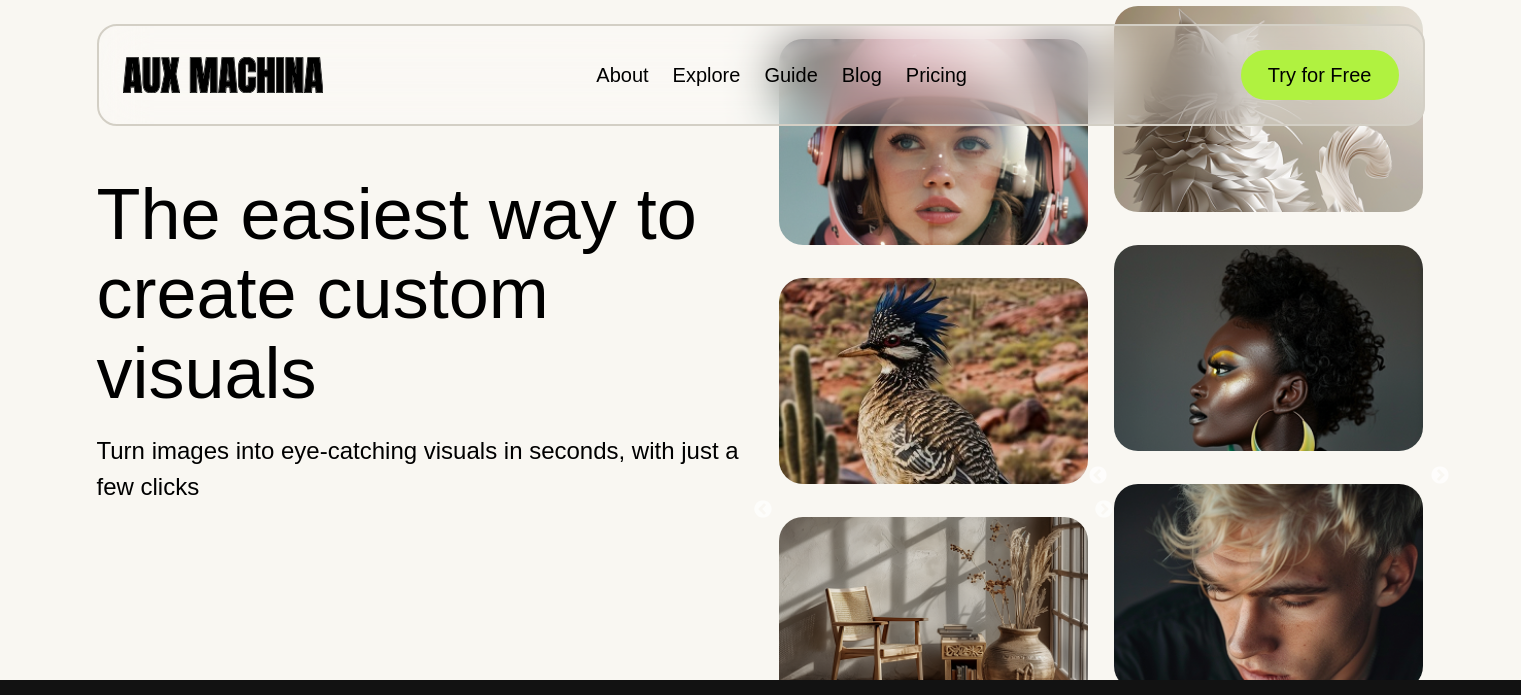 scroll, scrollTop: 0, scrollLeft: 0, axis: both 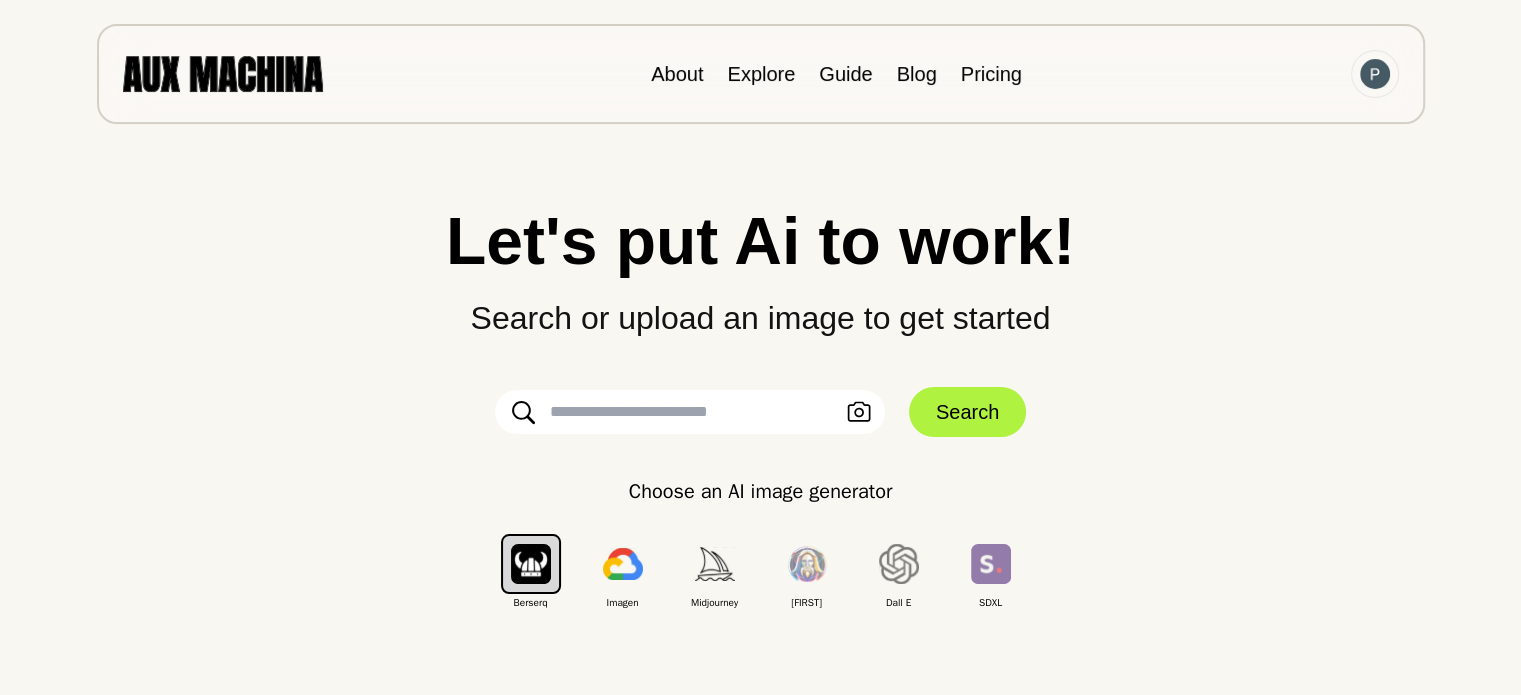 click at bounding box center [690, 412] 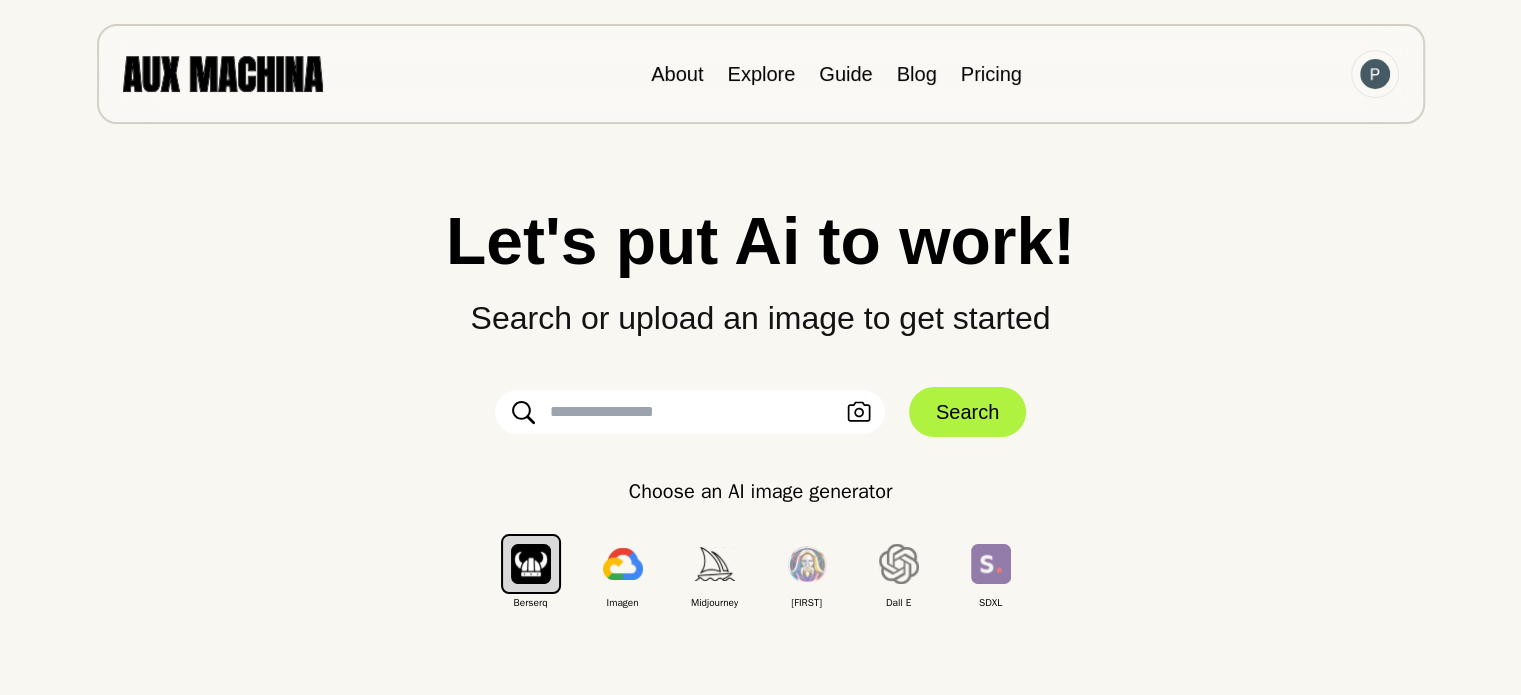 paste on "**********" 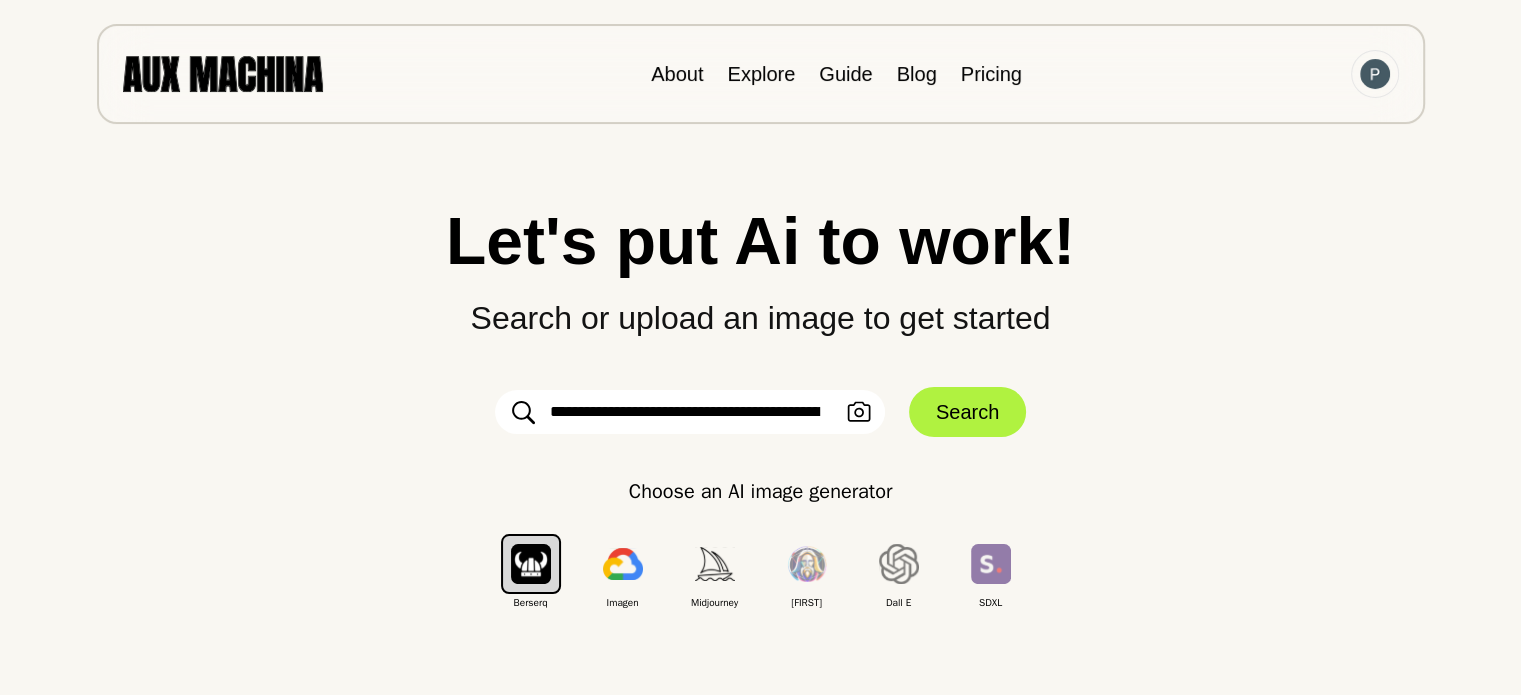 scroll, scrollTop: 0, scrollLeft: 526, axis: horizontal 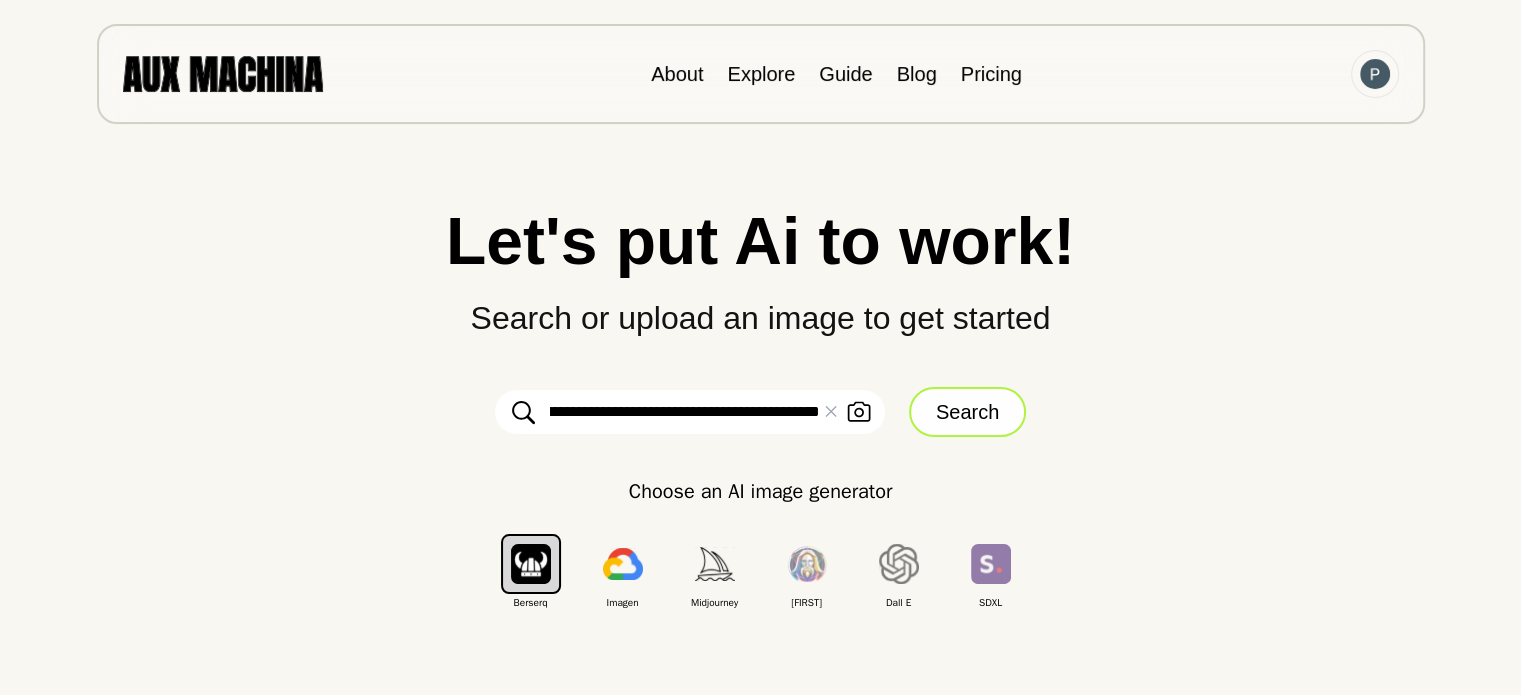 type on "**********" 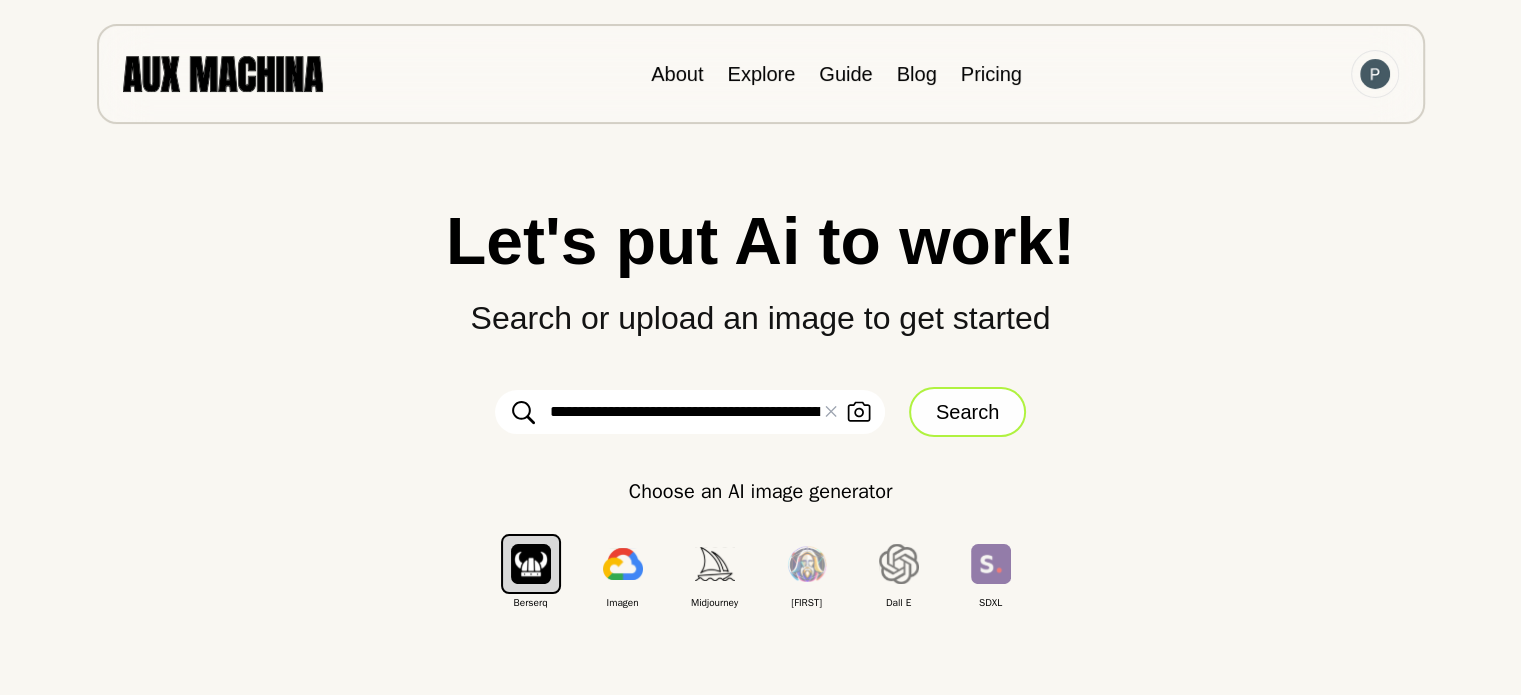 click on "Search" at bounding box center [967, 412] 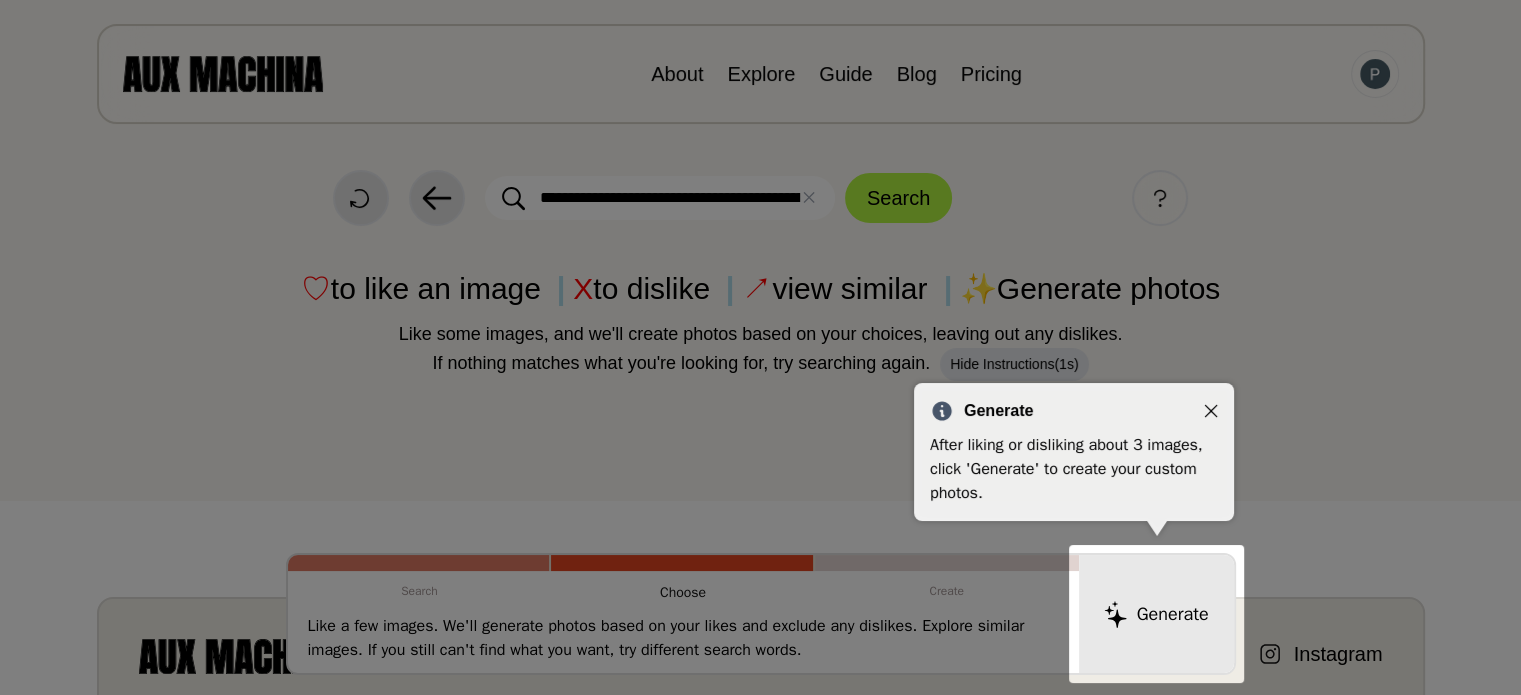 click 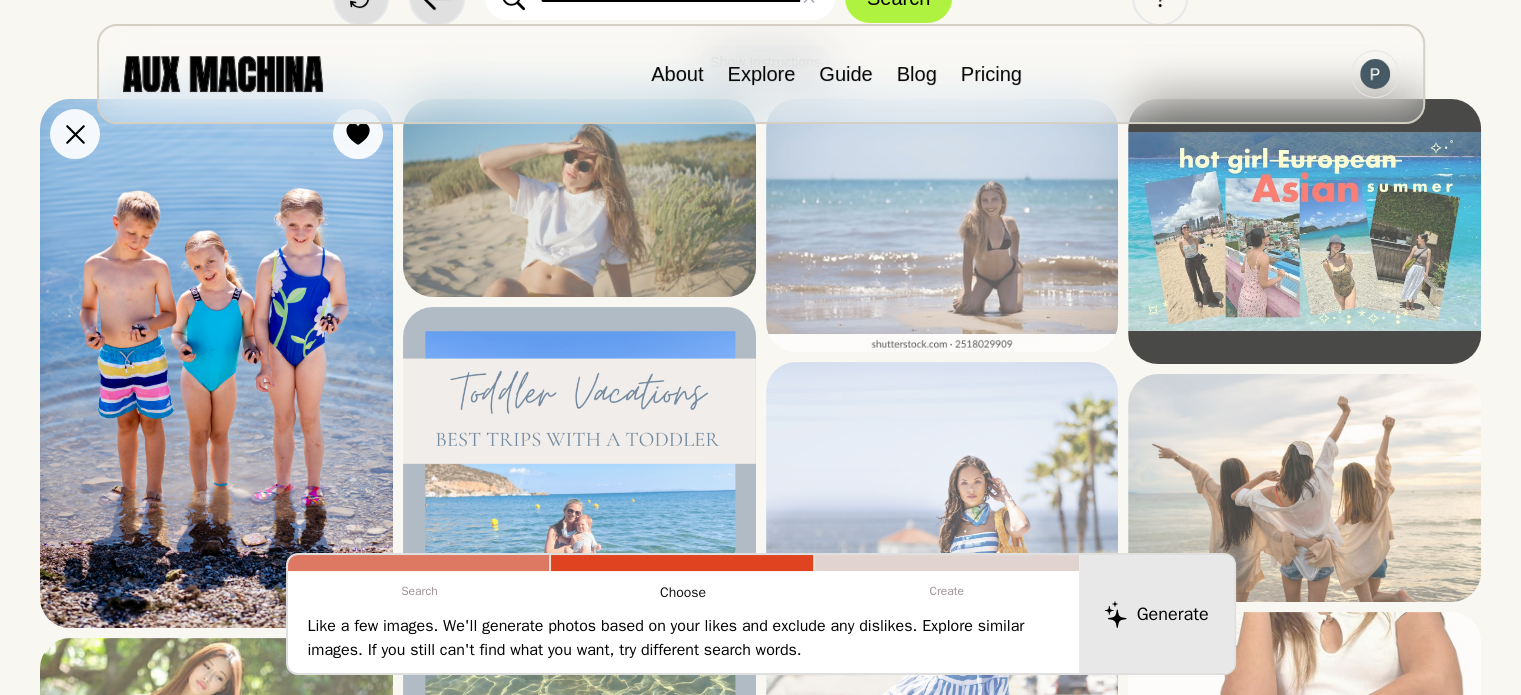 scroll, scrollTop: 100, scrollLeft: 0, axis: vertical 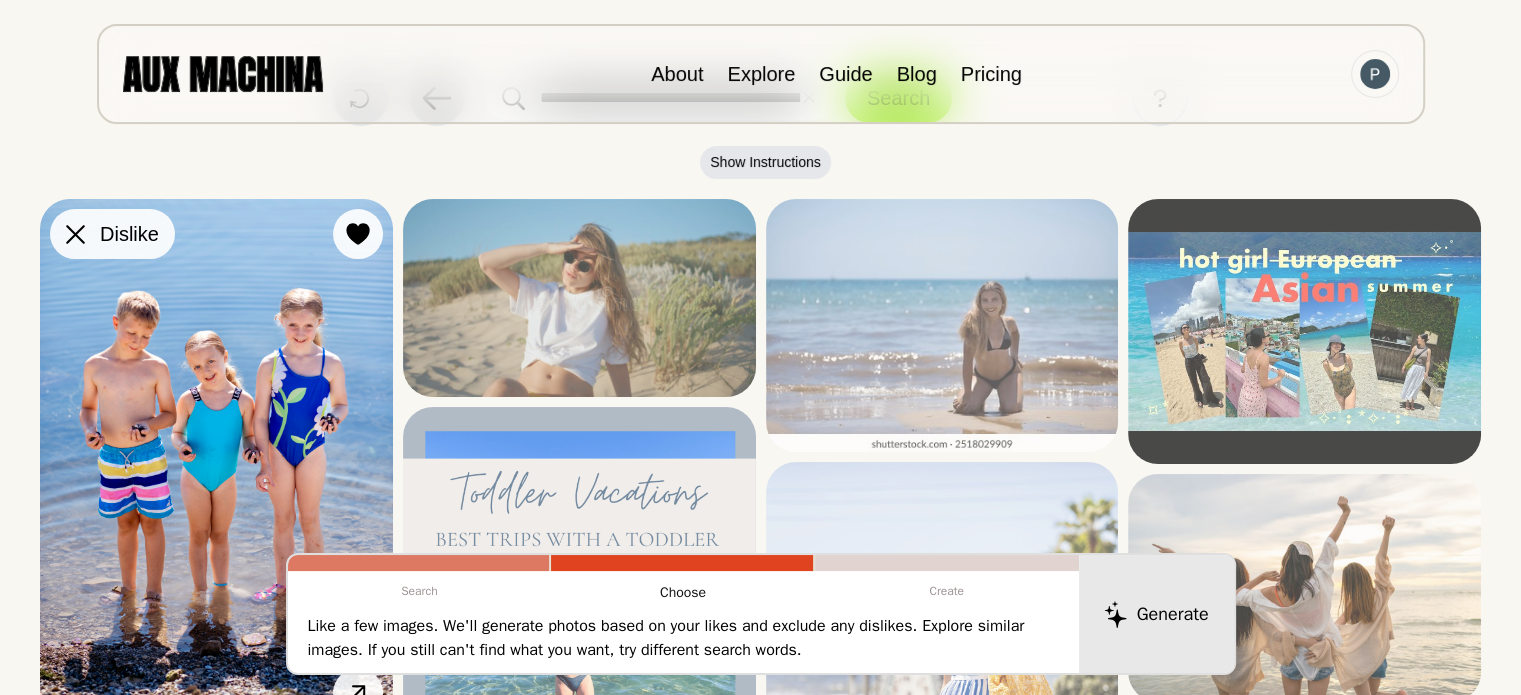 click 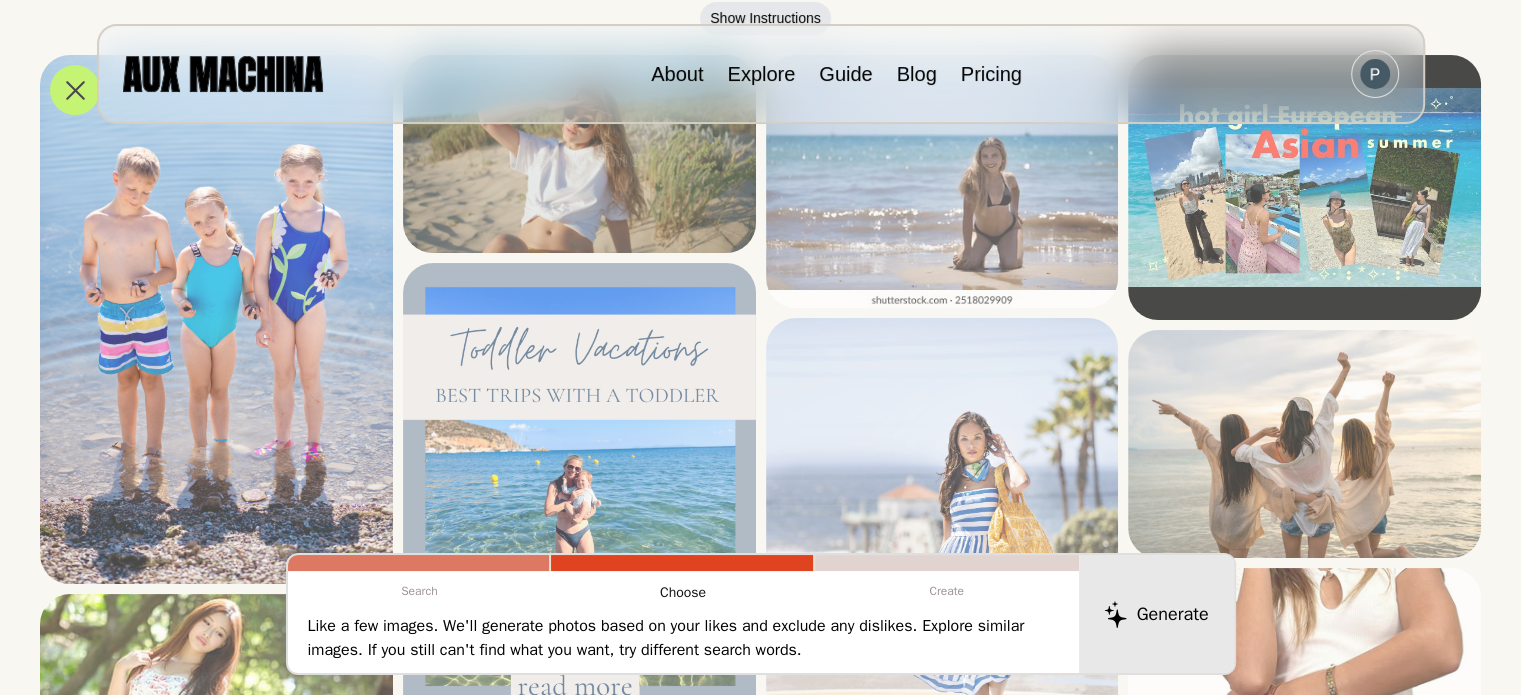 scroll, scrollTop: 200, scrollLeft: 0, axis: vertical 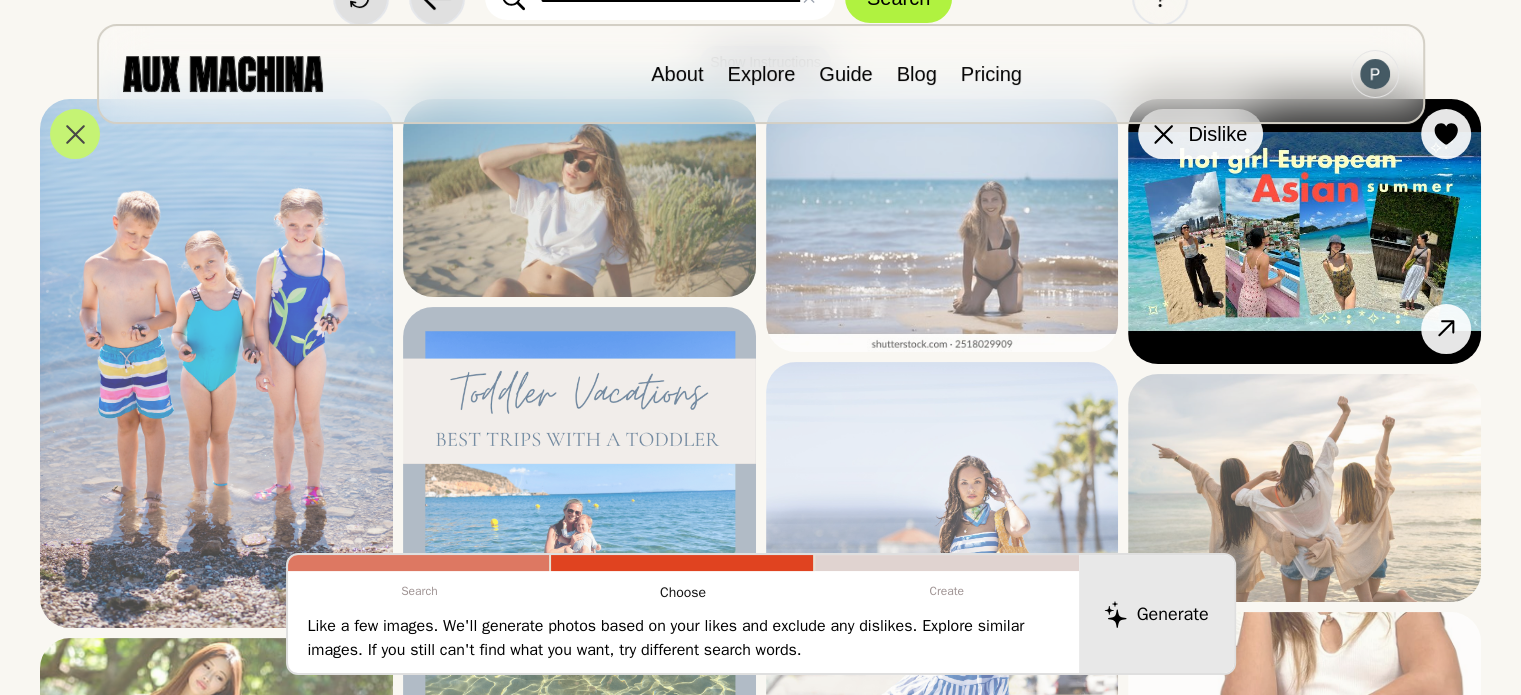 click 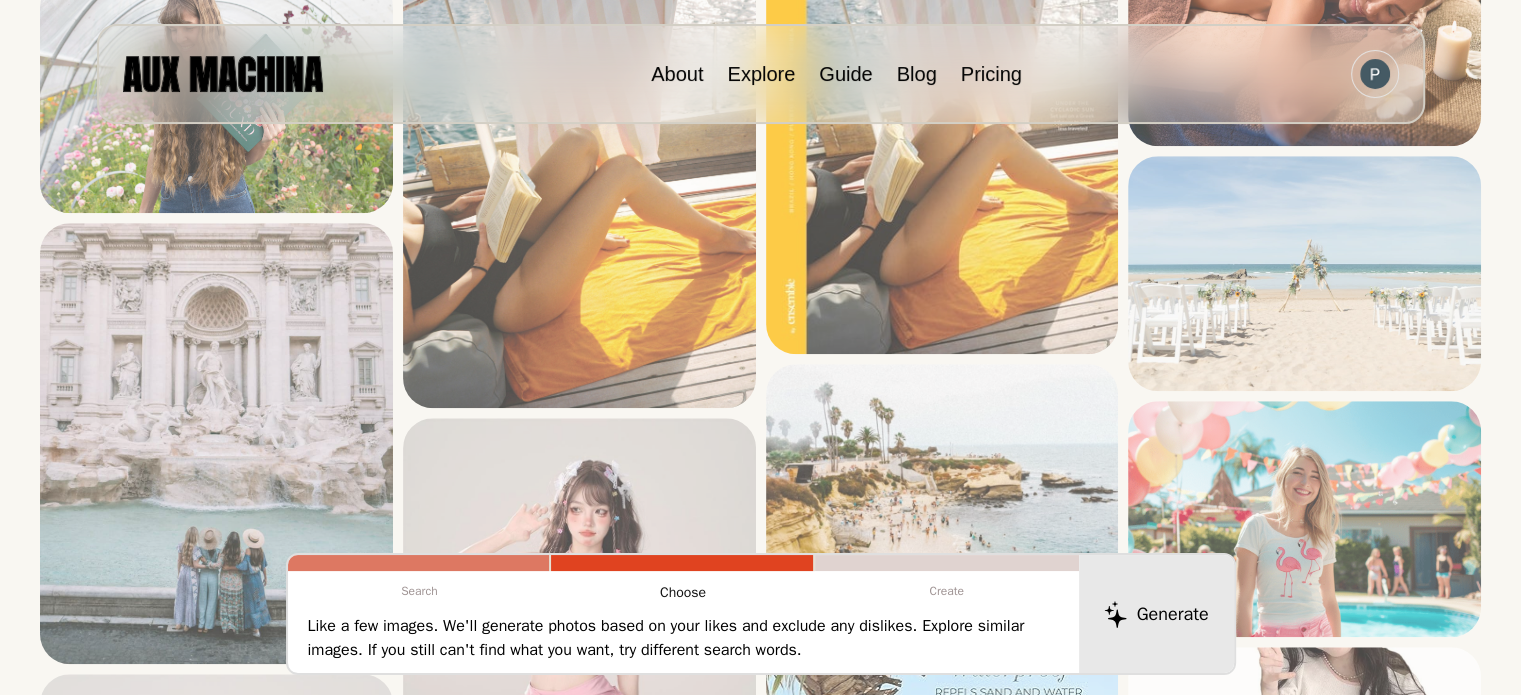 scroll, scrollTop: 1600, scrollLeft: 0, axis: vertical 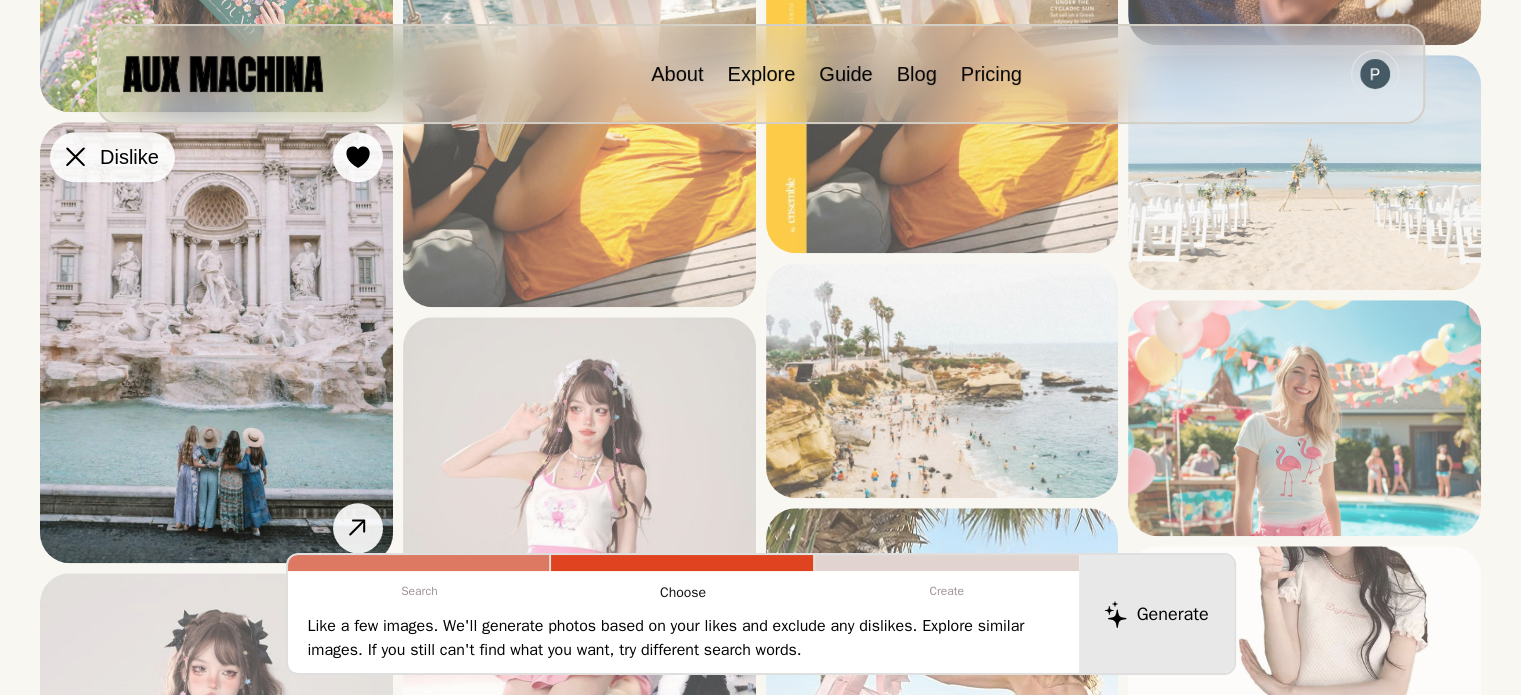 click 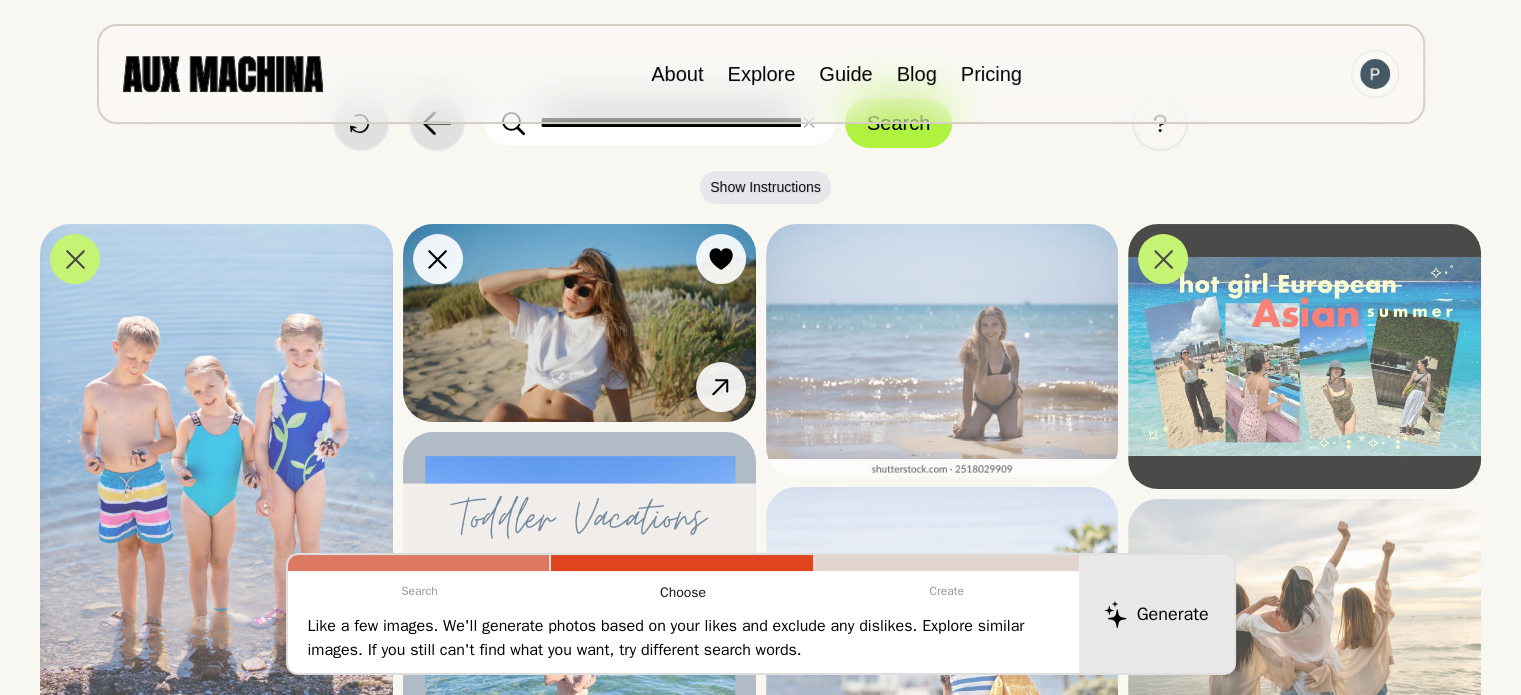 scroll, scrollTop: 0, scrollLeft: 0, axis: both 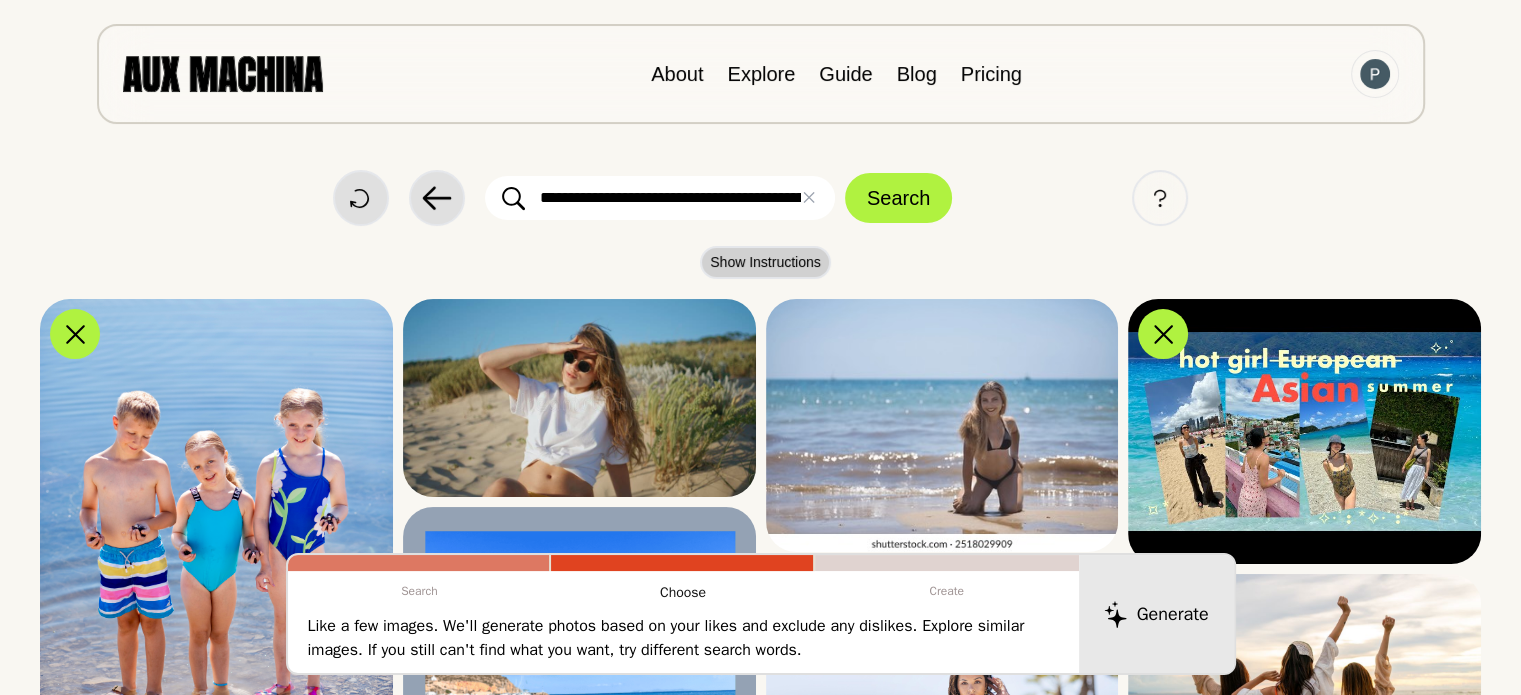click on "Show Instructions" at bounding box center (765, 262) 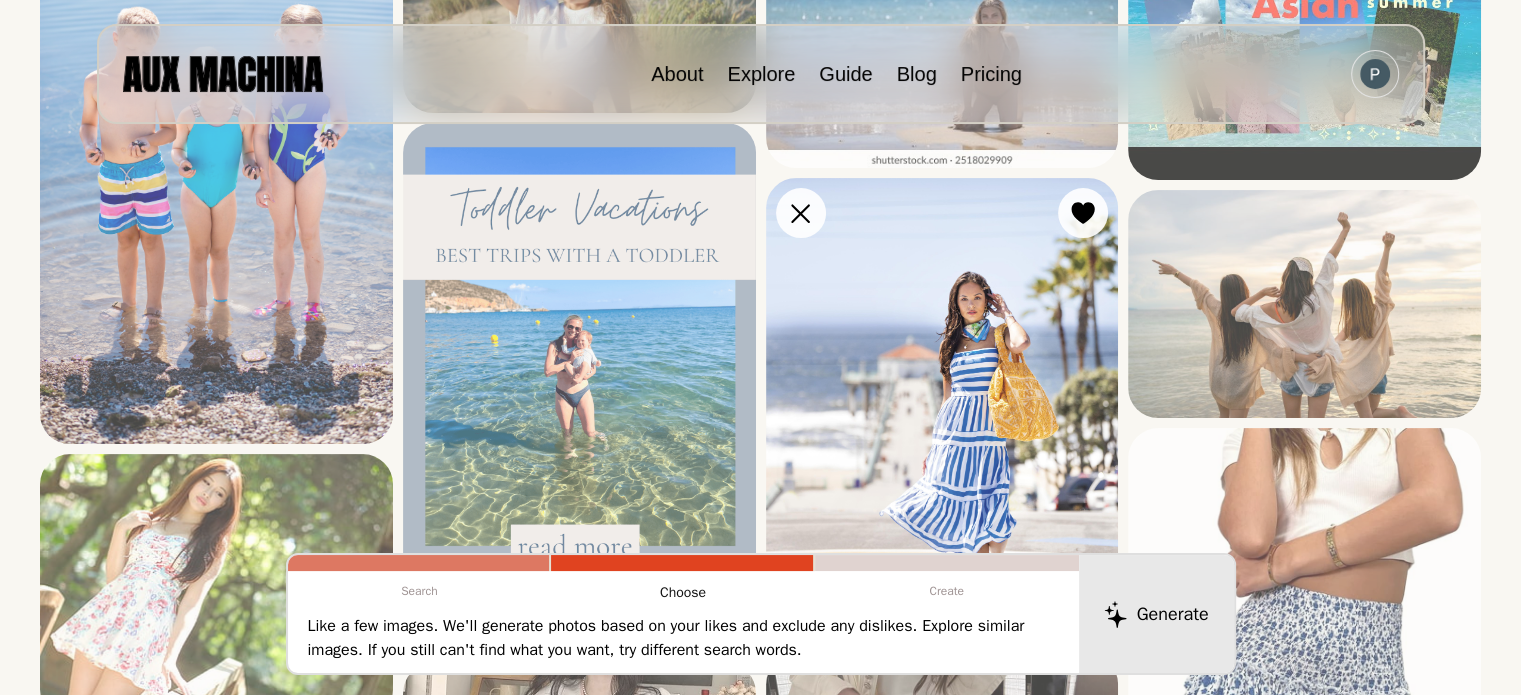 scroll, scrollTop: 500, scrollLeft: 0, axis: vertical 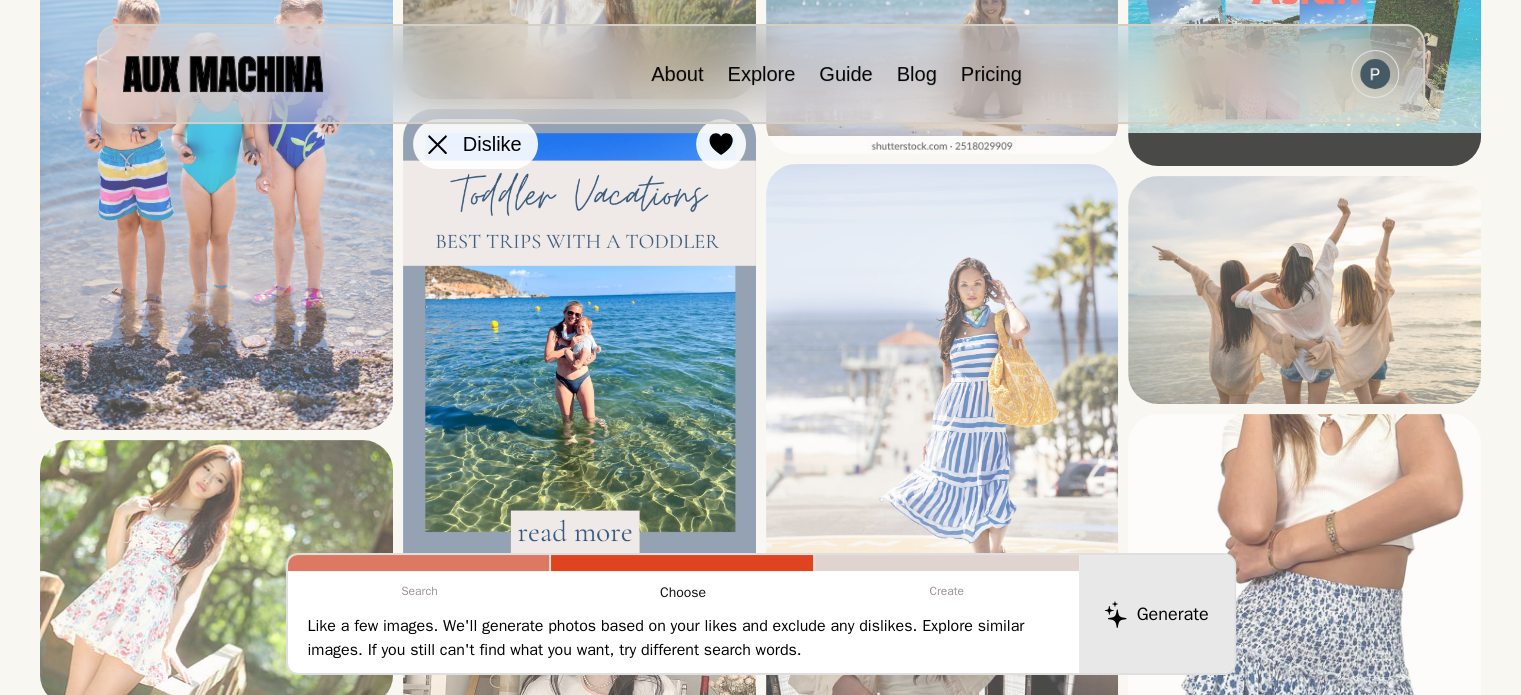 click at bounding box center [438, 144] 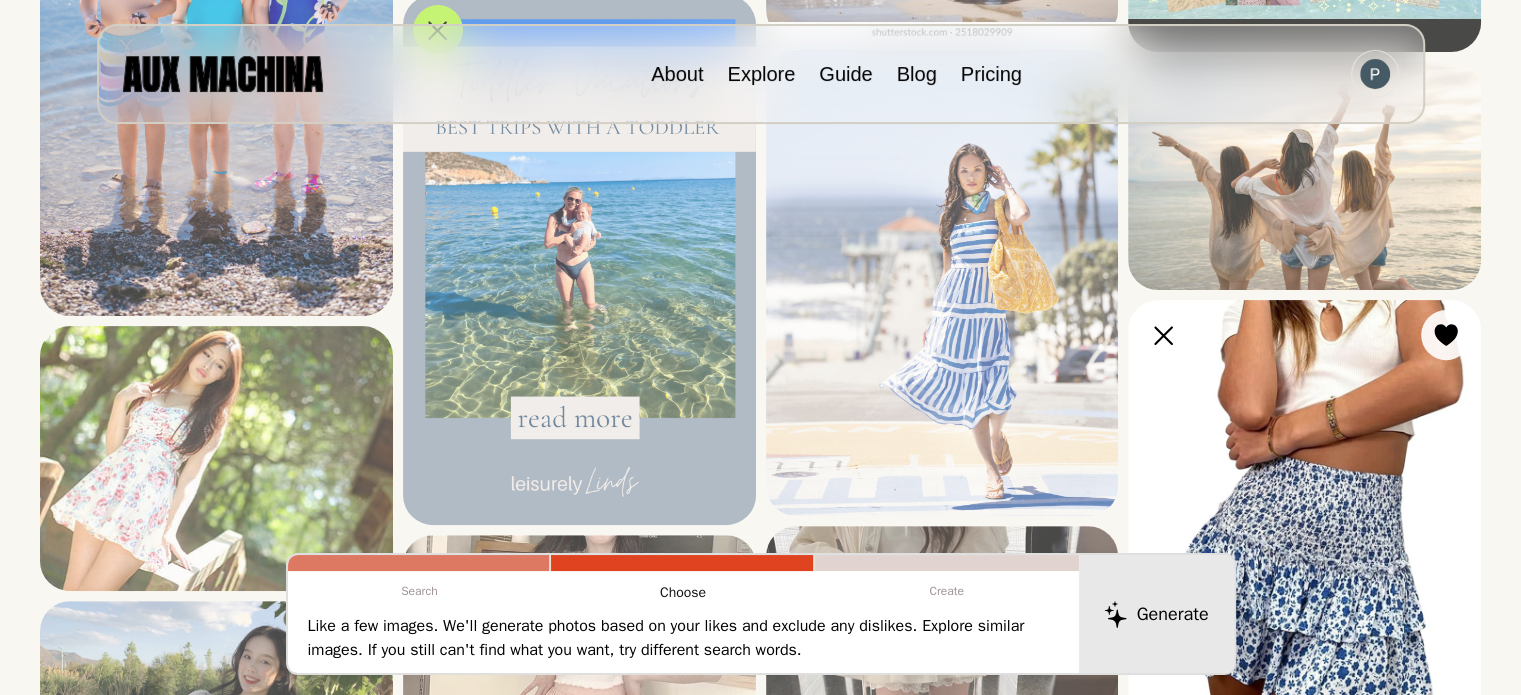 scroll, scrollTop: 700, scrollLeft: 0, axis: vertical 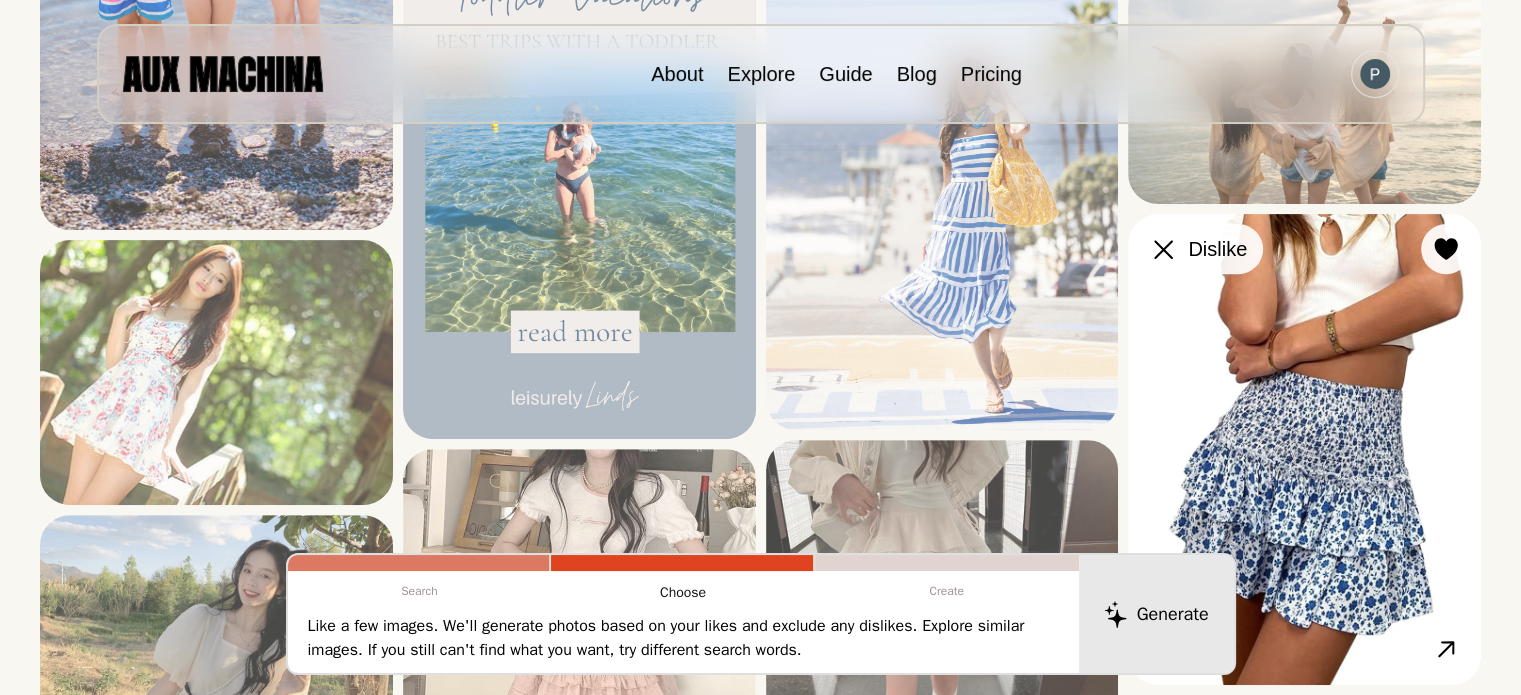 click 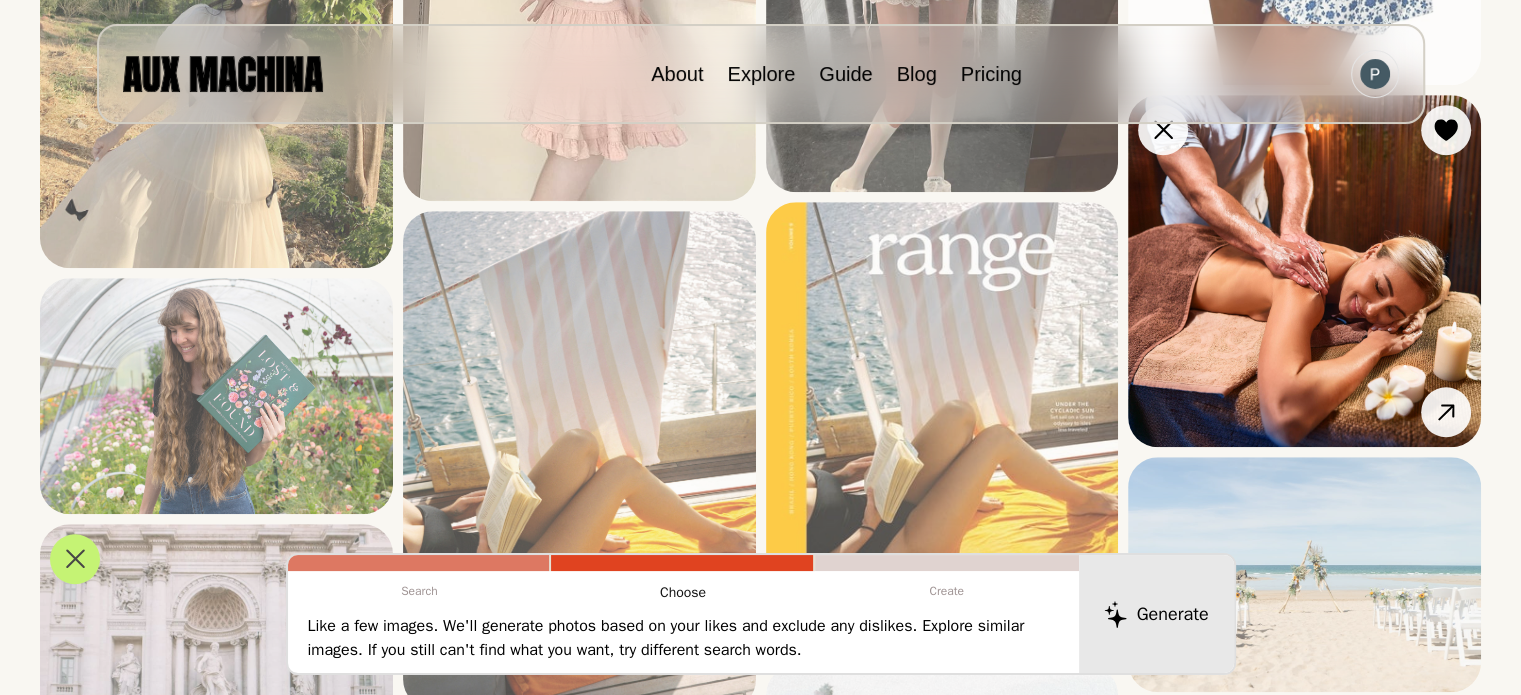 scroll, scrollTop: 1200, scrollLeft: 0, axis: vertical 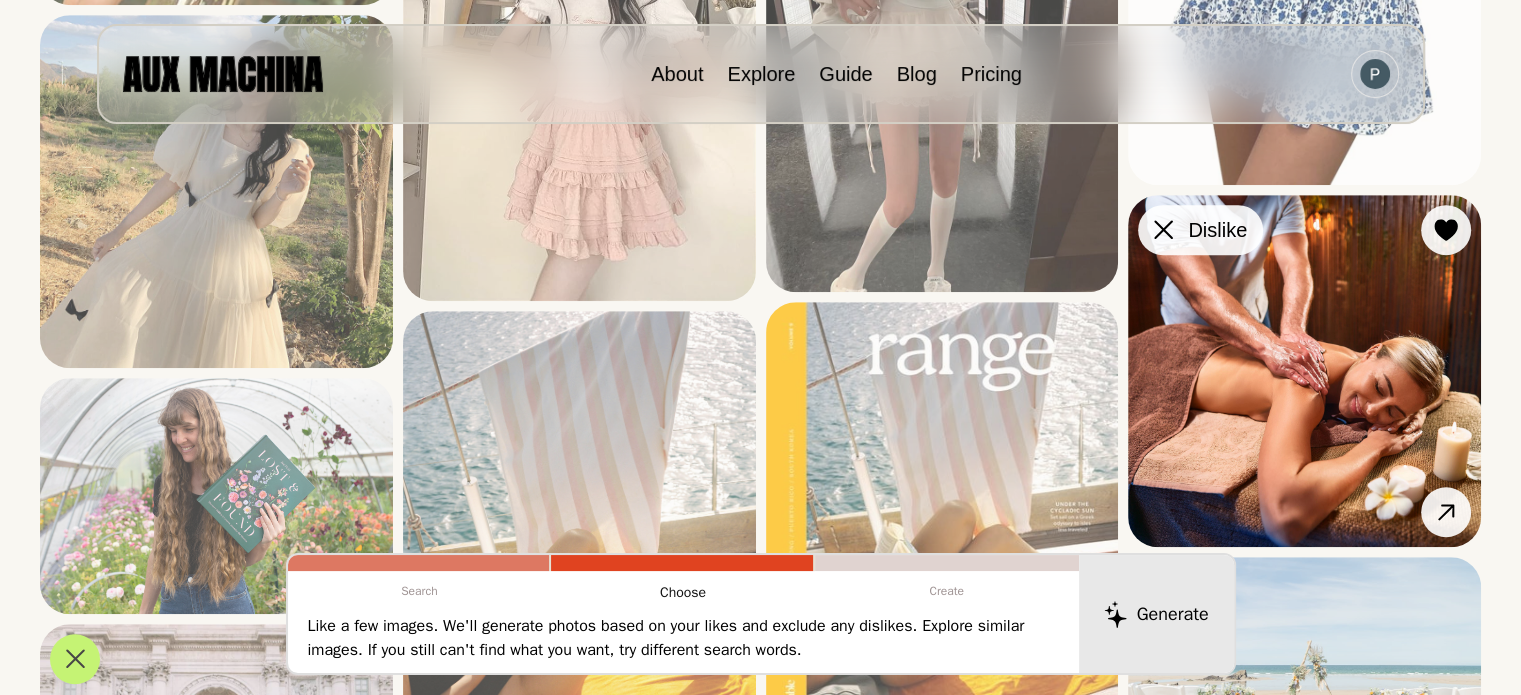 click on "Dislike" at bounding box center (1200, 230) 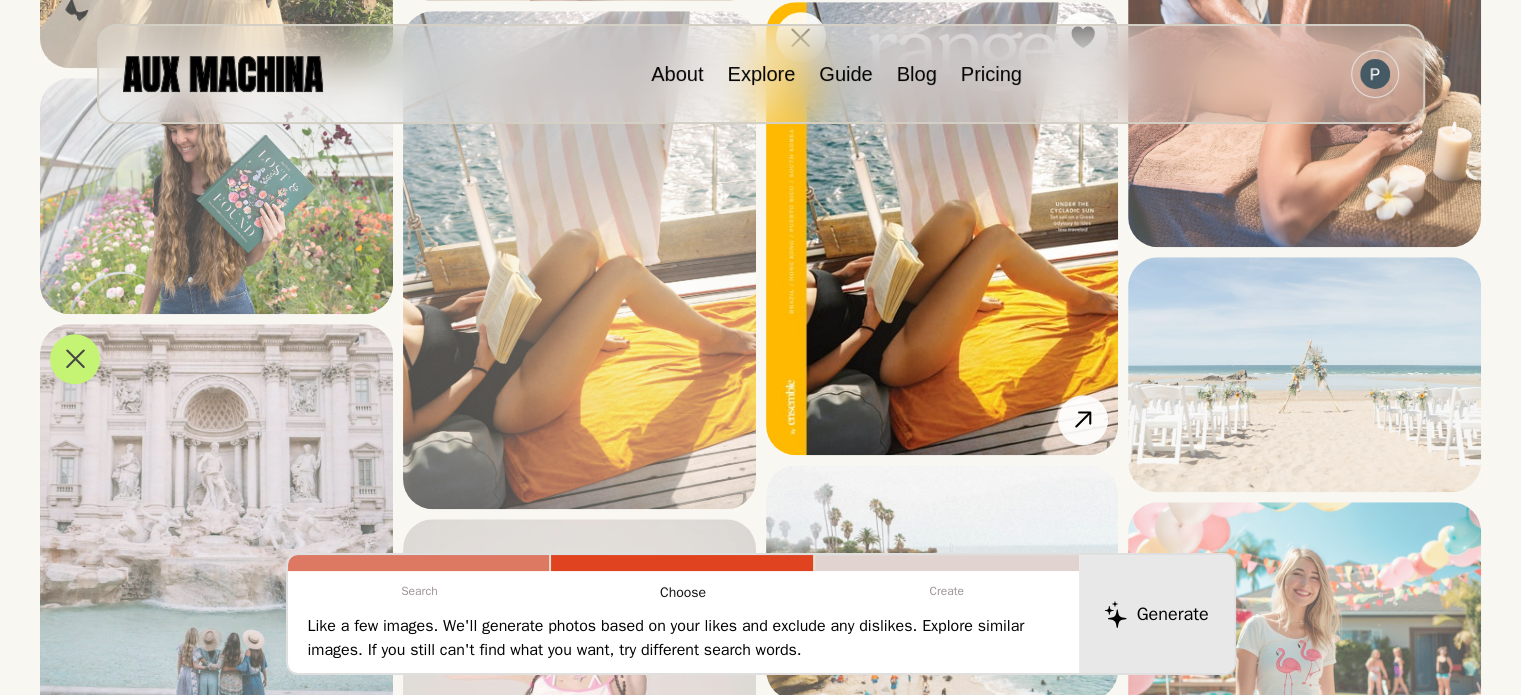 scroll, scrollTop: 1300, scrollLeft: 0, axis: vertical 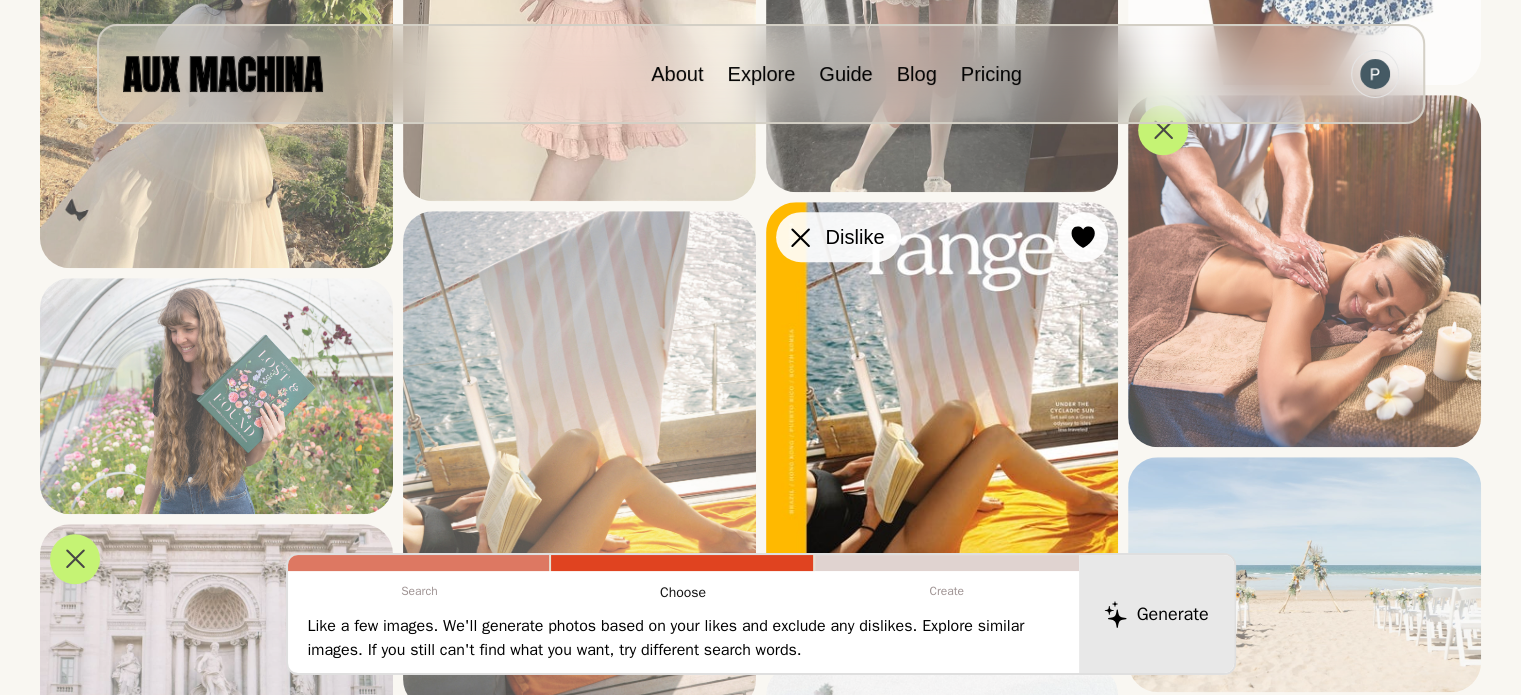 click 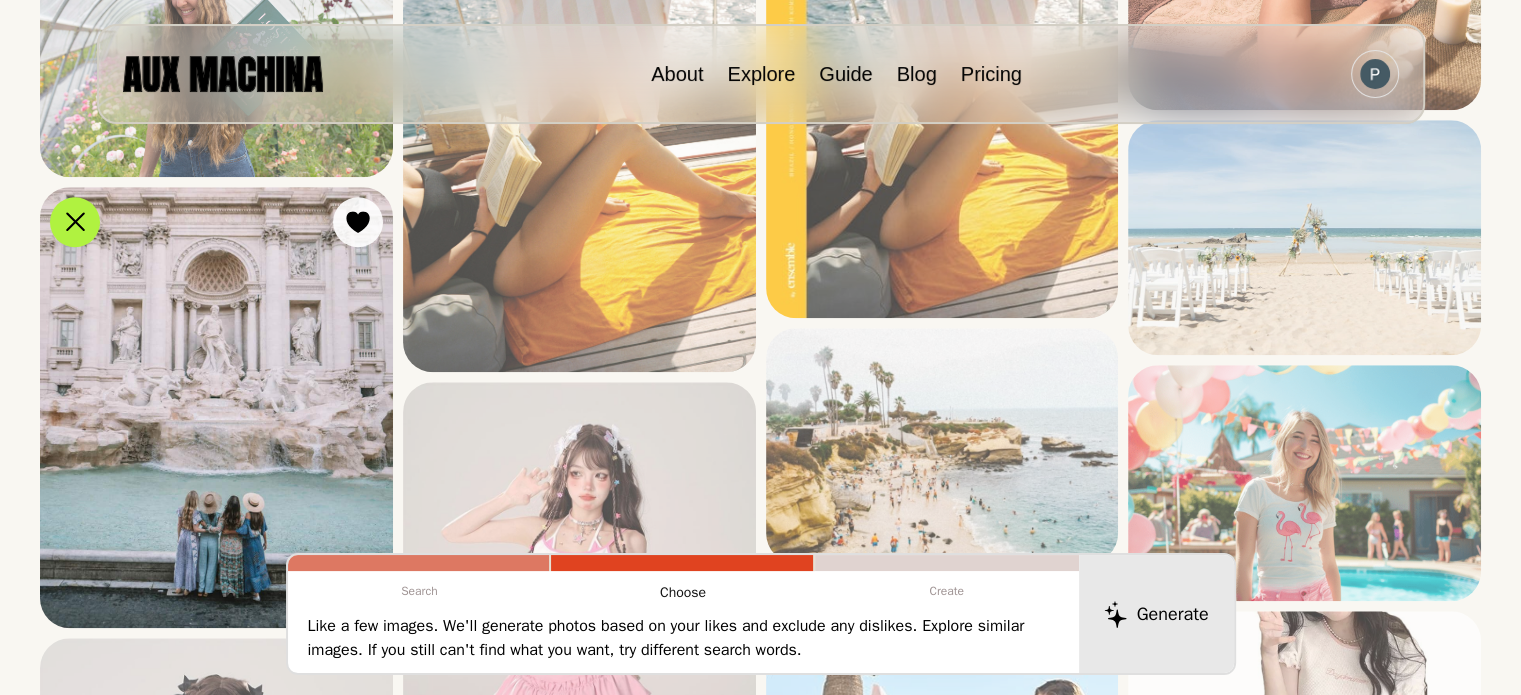 scroll, scrollTop: 1800, scrollLeft: 0, axis: vertical 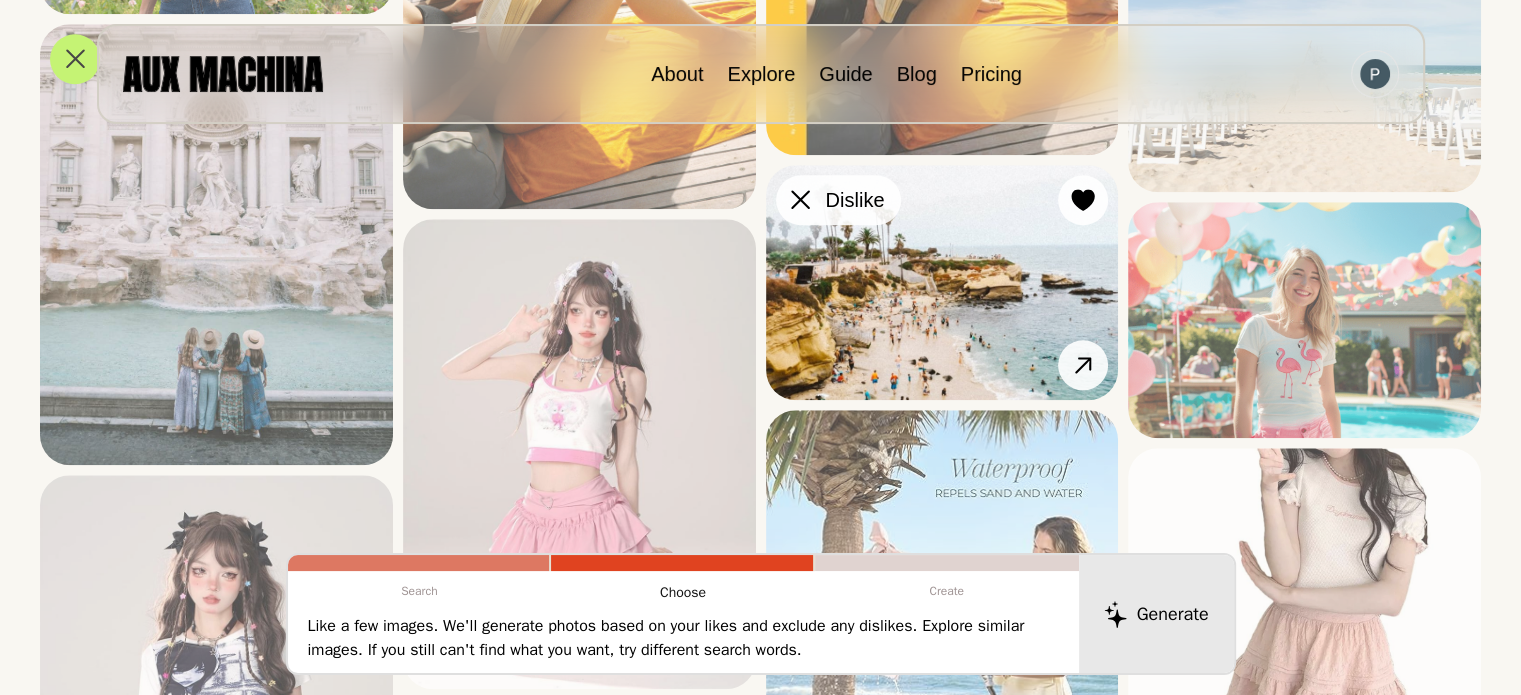 click 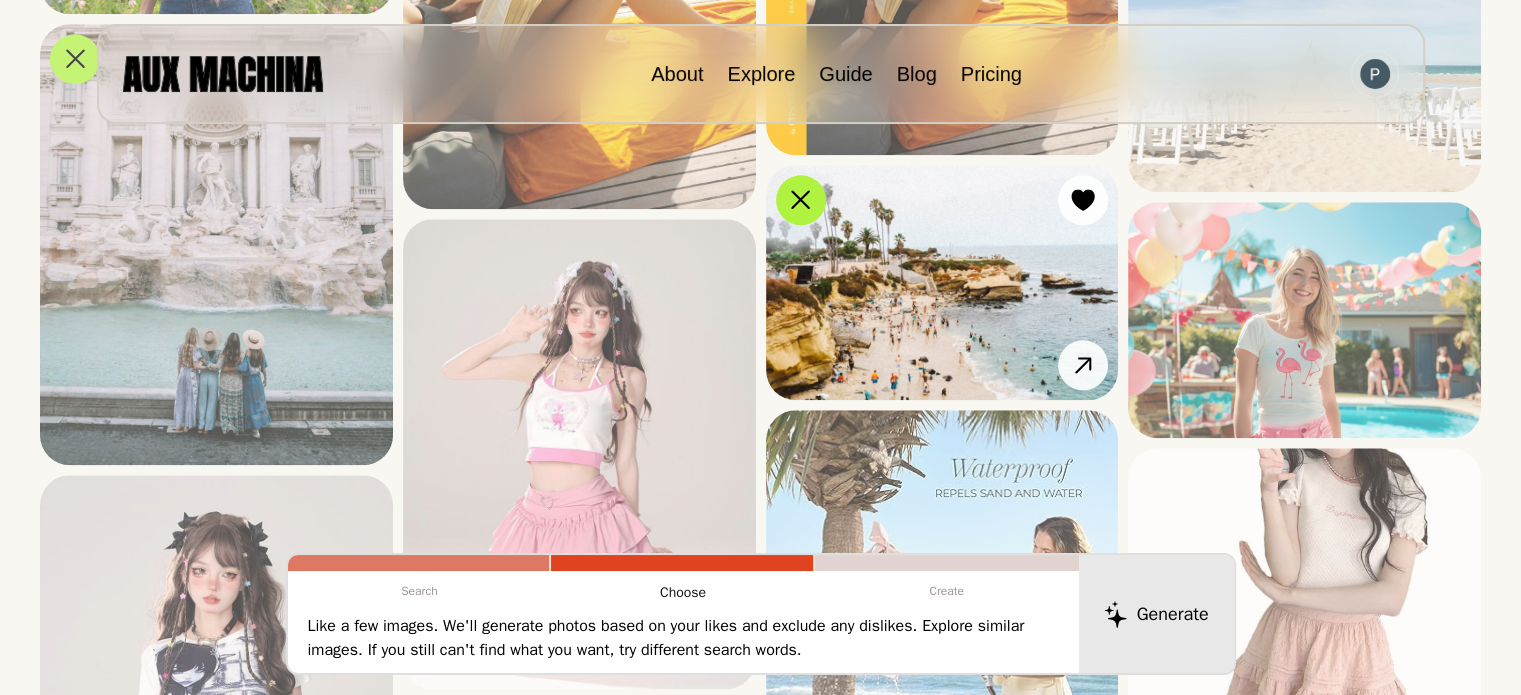 scroll, scrollTop: 2000, scrollLeft: 0, axis: vertical 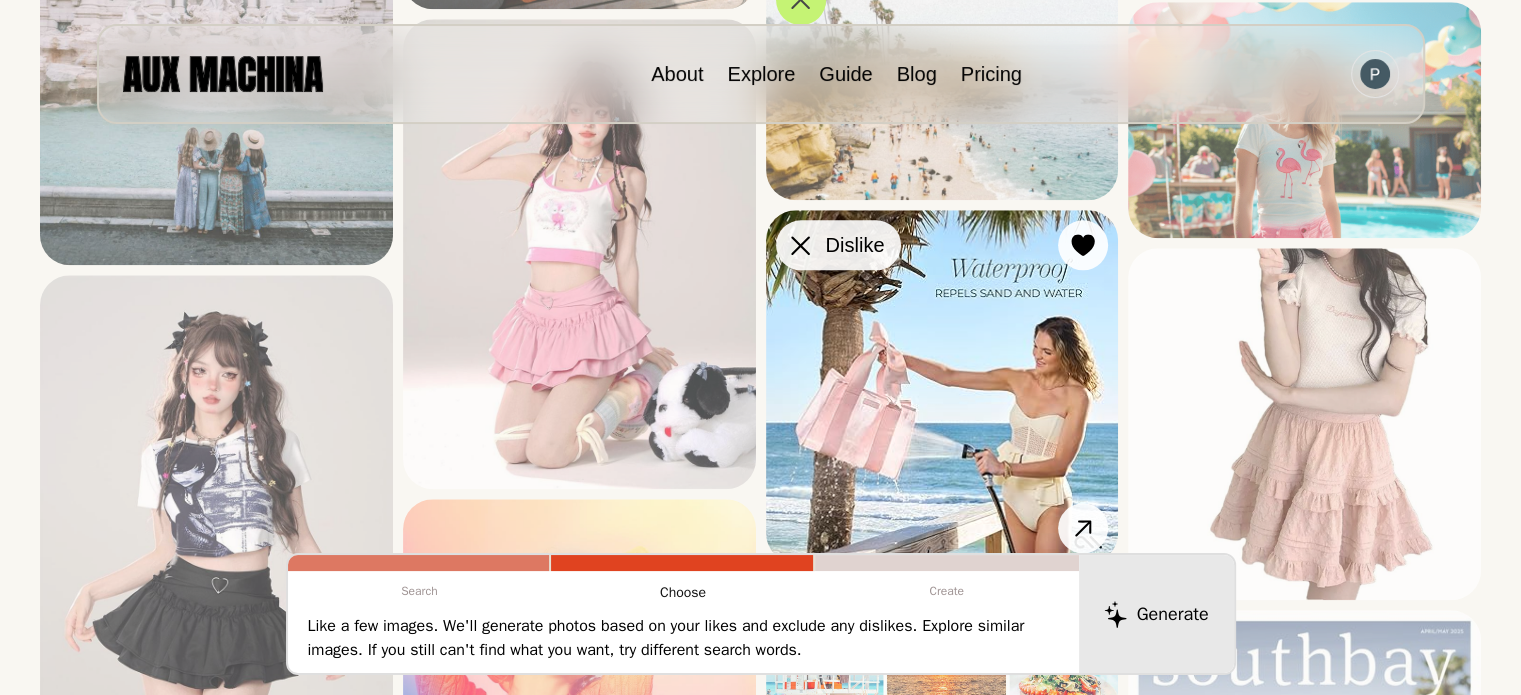 click at bounding box center [801, 245] 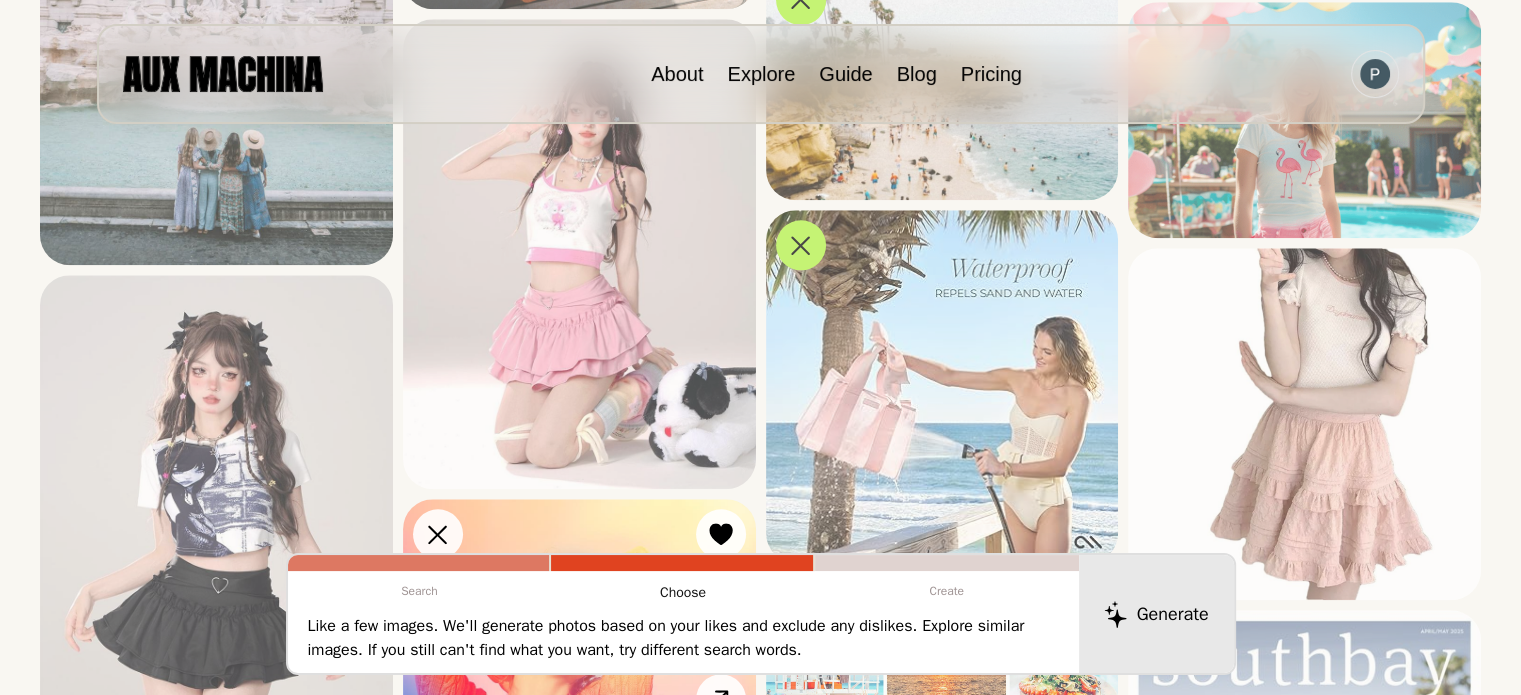 scroll, scrollTop: 2200, scrollLeft: 0, axis: vertical 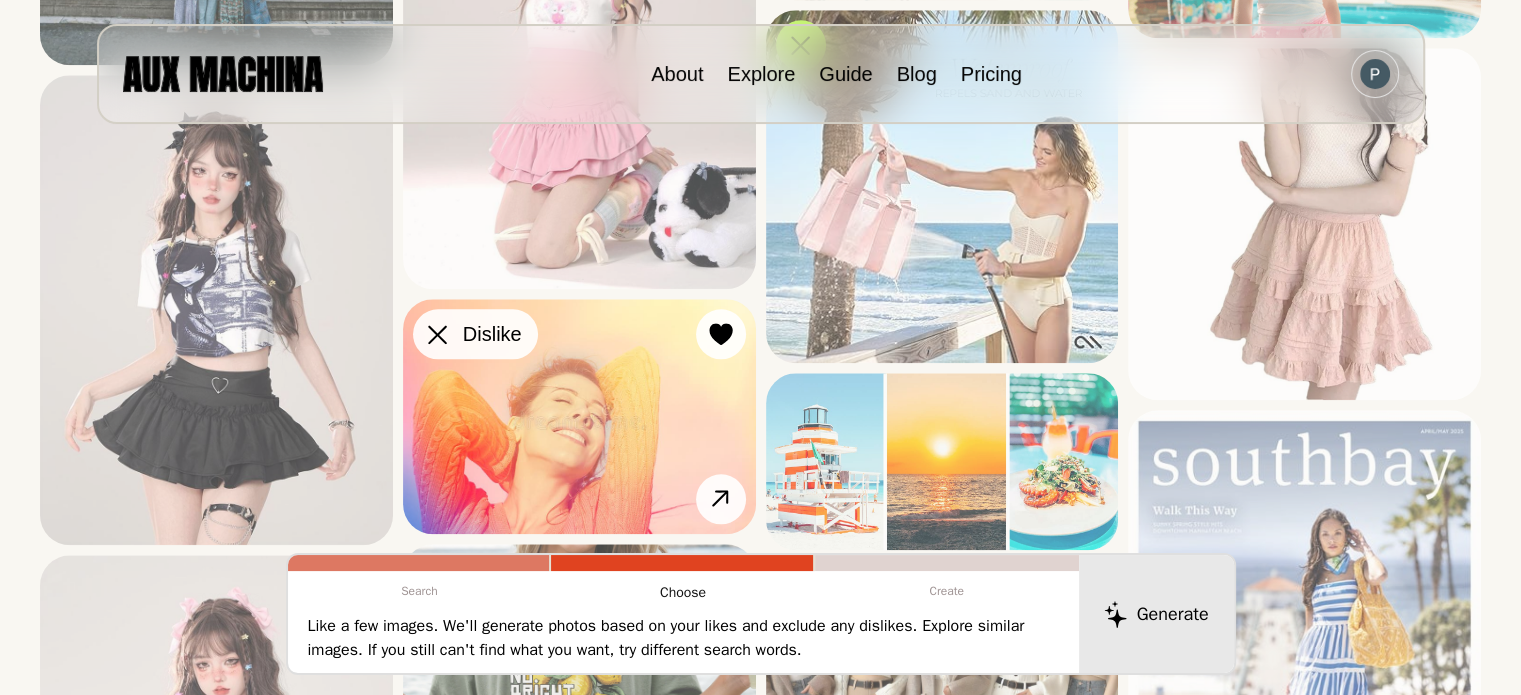 click 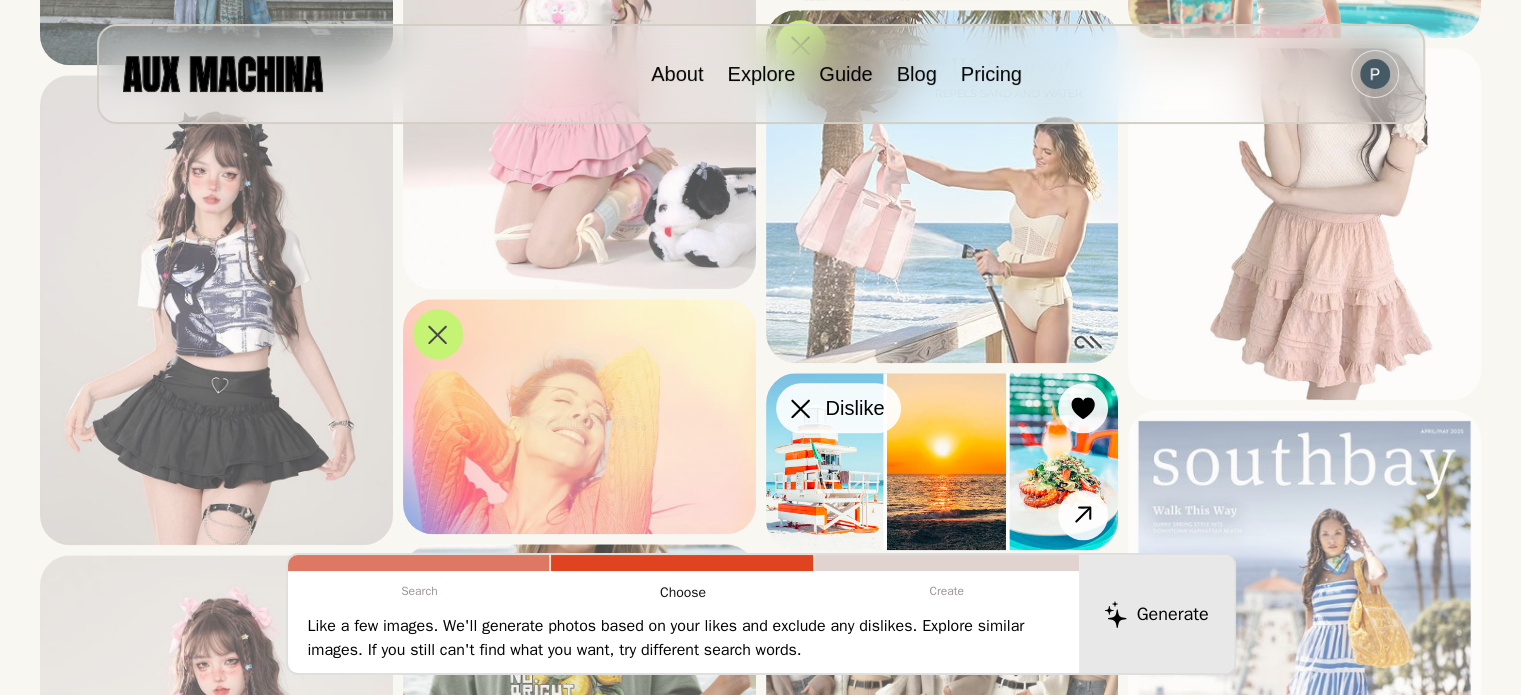 click 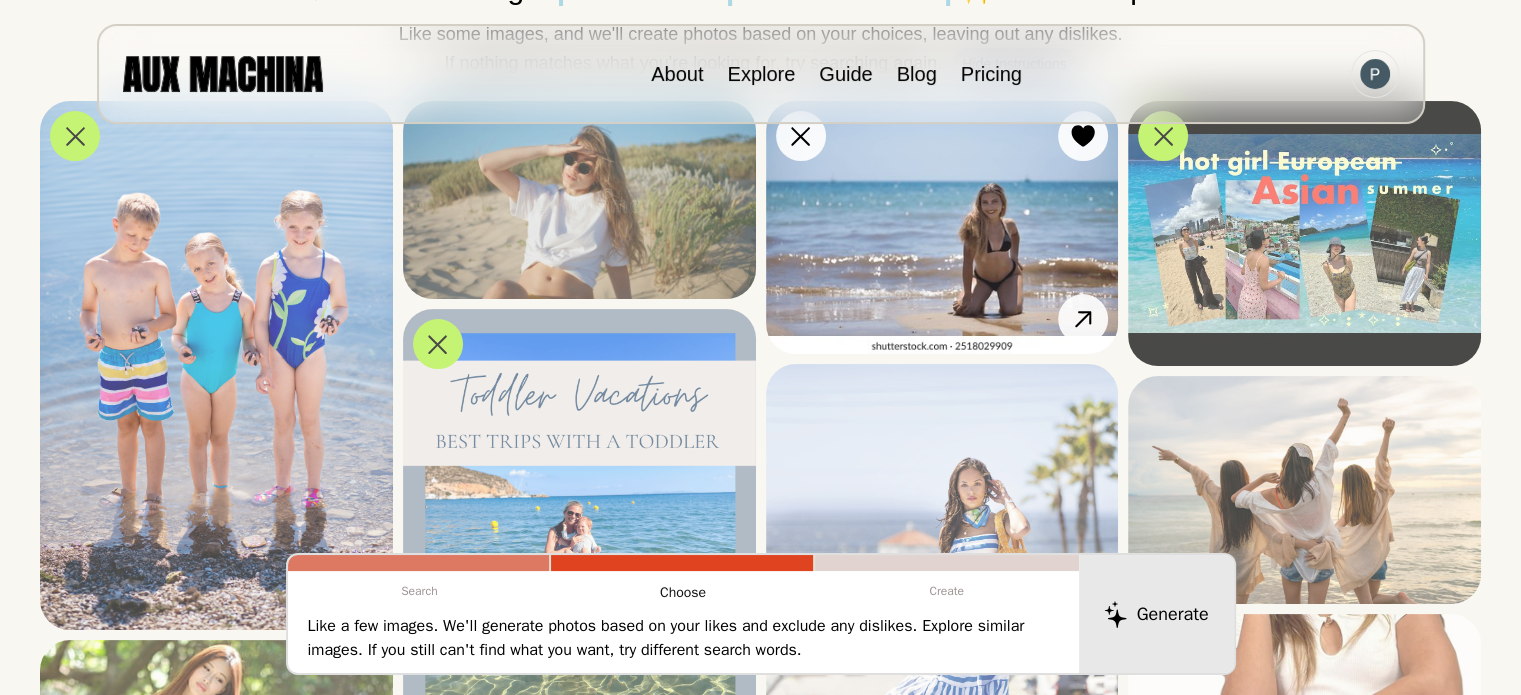 scroll, scrollTop: 200, scrollLeft: 0, axis: vertical 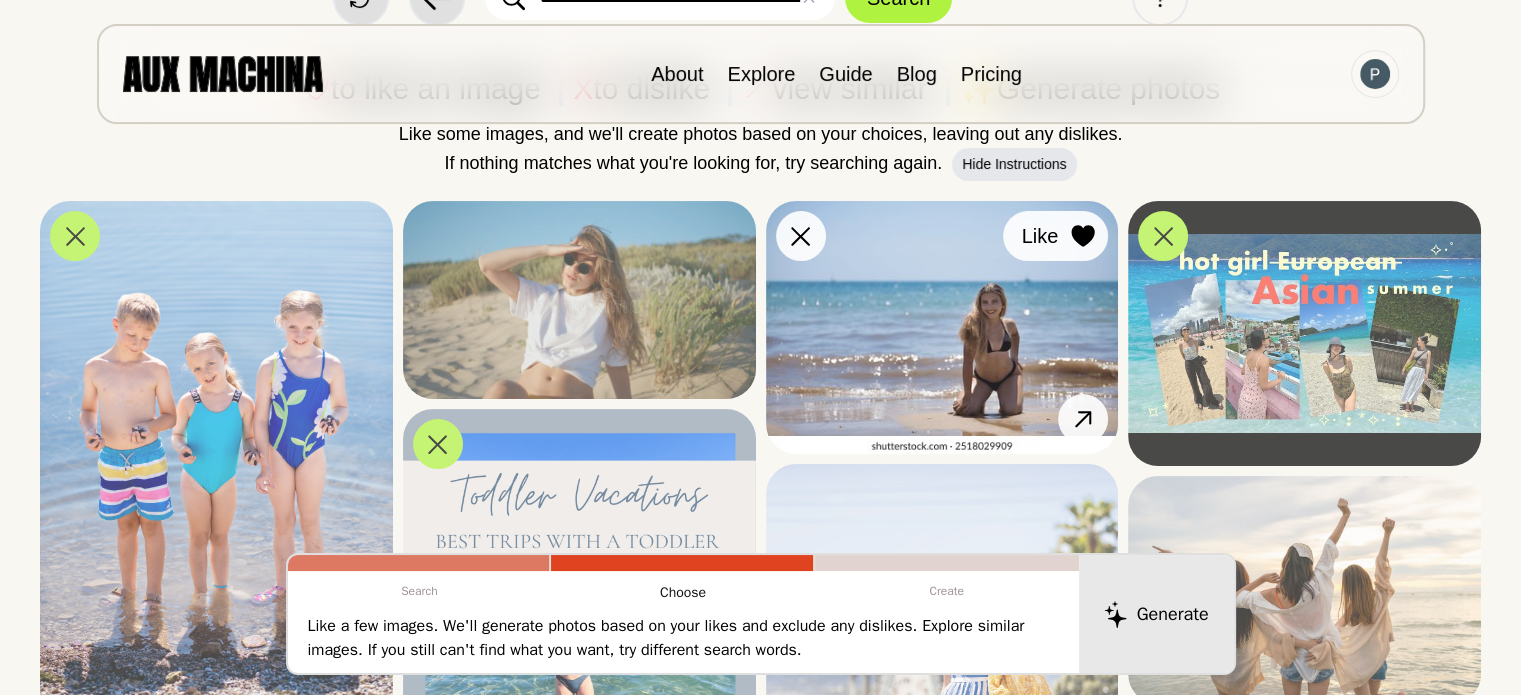 click on "Like" at bounding box center (1055, 236) 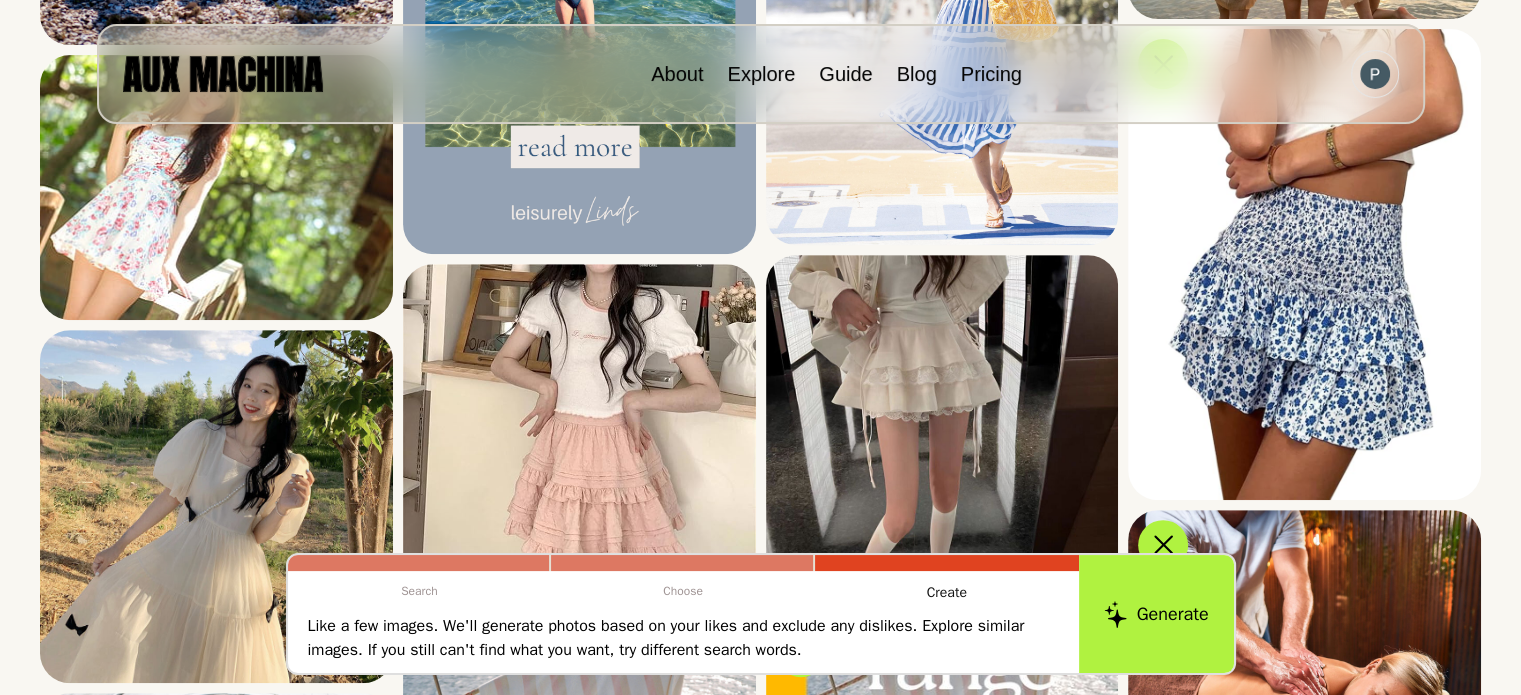 scroll, scrollTop: 1100, scrollLeft: 0, axis: vertical 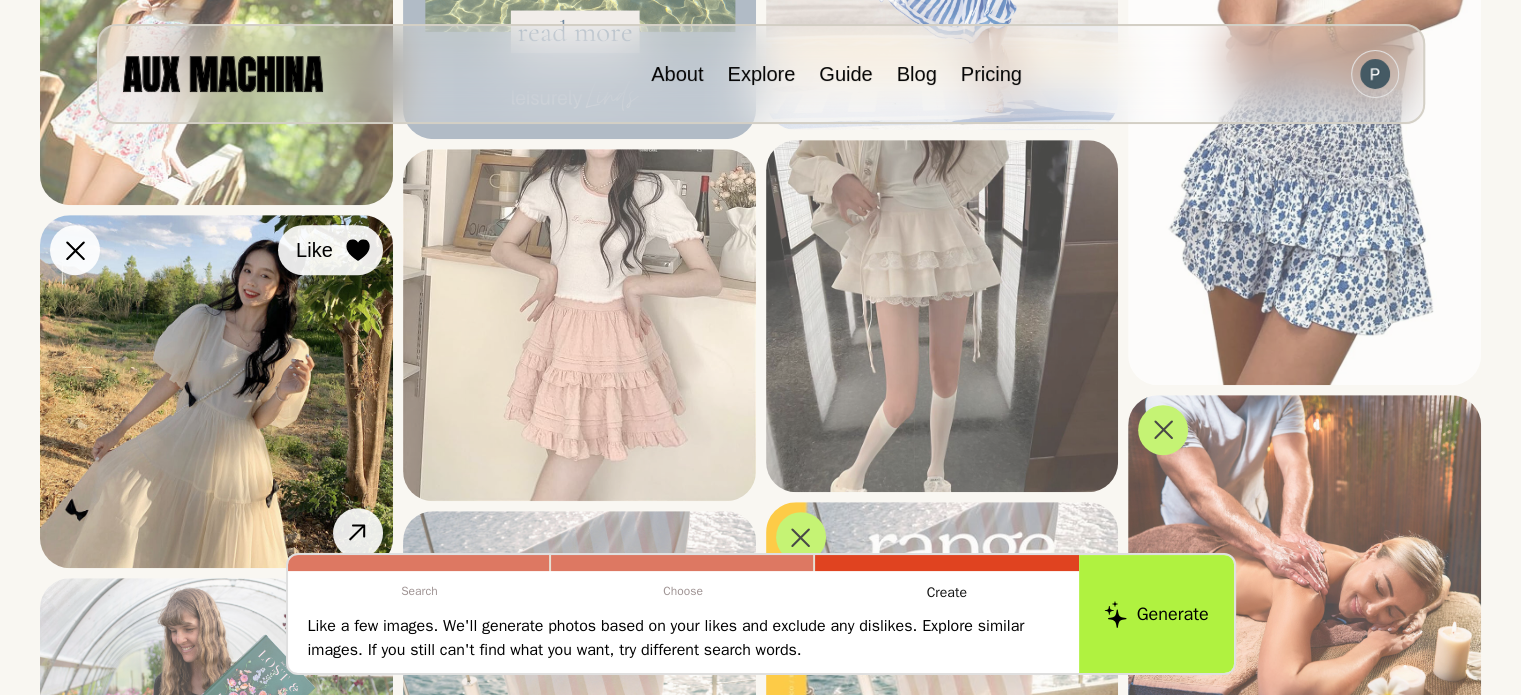 click 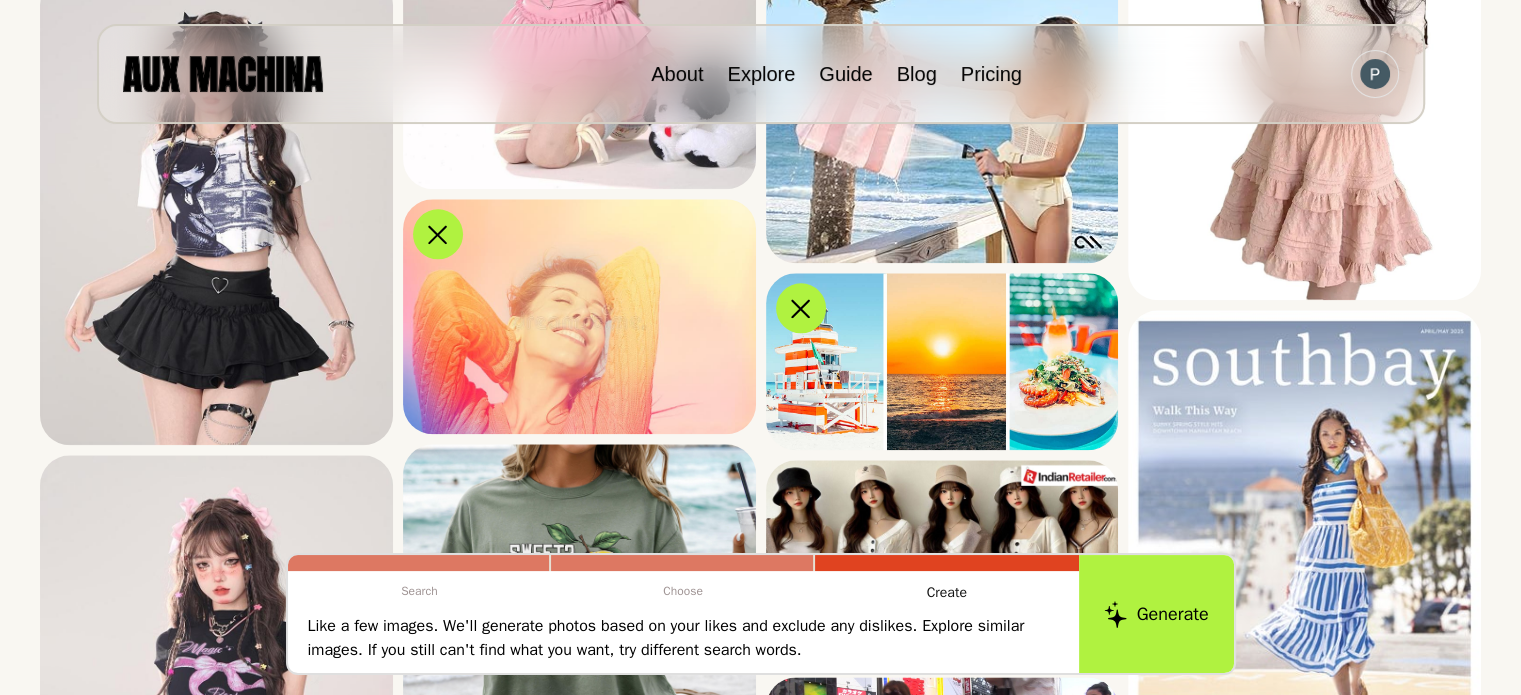 scroll, scrollTop: 2500, scrollLeft: 0, axis: vertical 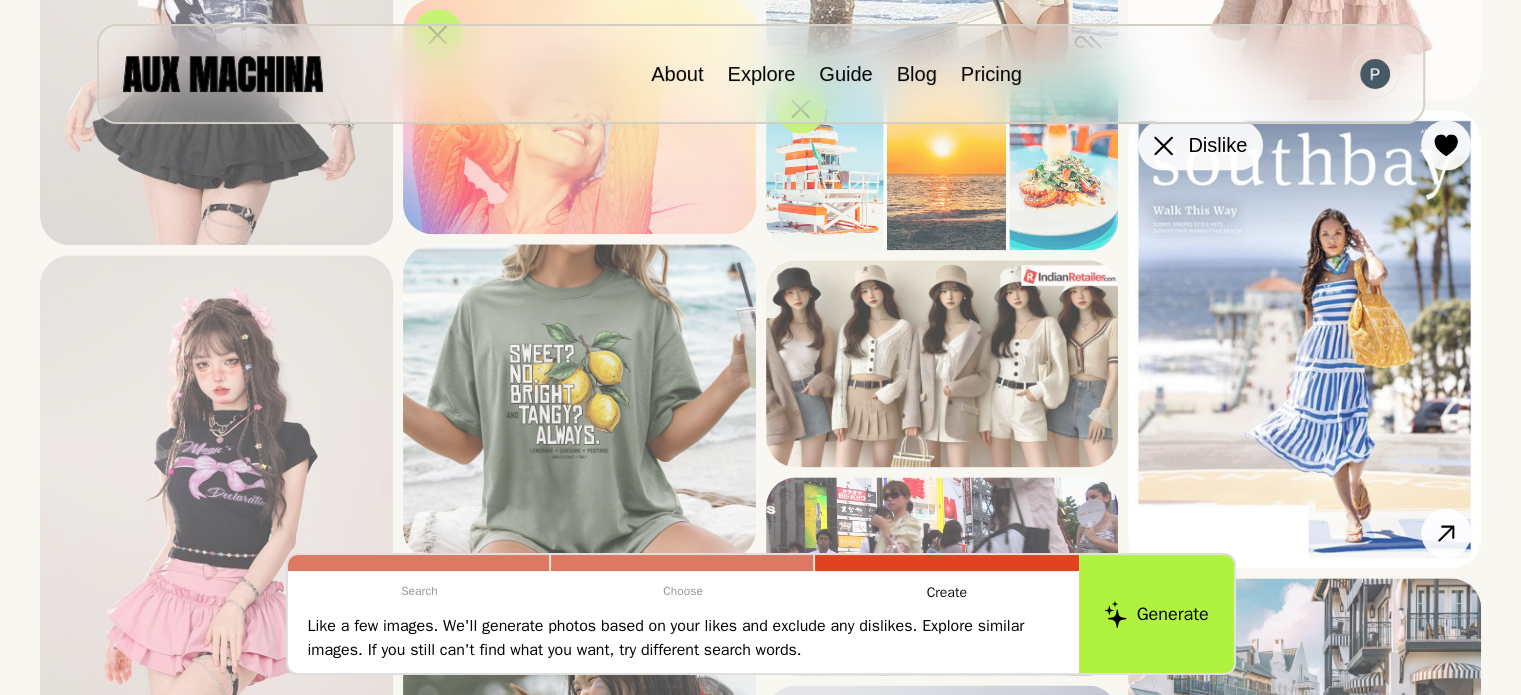 click at bounding box center [1163, 145] 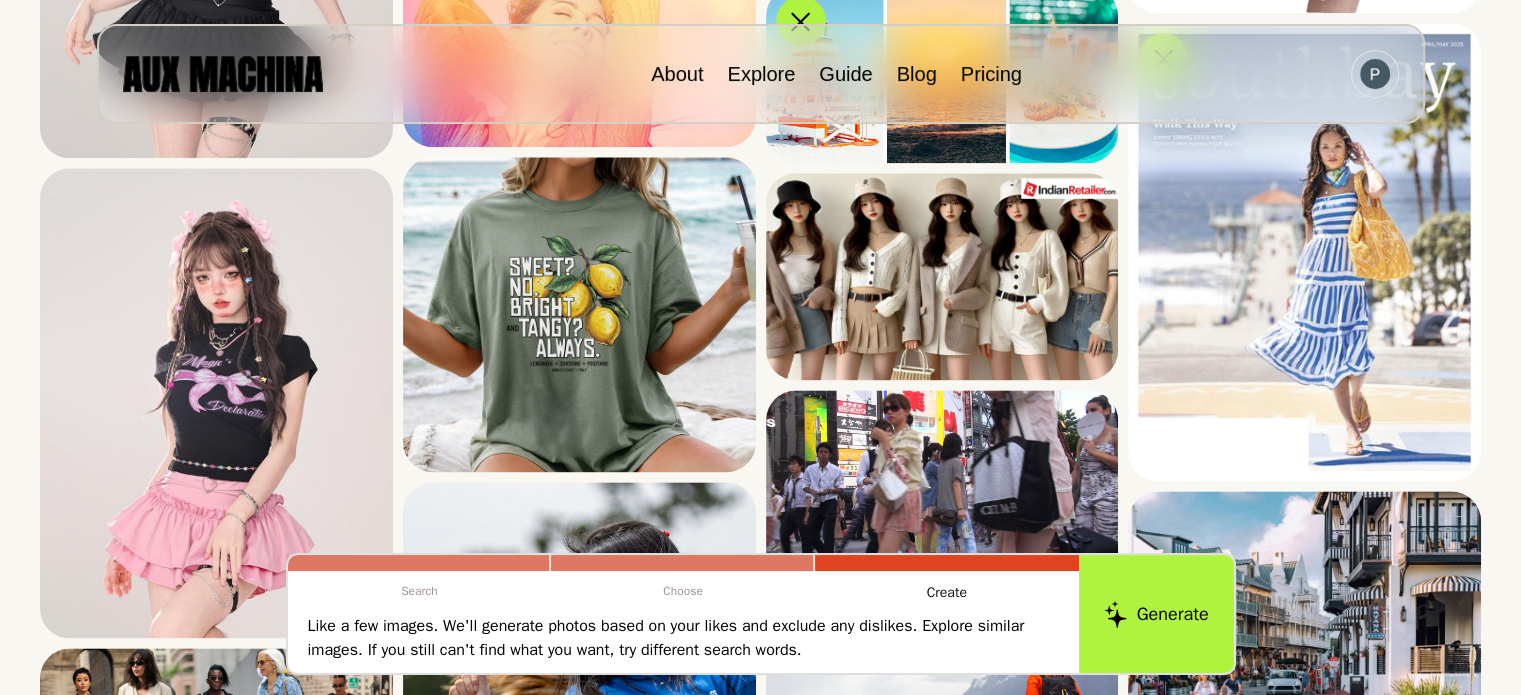 scroll, scrollTop: 2700, scrollLeft: 0, axis: vertical 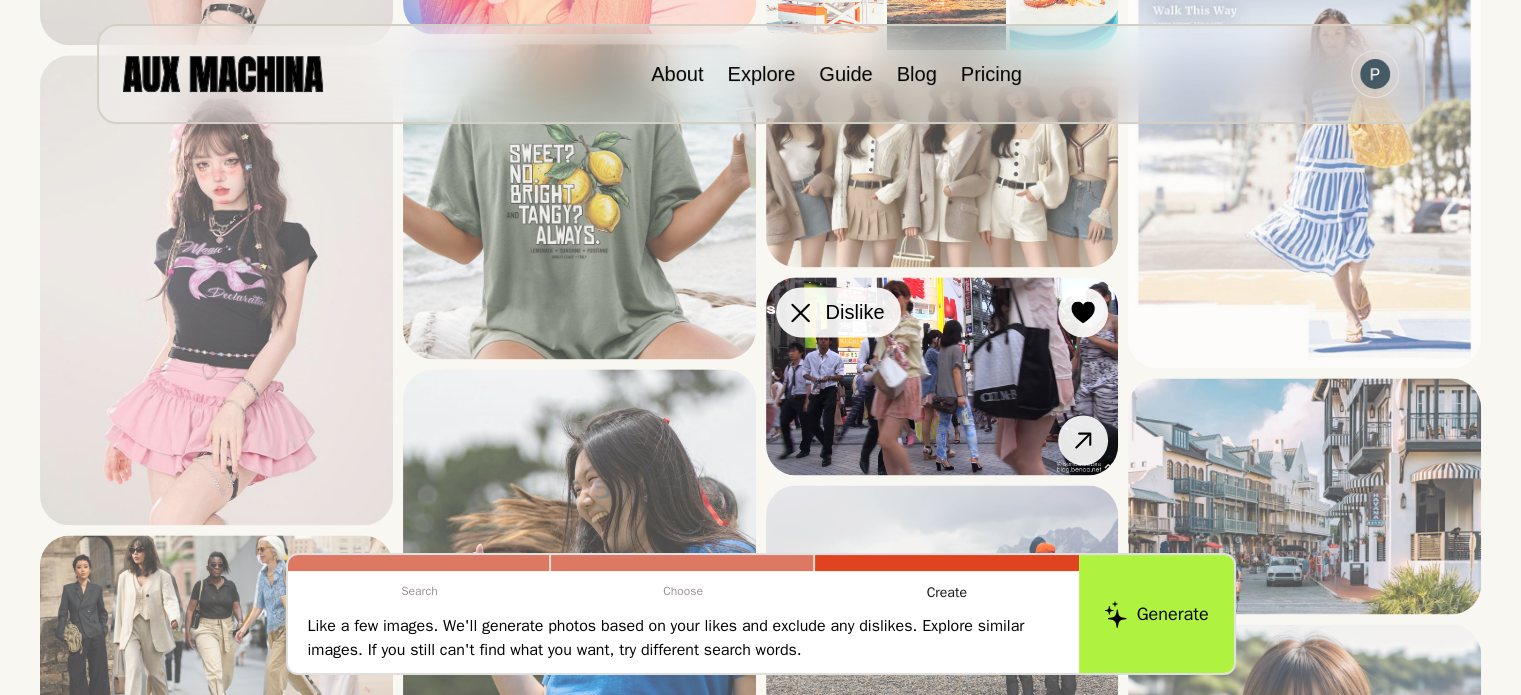 click 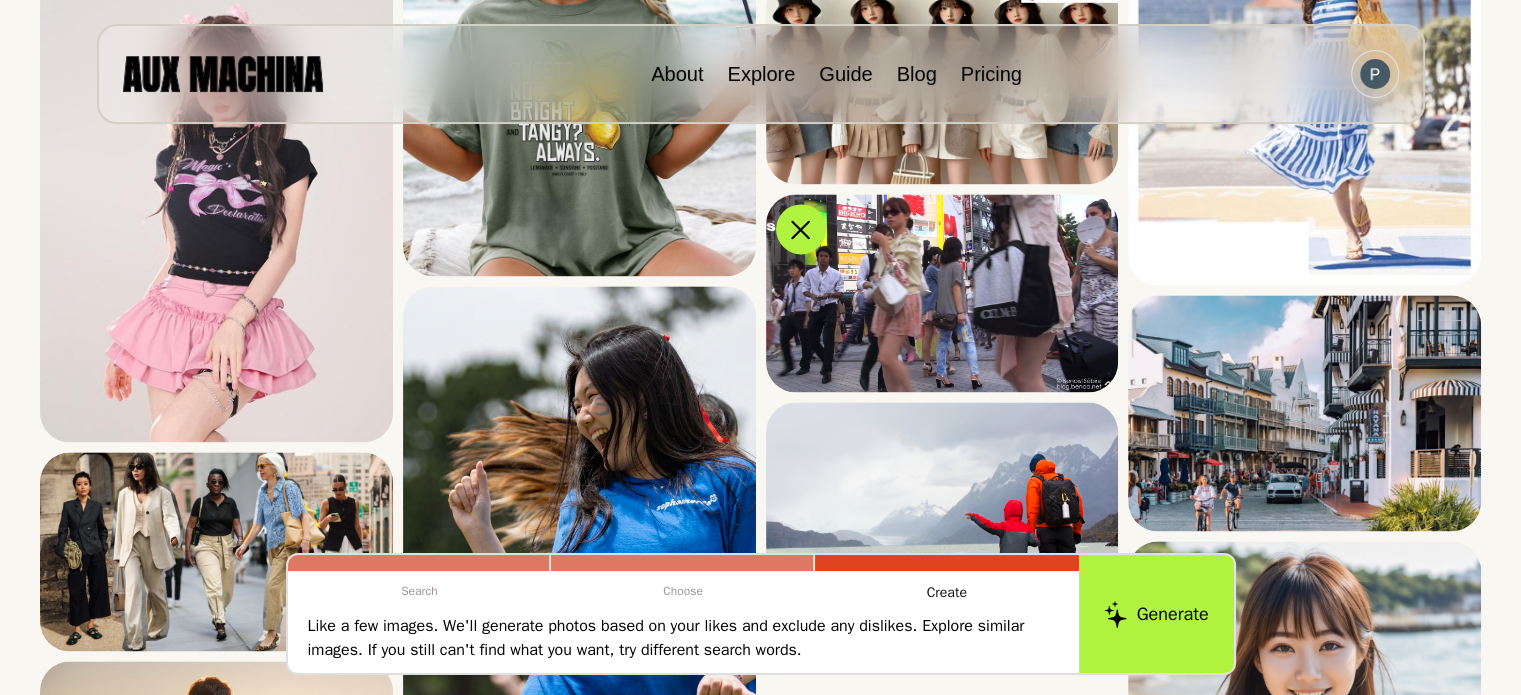 scroll, scrollTop: 3000, scrollLeft: 0, axis: vertical 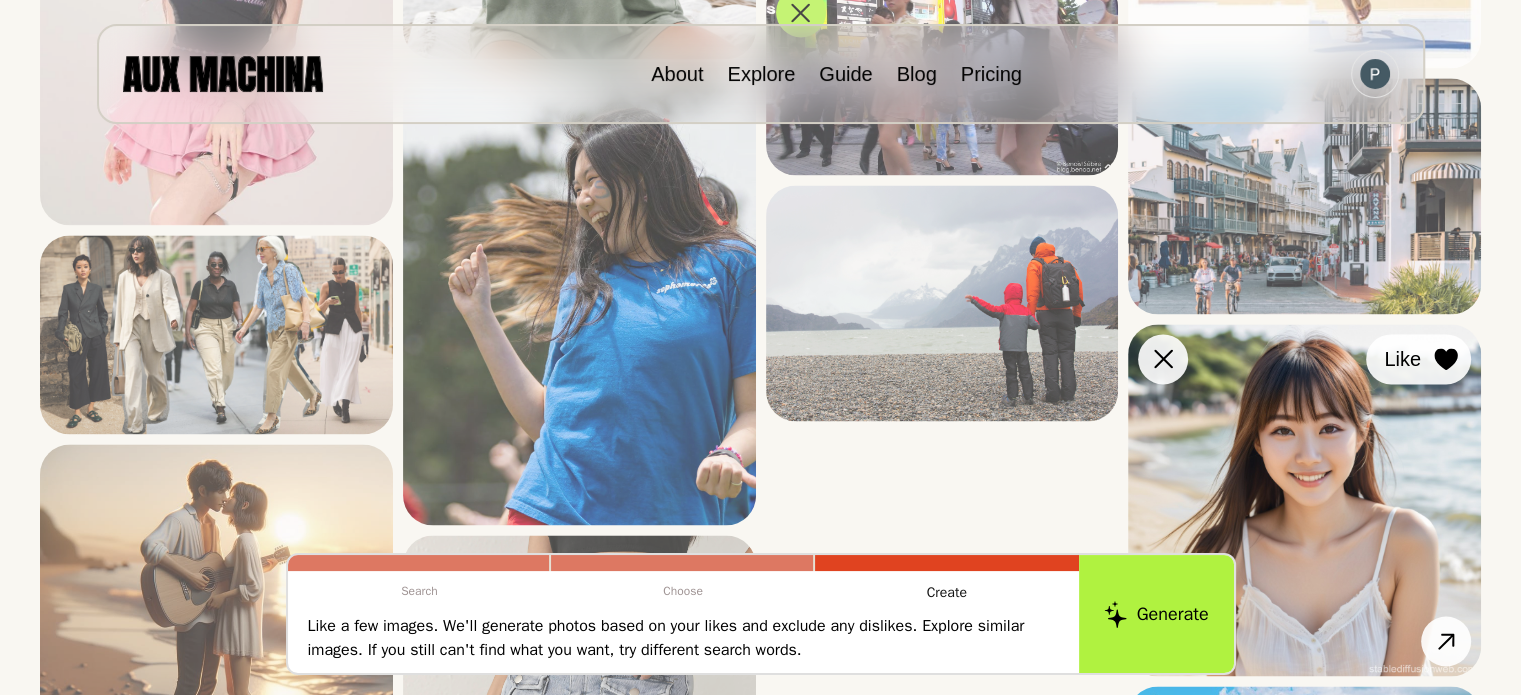 click at bounding box center [1446, 359] 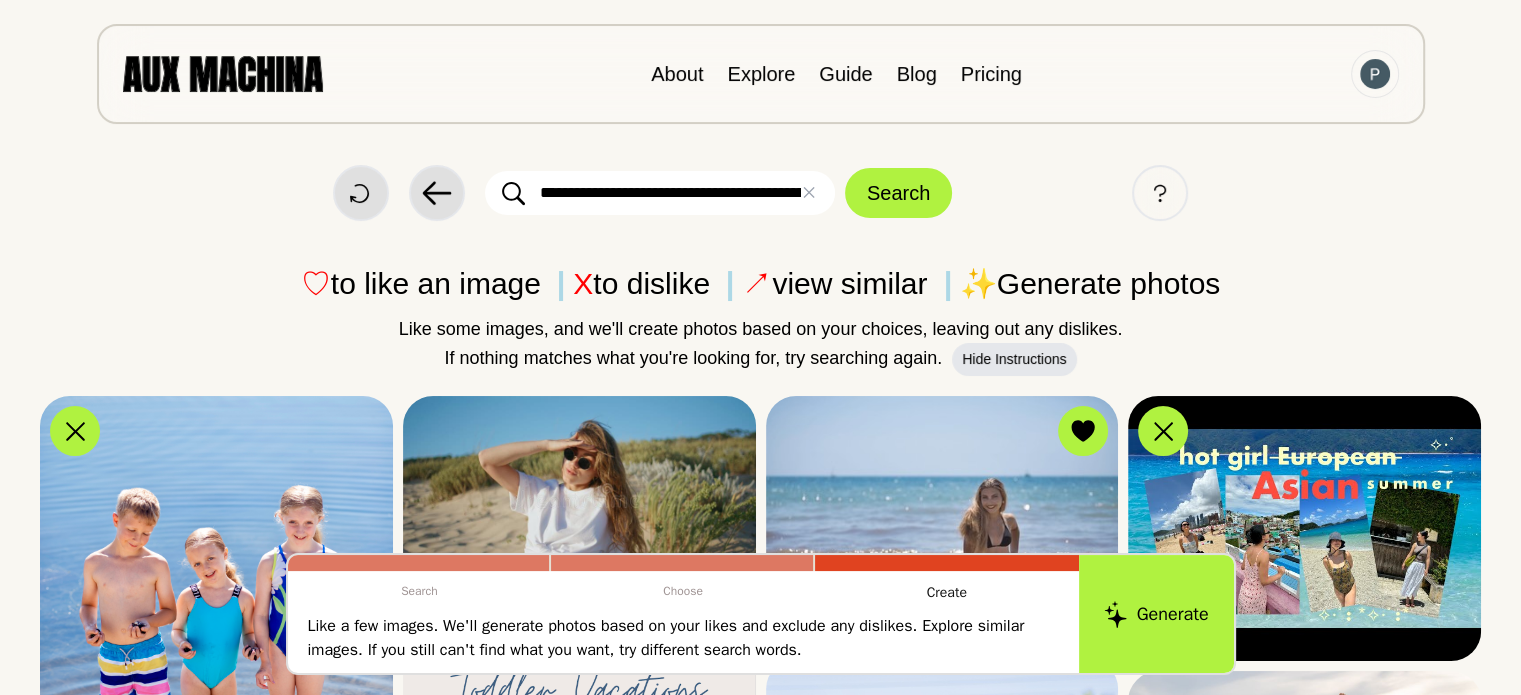 scroll, scrollTop: 0, scrollLeft: 0, axis: both 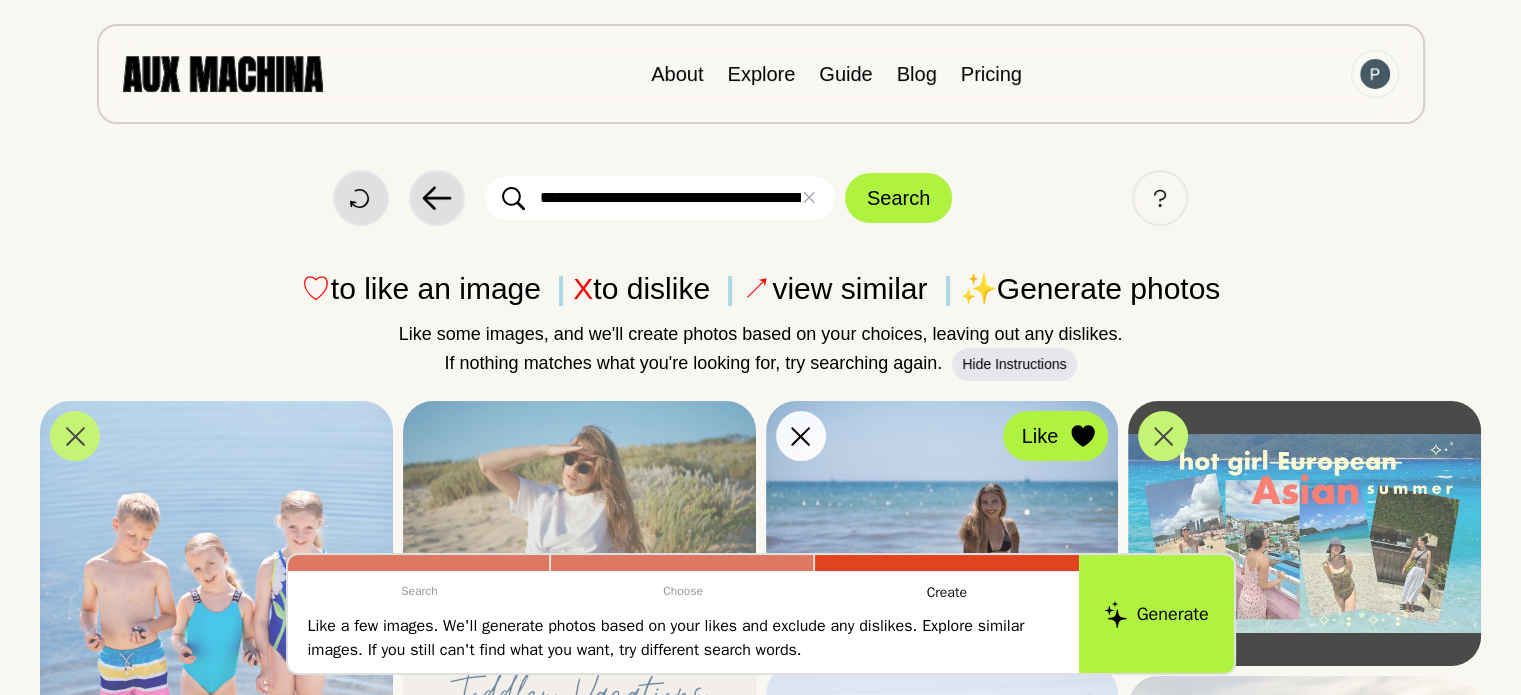 click 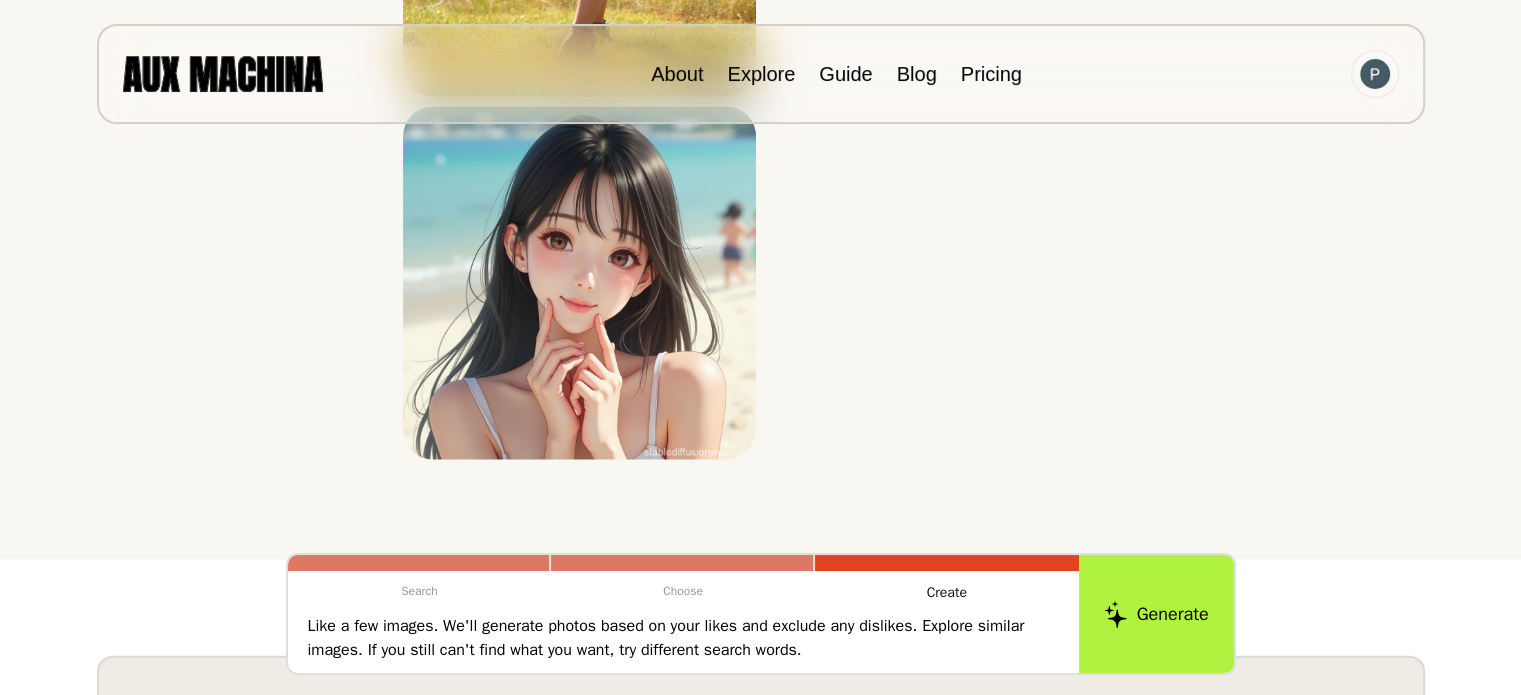 scroll, scrollTop: 4500, scrollLeft: 0, axis: vertical 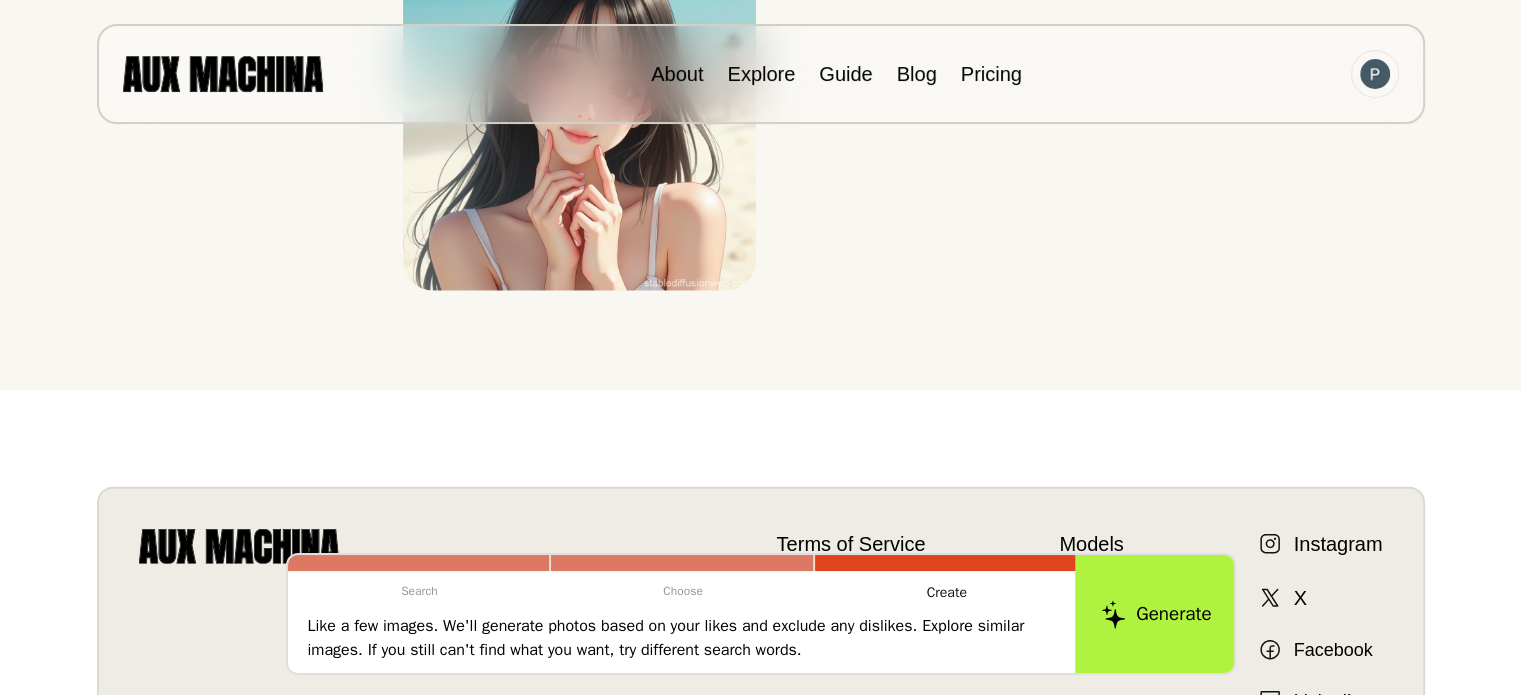 click on "Generate" at bounding box center (1156, 614) 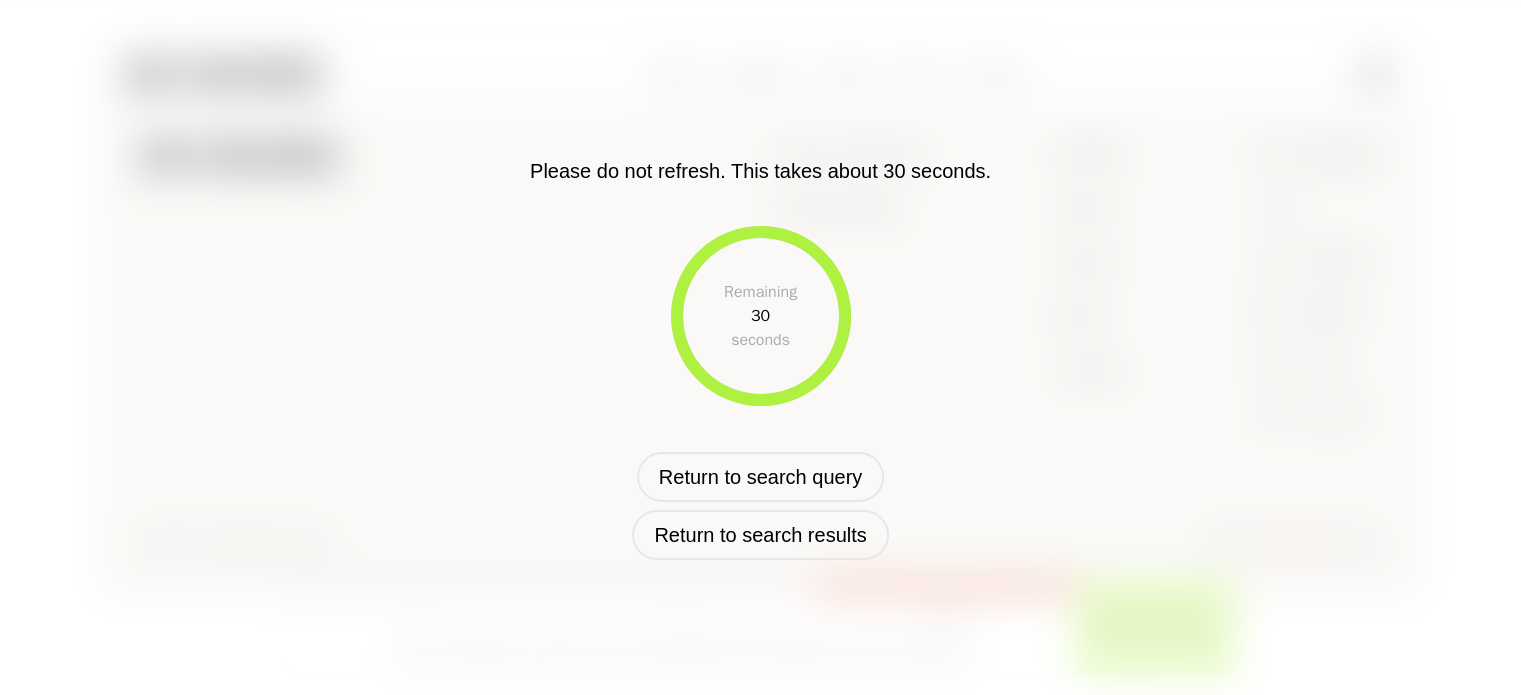 scroll, scrollTop: 809, scrollLeft: 0, axis: vertical 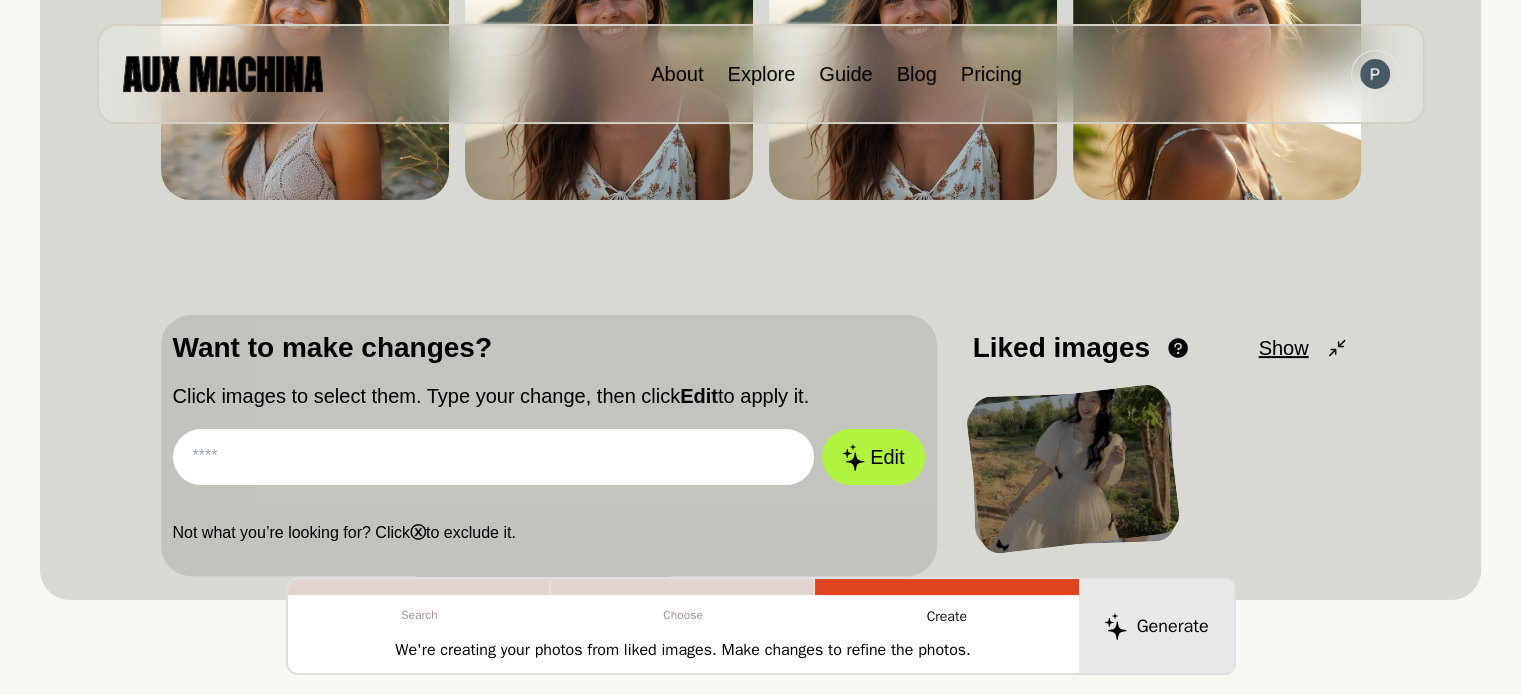 click at bounding box center [494, 457] 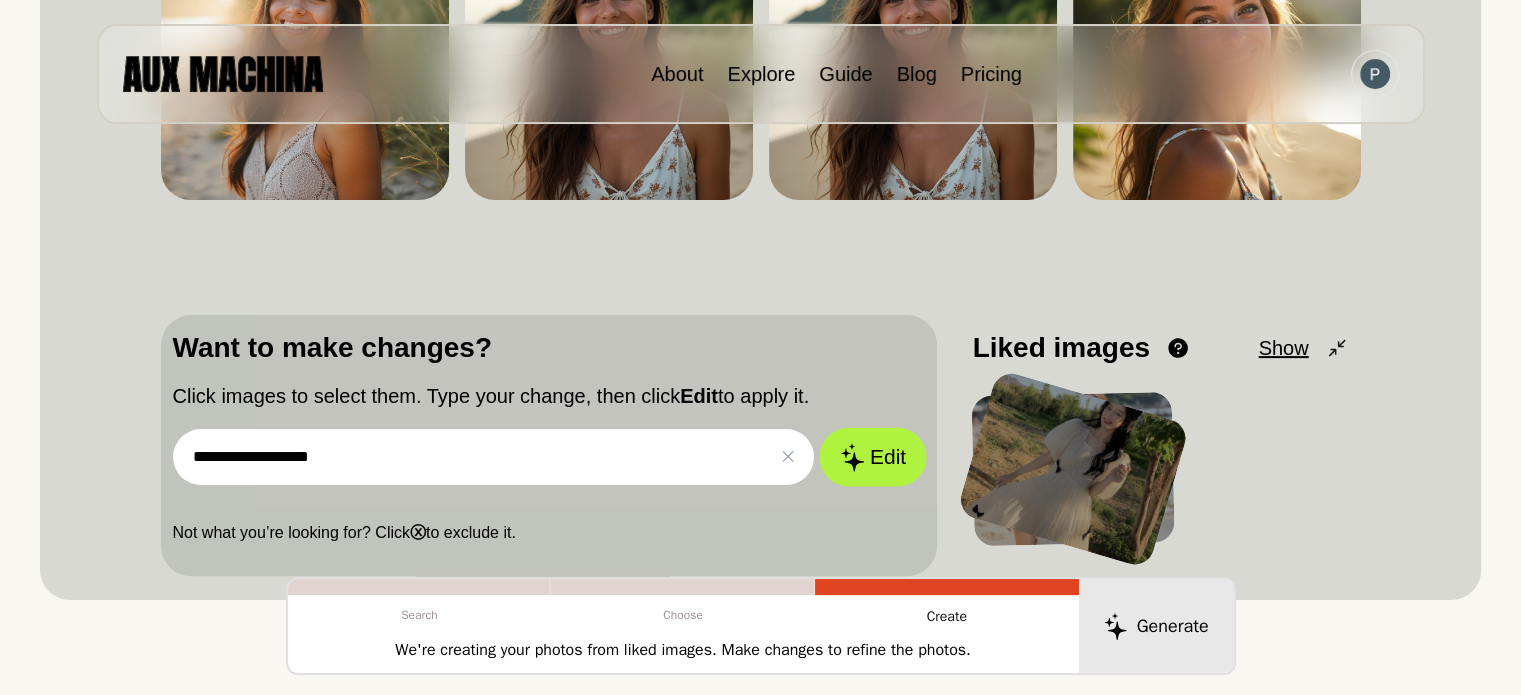 click on "Edit" at bounding box center (873, 457) 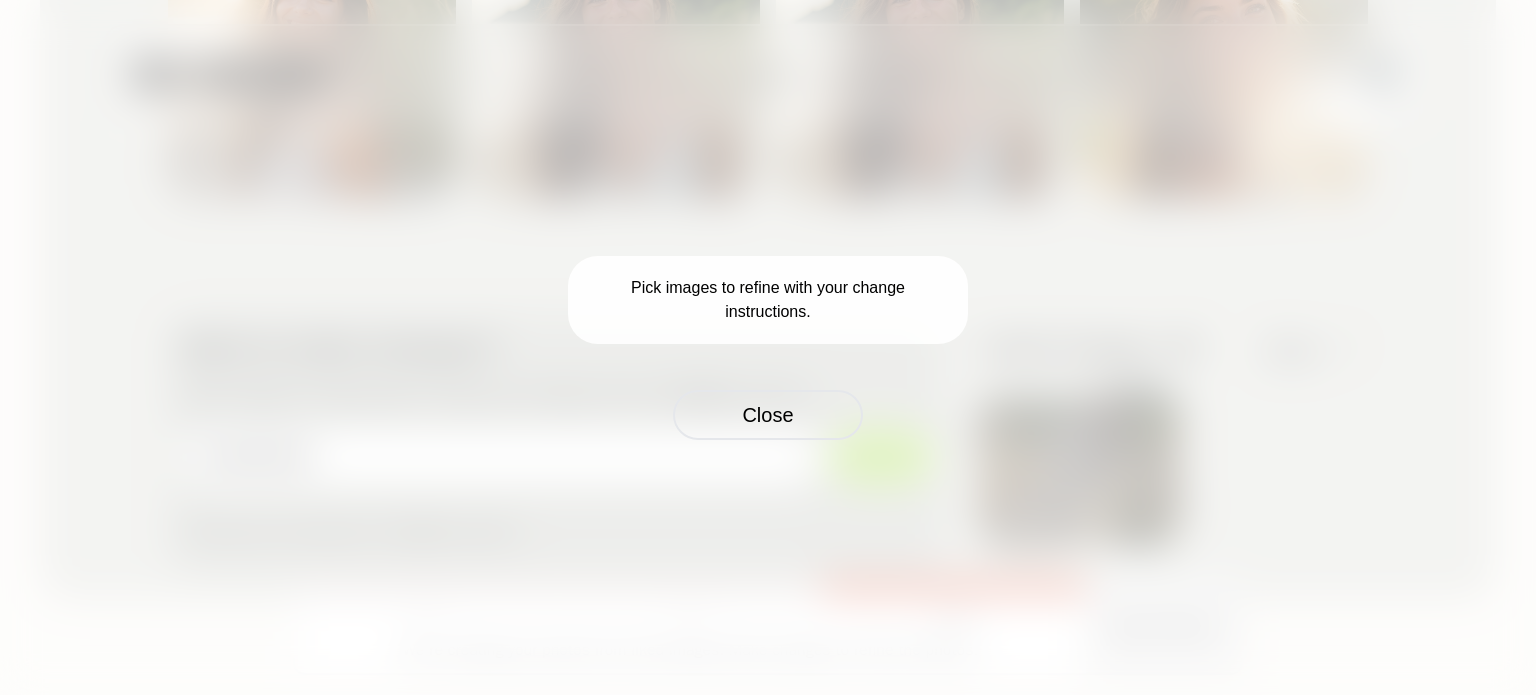 click on "Close" at bounding box center [768, 415] 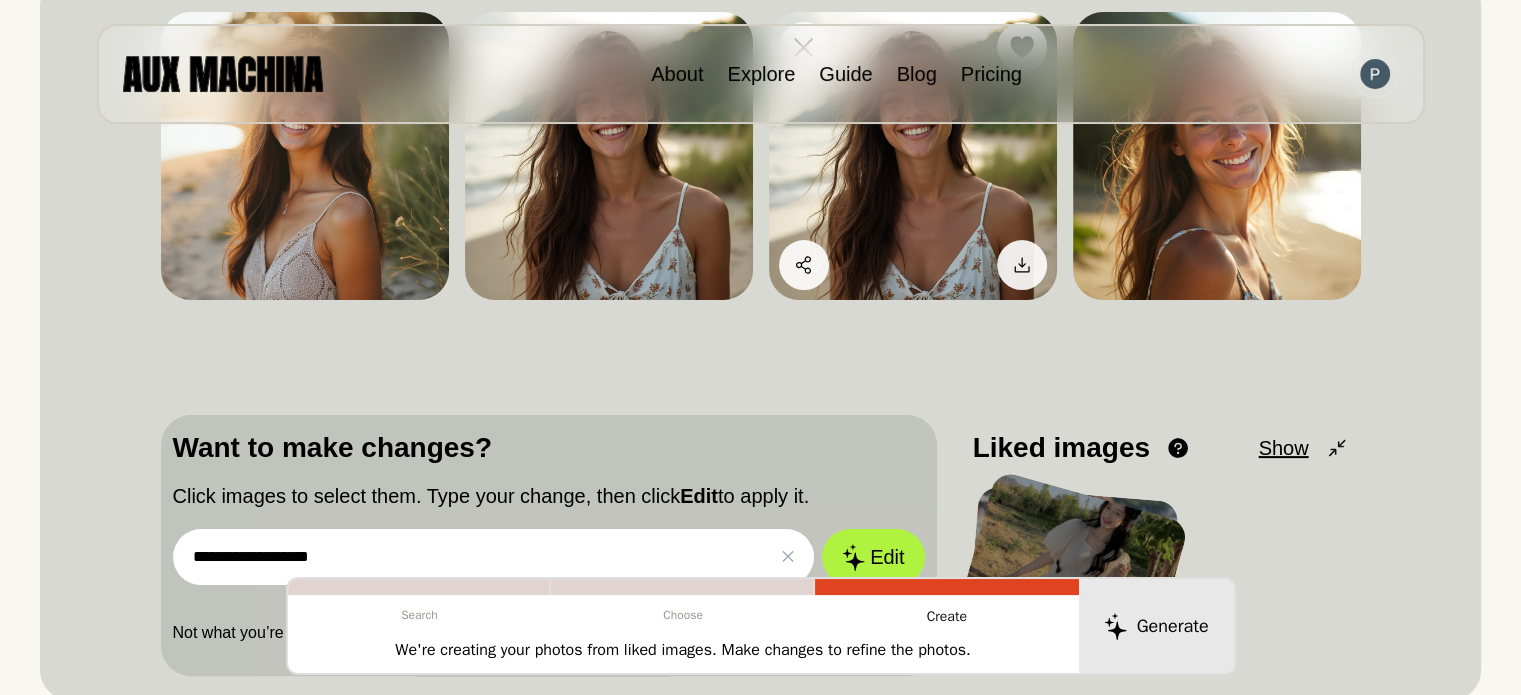 scroll, scrollTop: 200, scrollLeft: 0, axis: vertical 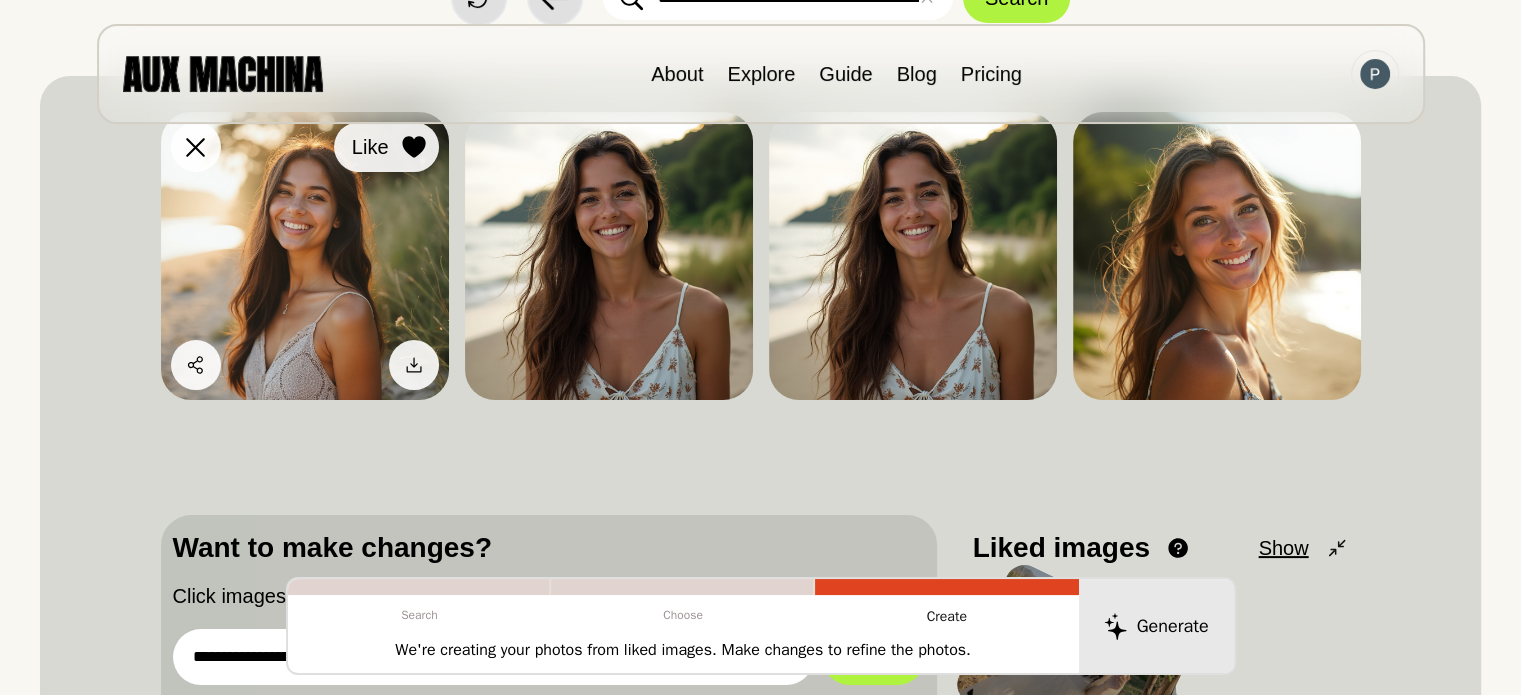 click 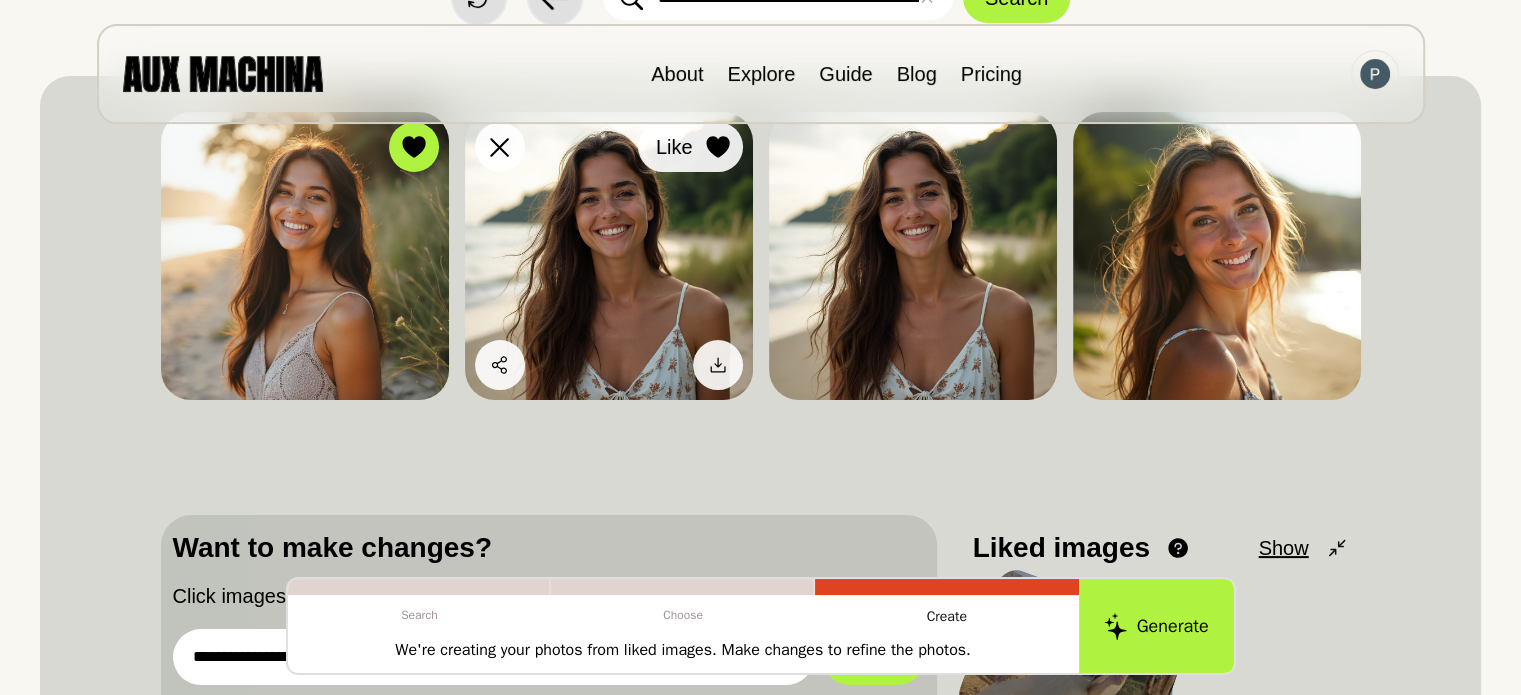 click 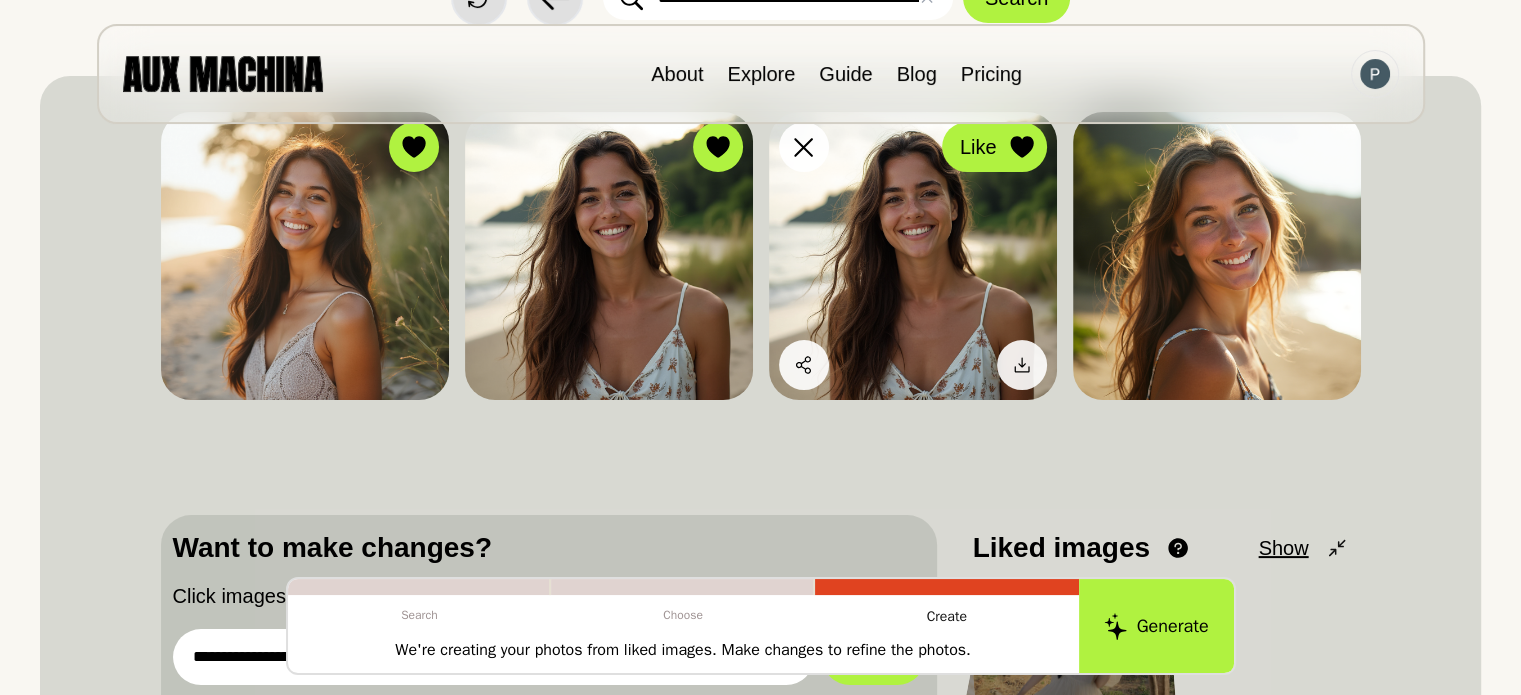 click on "Like" at bounding box center (994, 147) 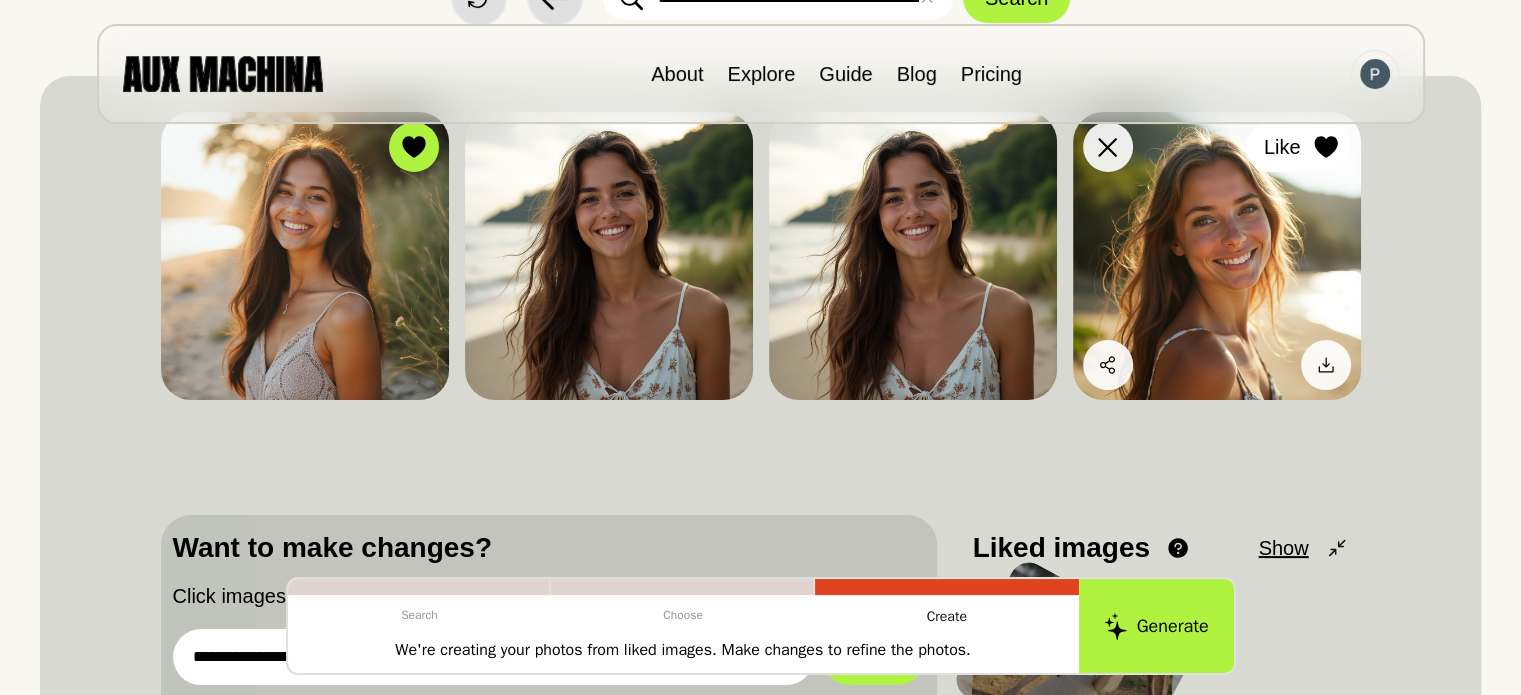 click 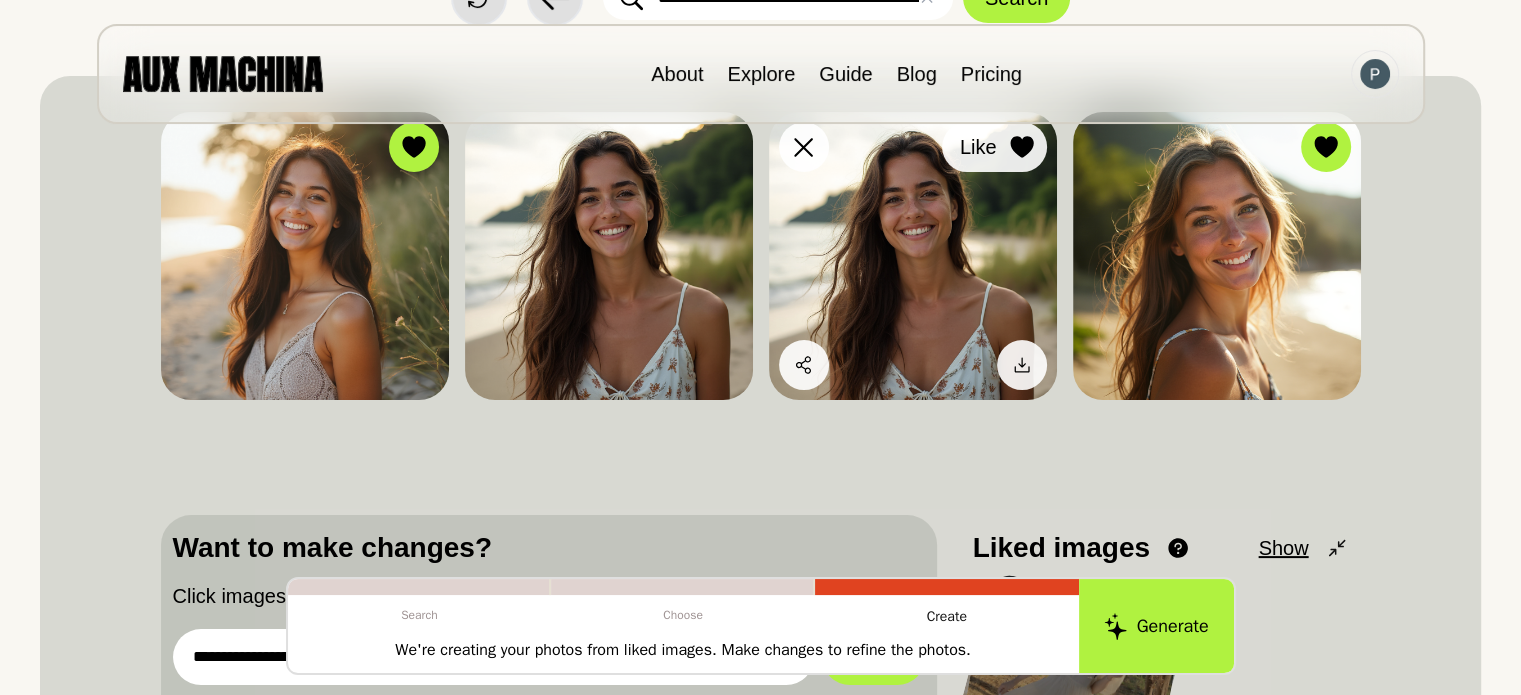 click 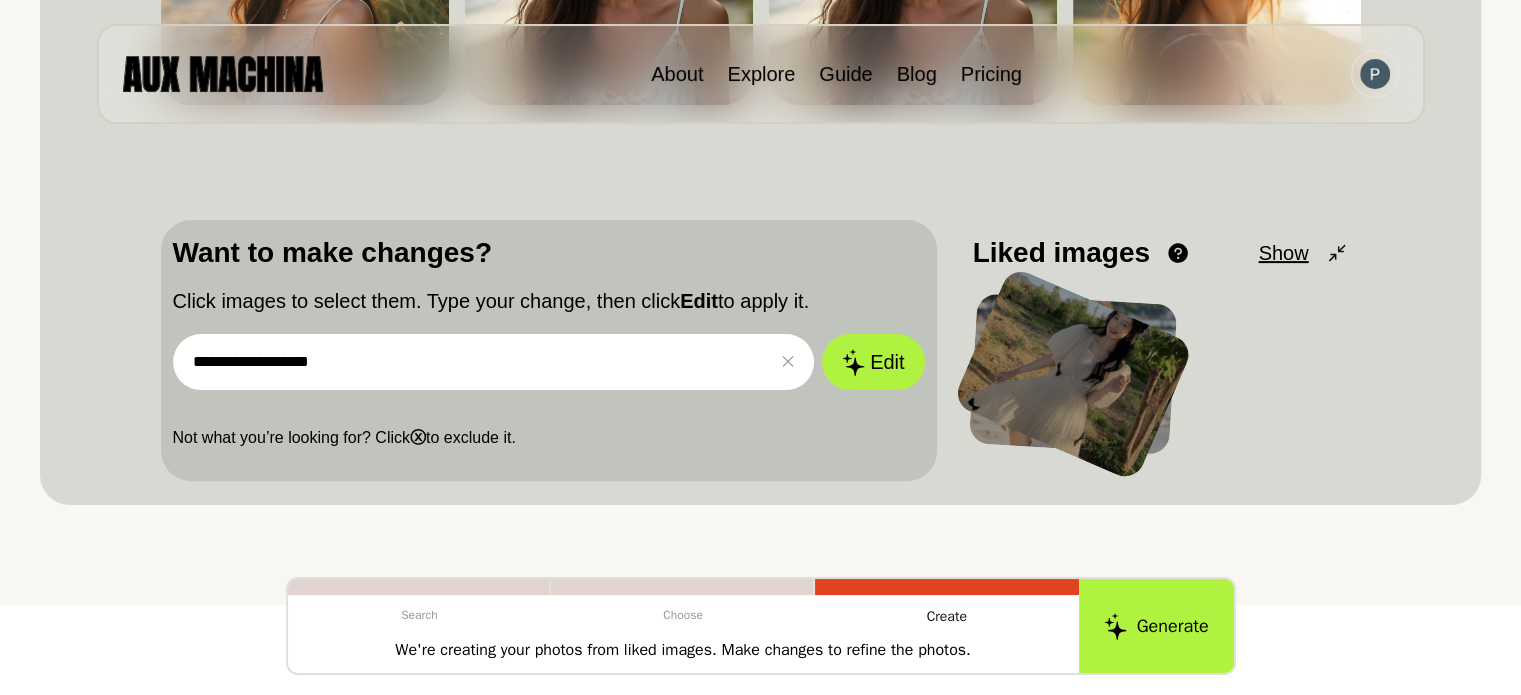 scroll, scrollTop: 500, scrollLeft: 0, axis: vertical 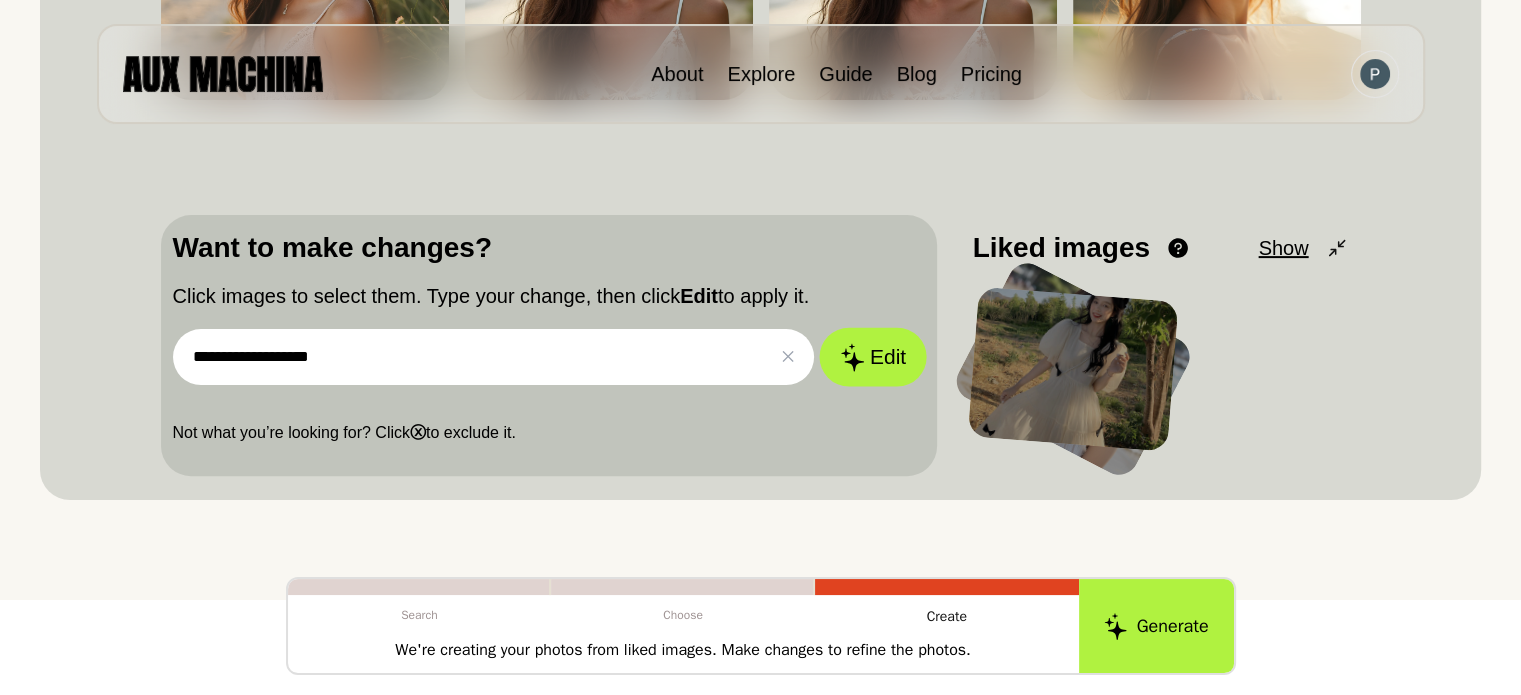 click on "Edit" at bounding box center (873, 357) 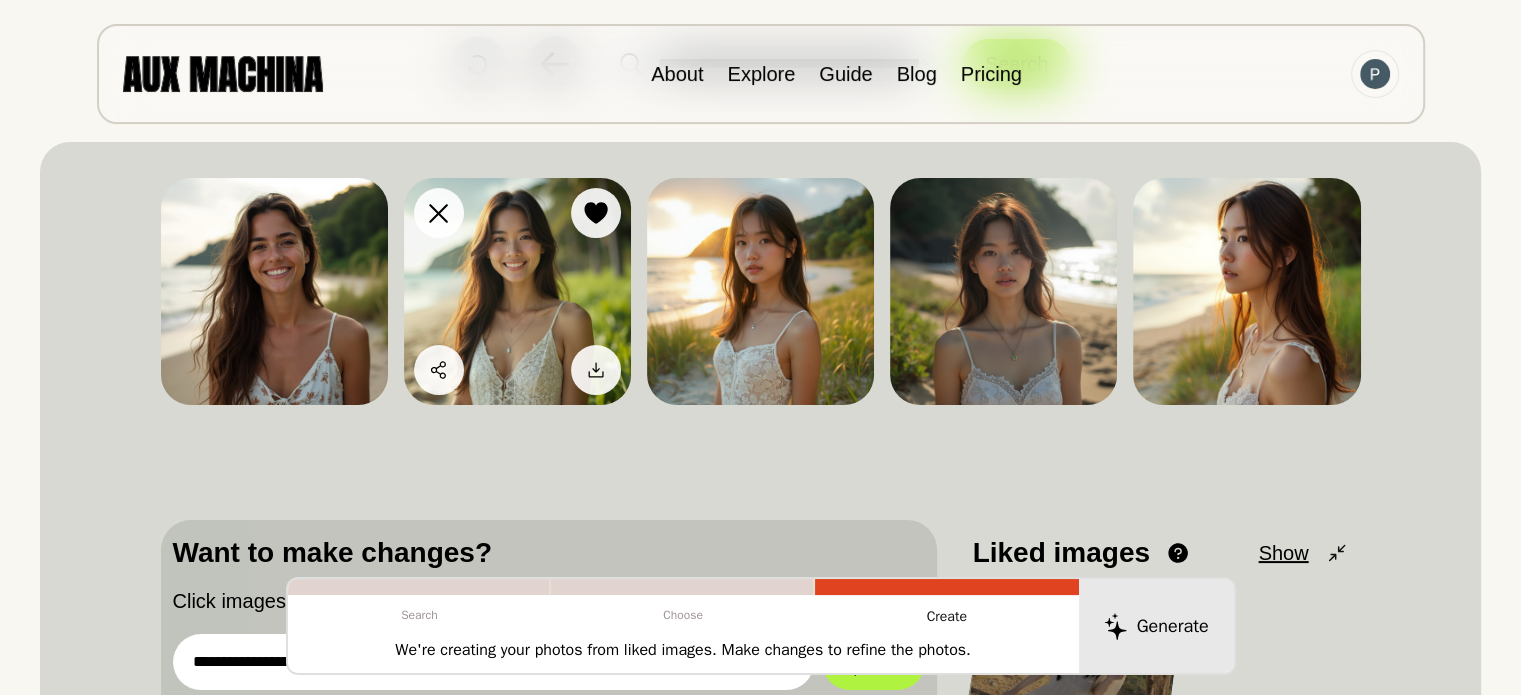 scroll, scrollTop: 100, scrollLeft: 0, axis: vertical 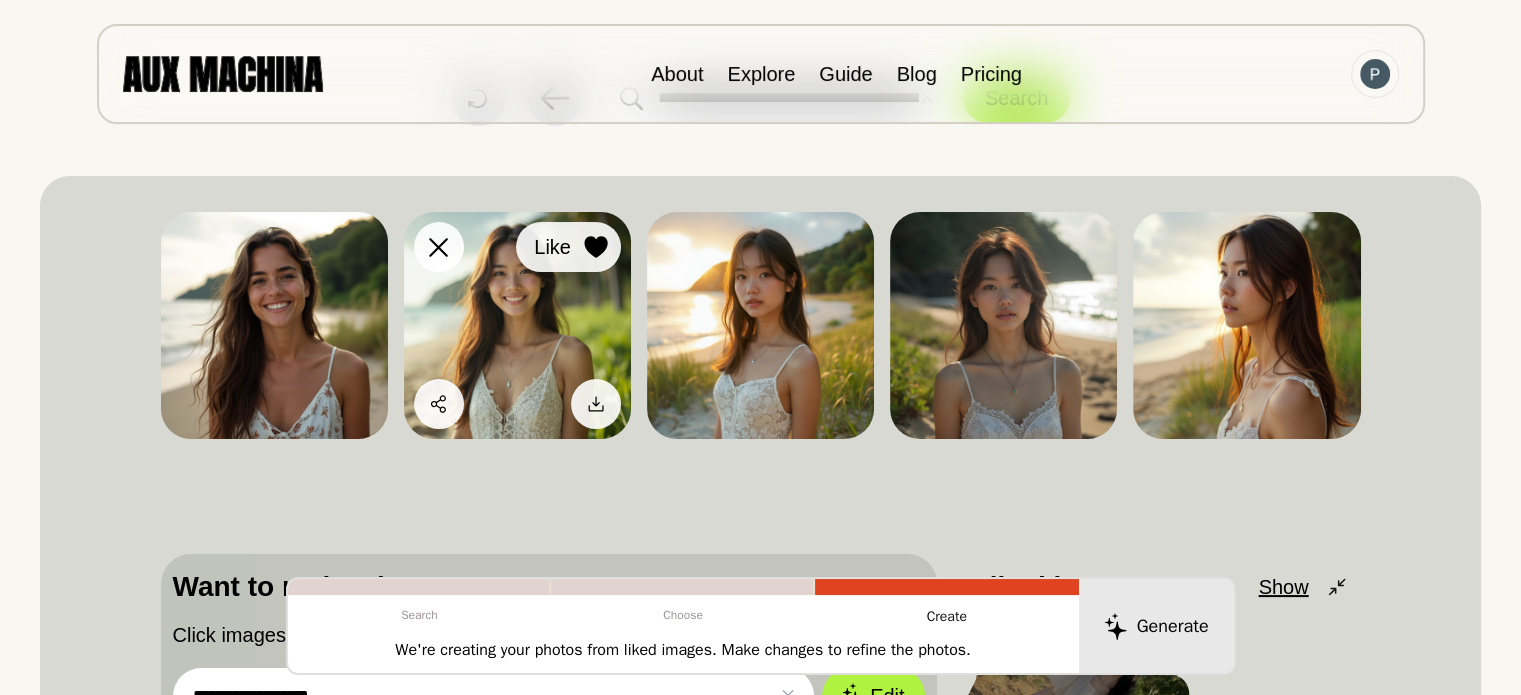 click 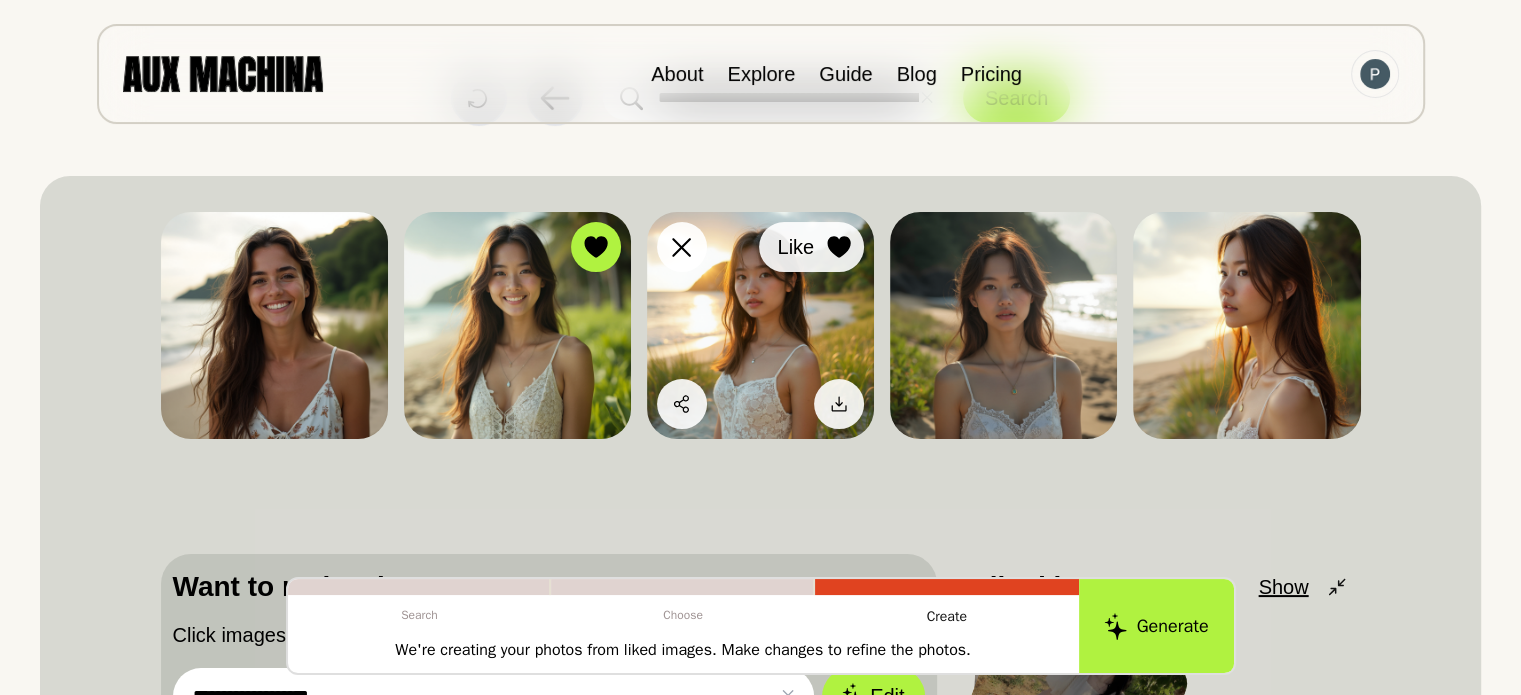 click 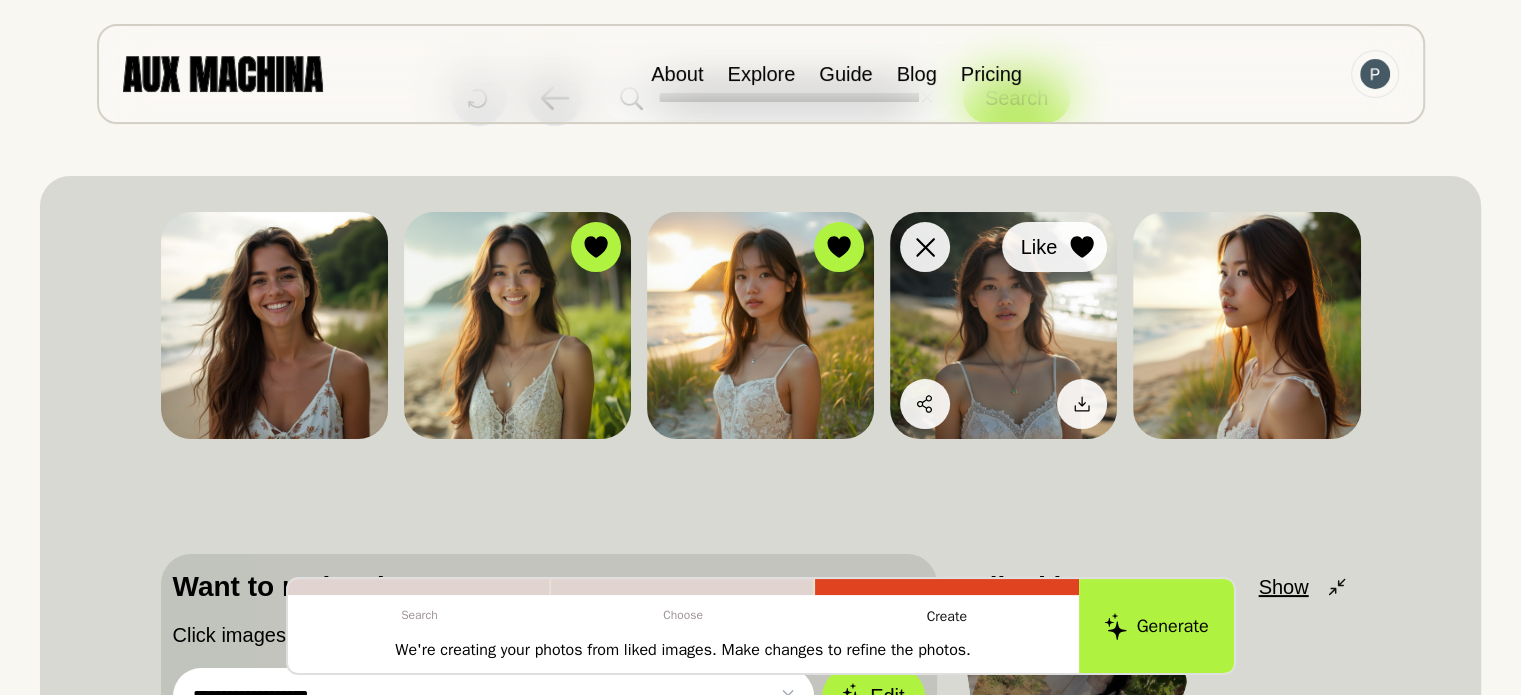 click 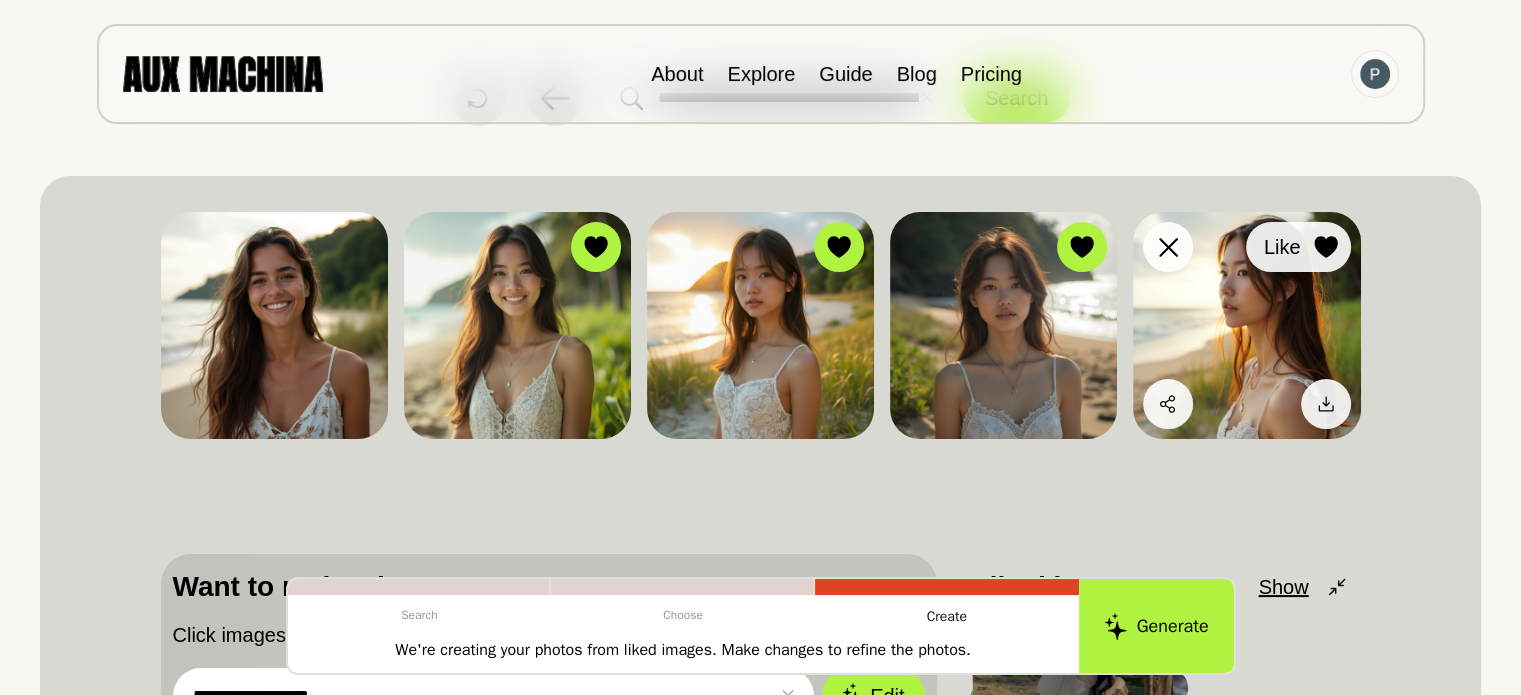 click 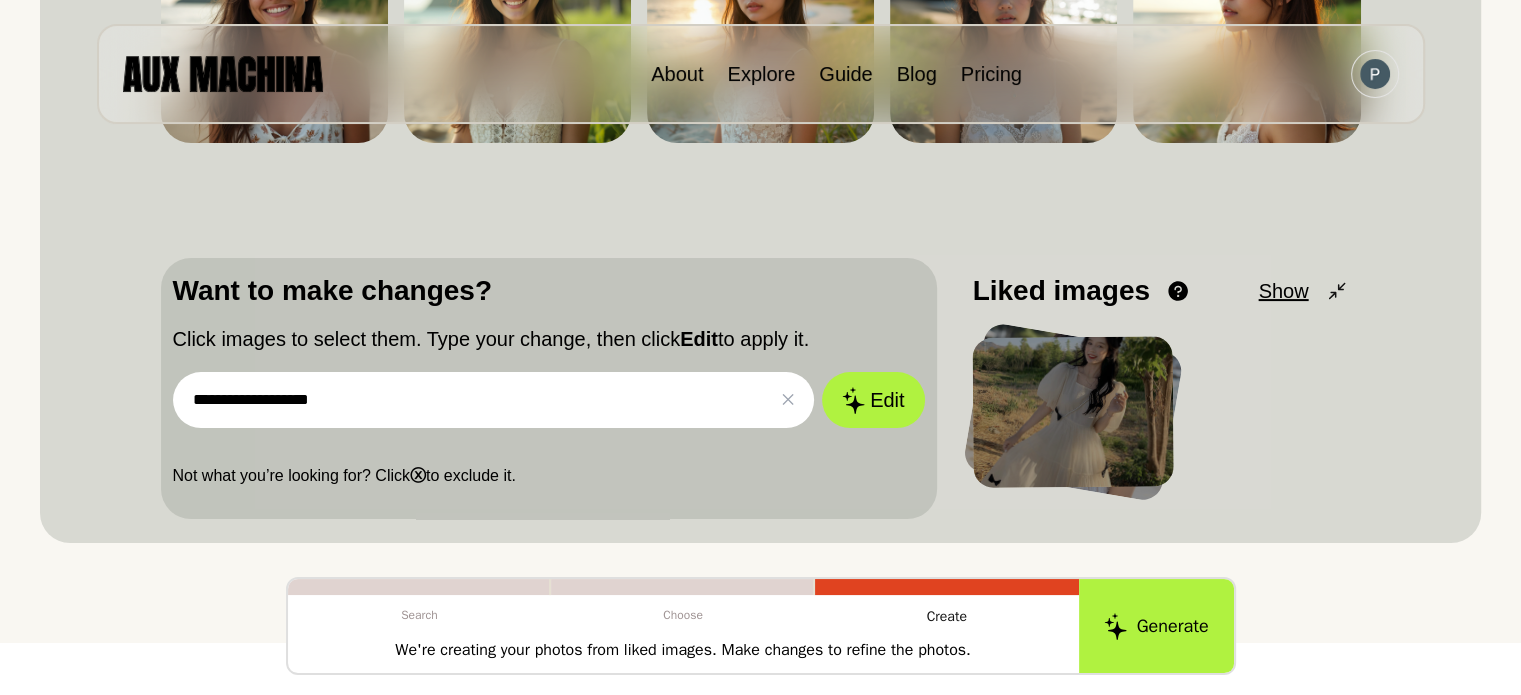 scroll, scrollTop: 400, scrollLeft: 0, axis: vertical 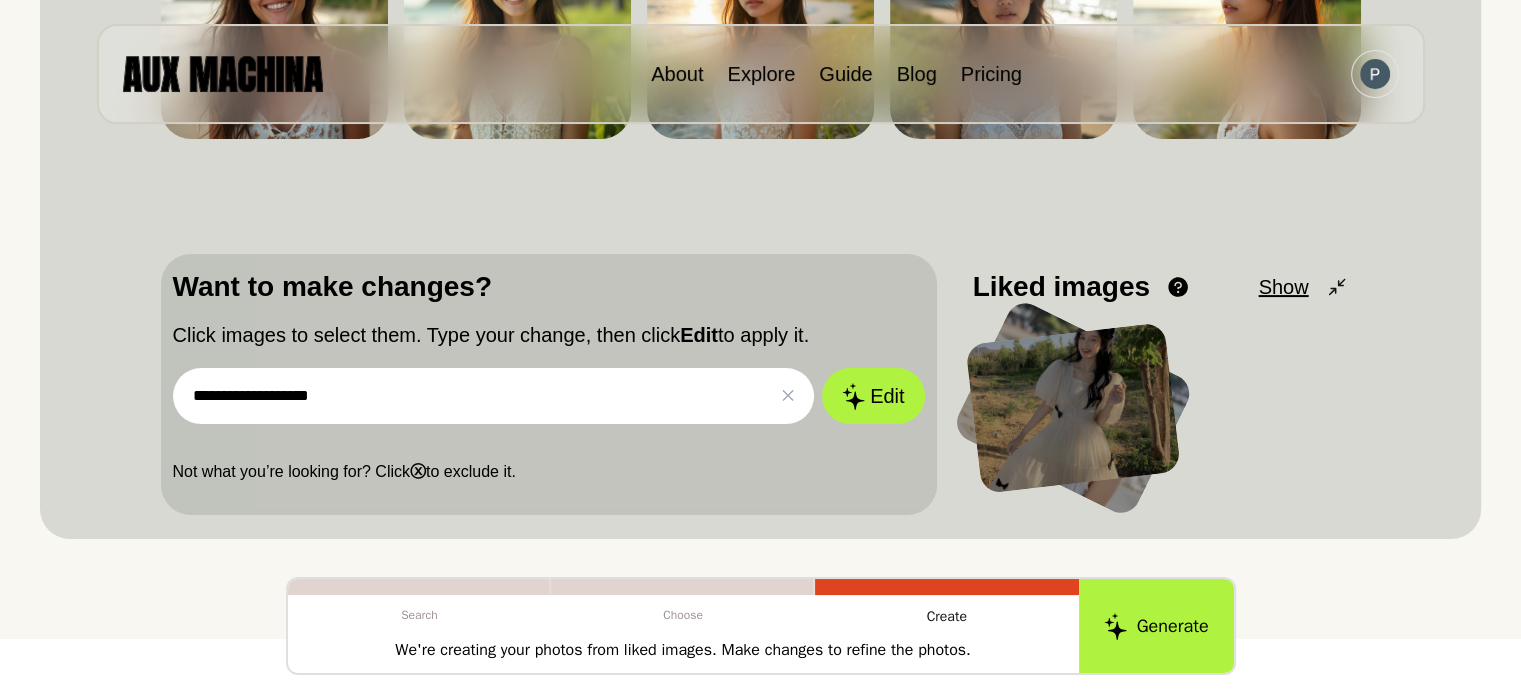 click on "**********" at bounding box center (494, 396) 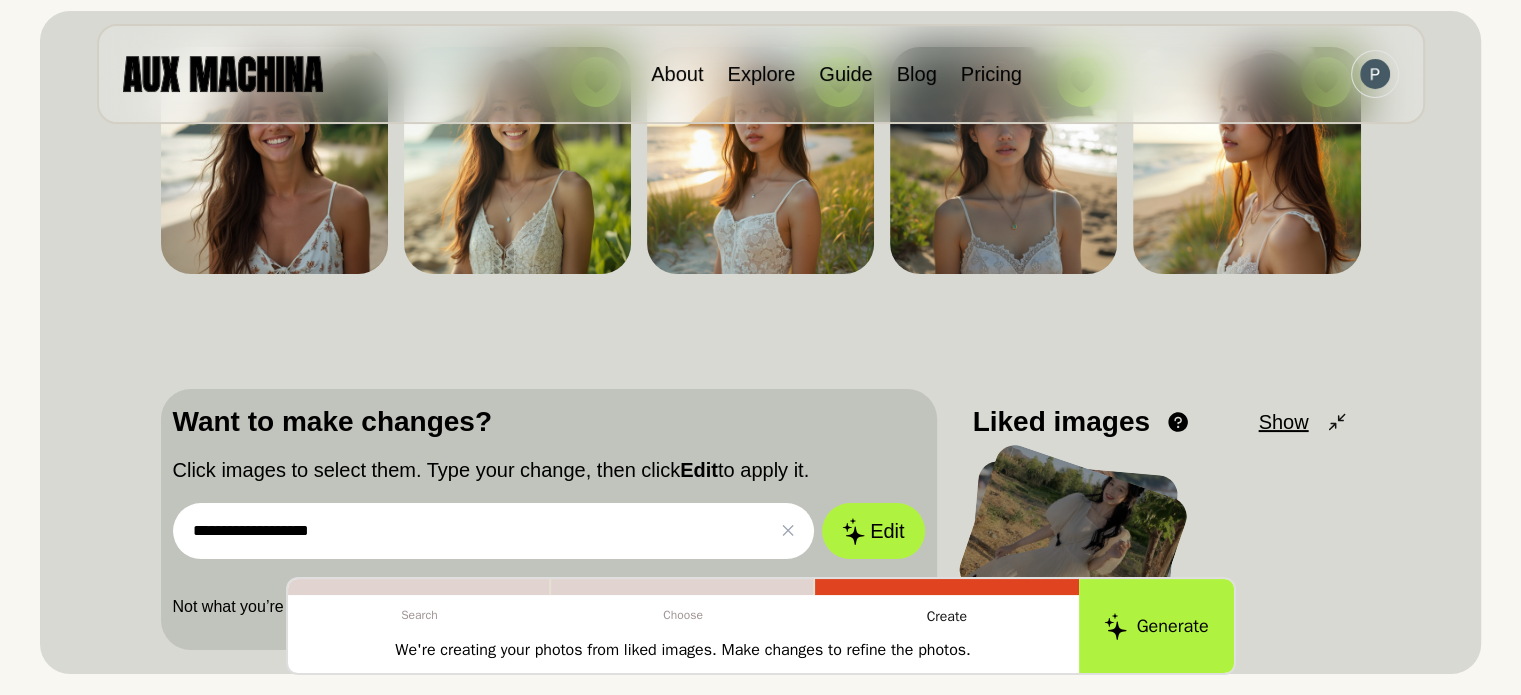 scroll, scrollTop: 300, scrollLeft: 0, axis: vertical 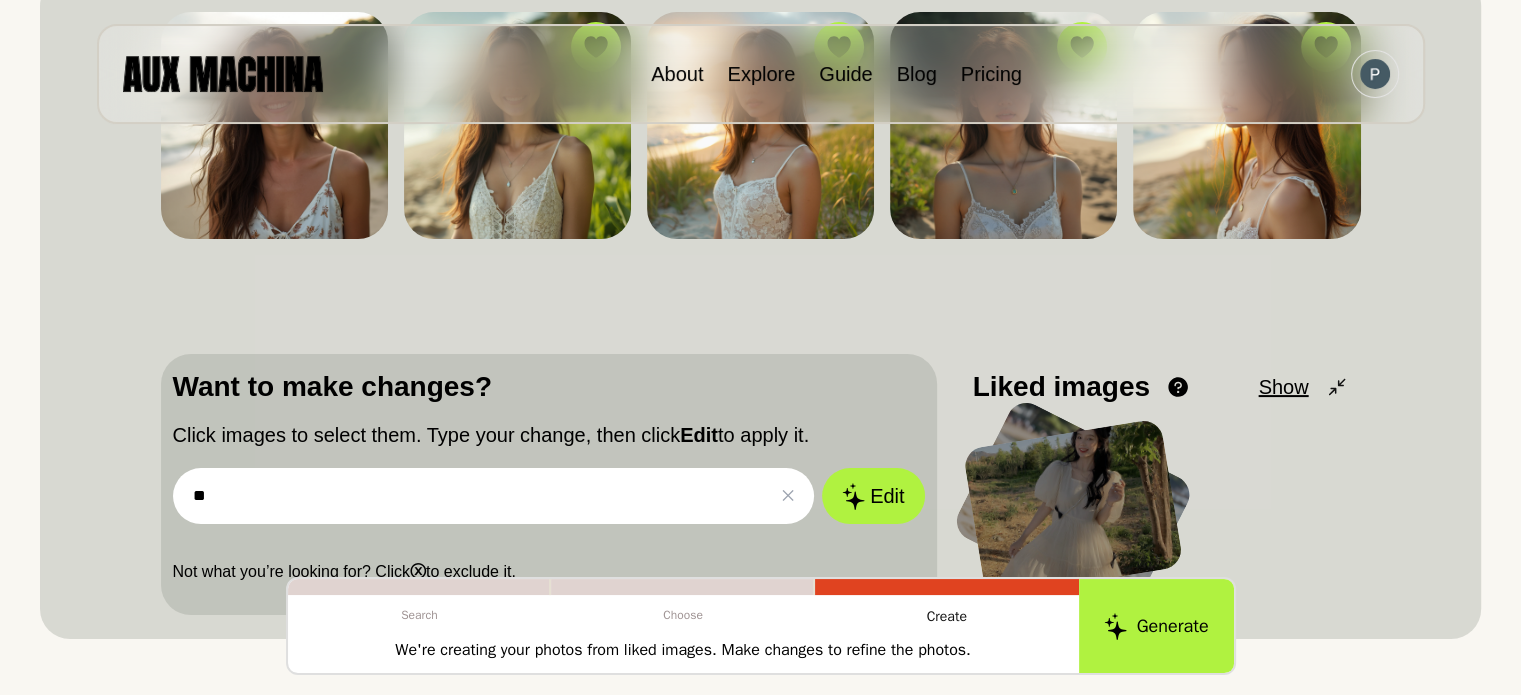 type on "*" 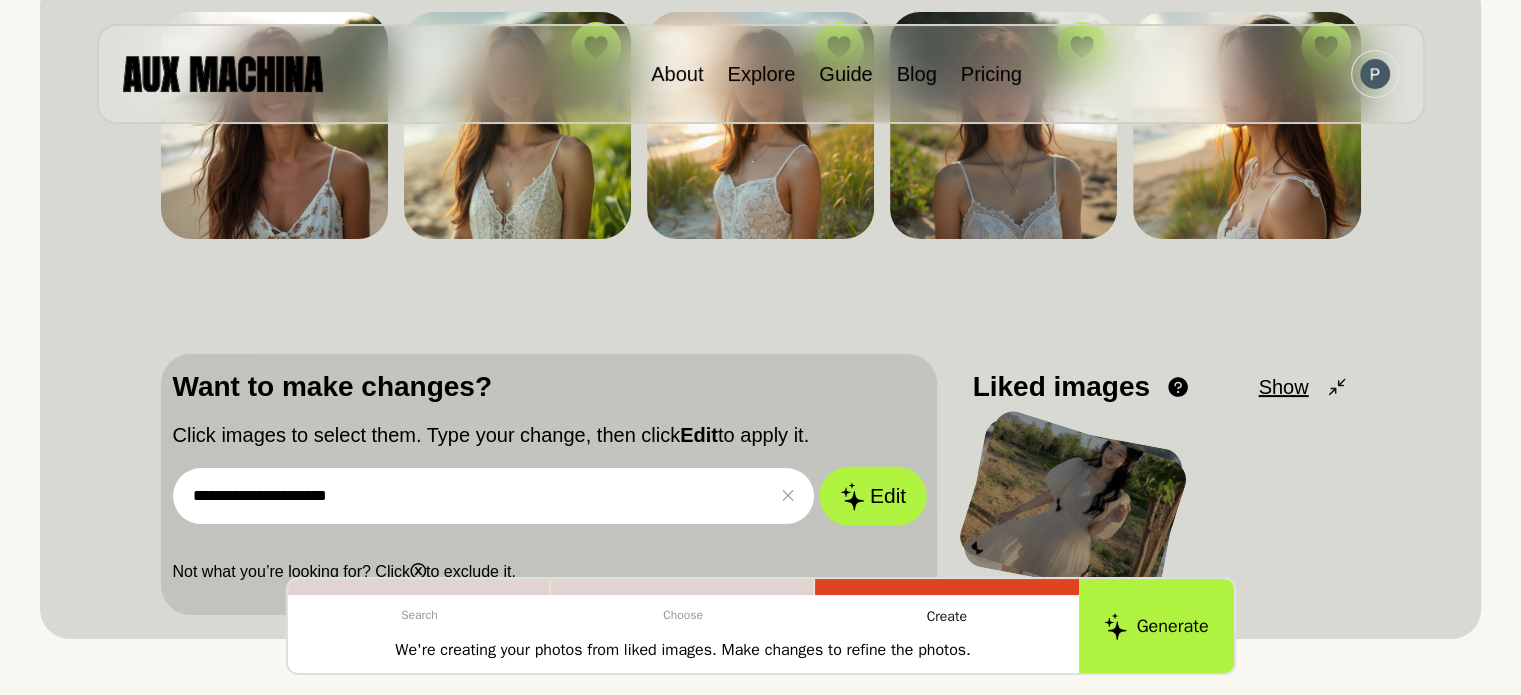 click on "Edit" at bounding box center (873, 496) 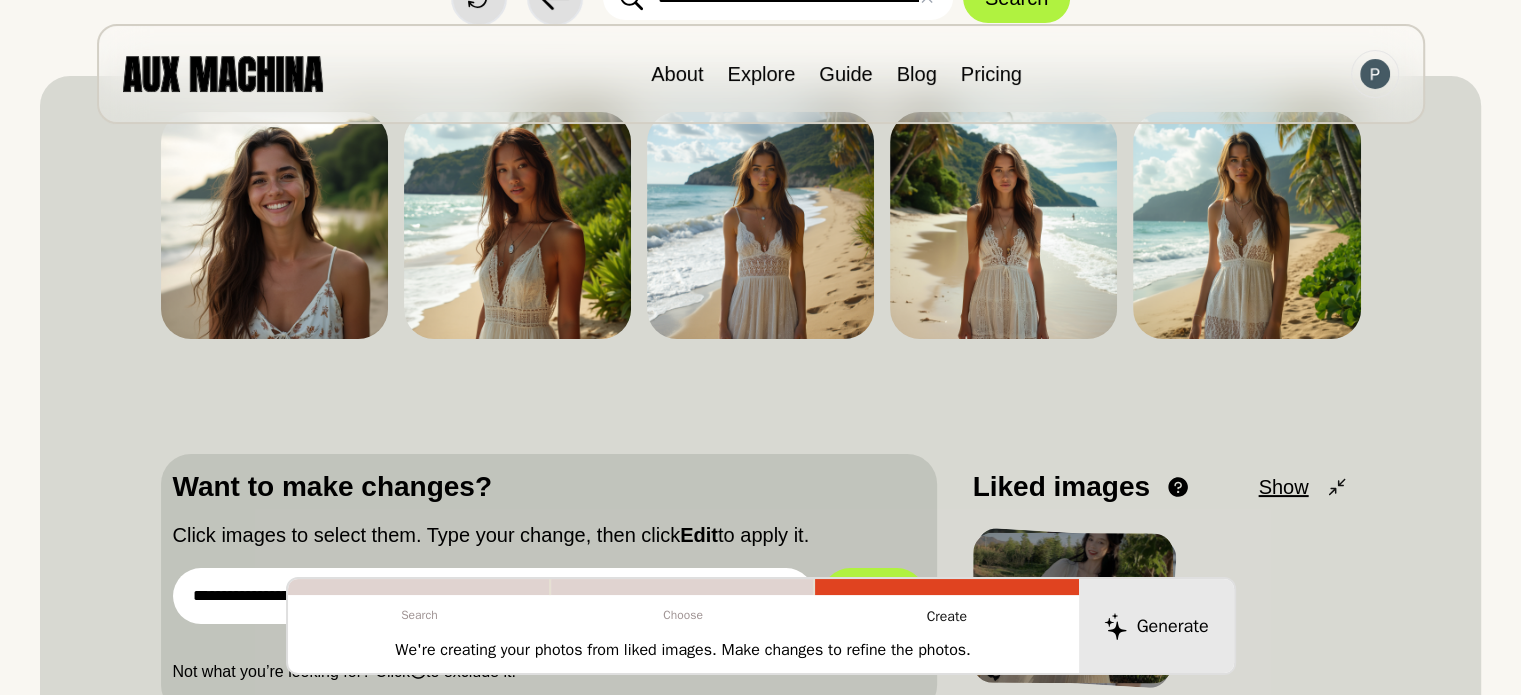 scroll, scrollTop: 300, scrollLeft: 0, axis: vertical 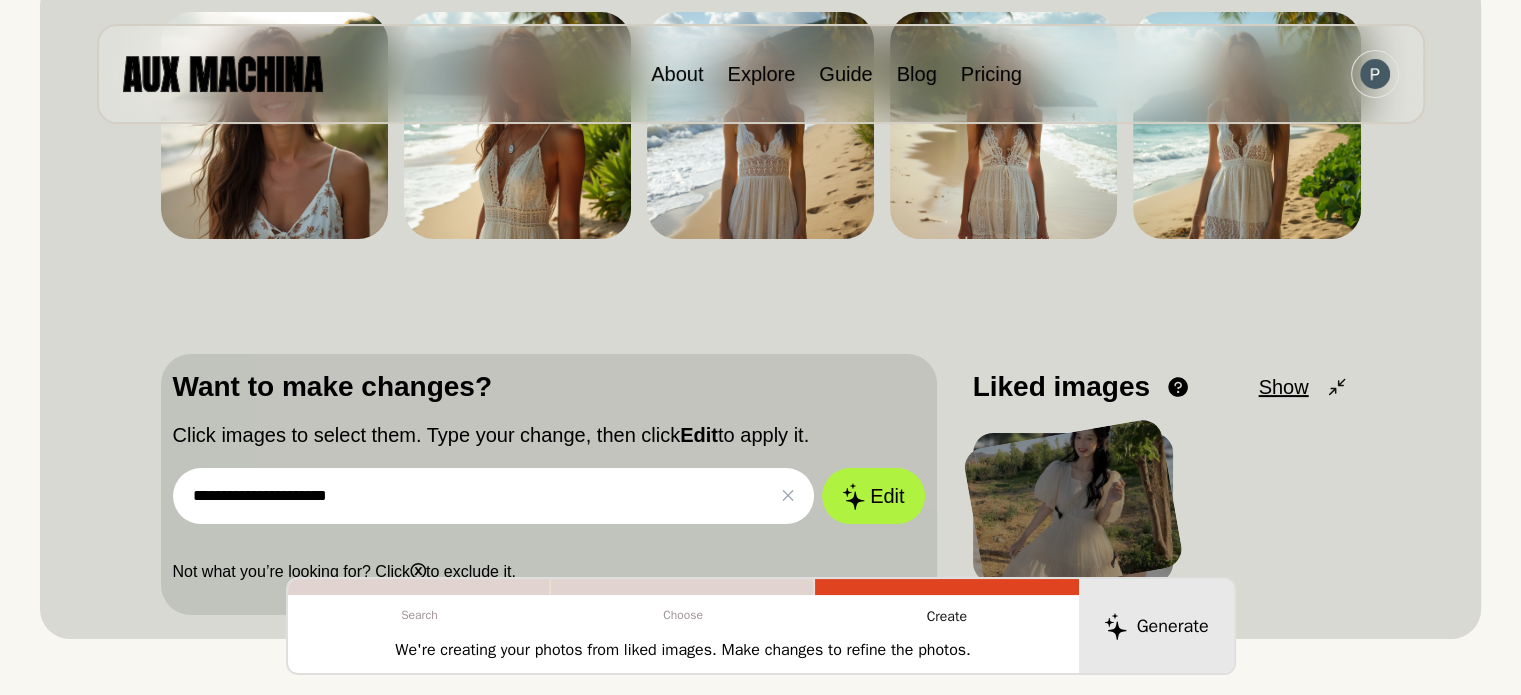 drag, startPoint x: 407, startPoint y: 499, endPoint x: 12, endPoint y: 462, distance: 396.72913 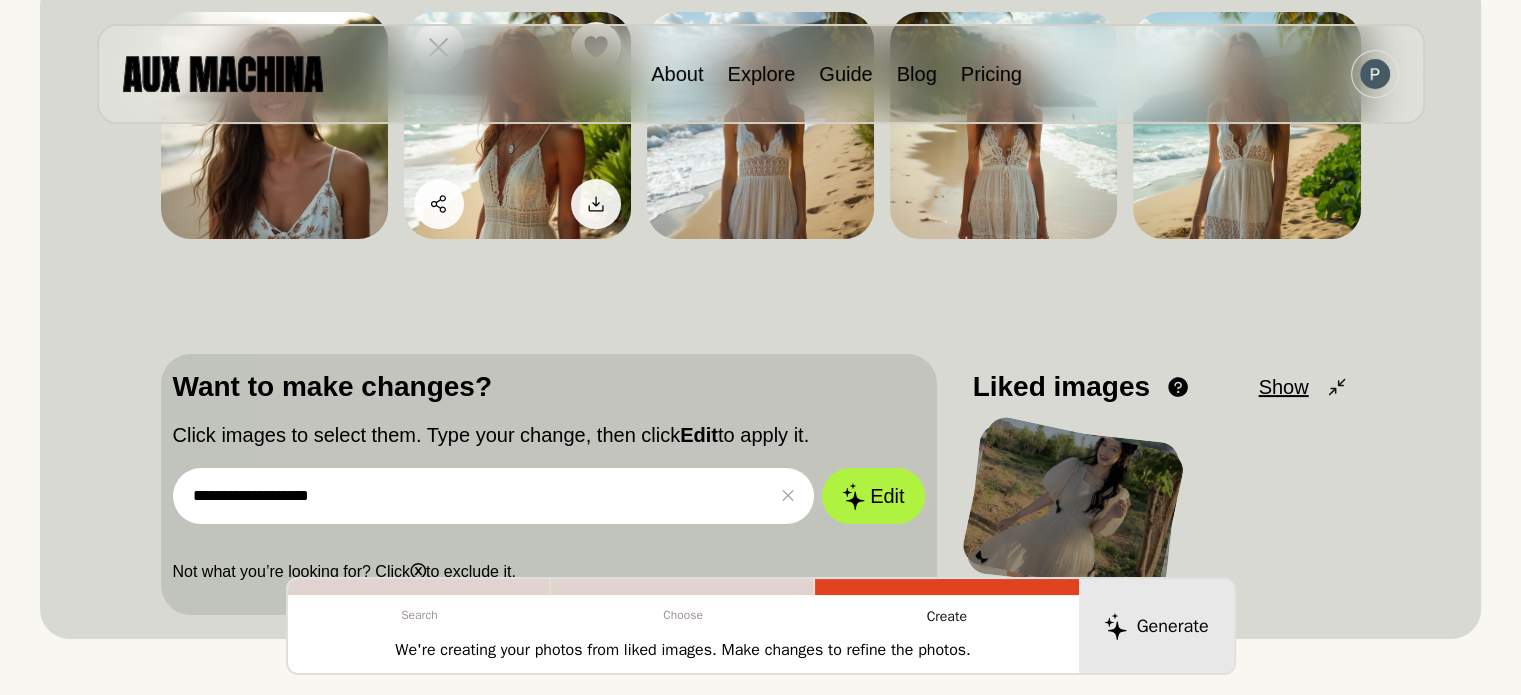 scroll, scrollTop: 0, scrollLeft: 0, axis: both 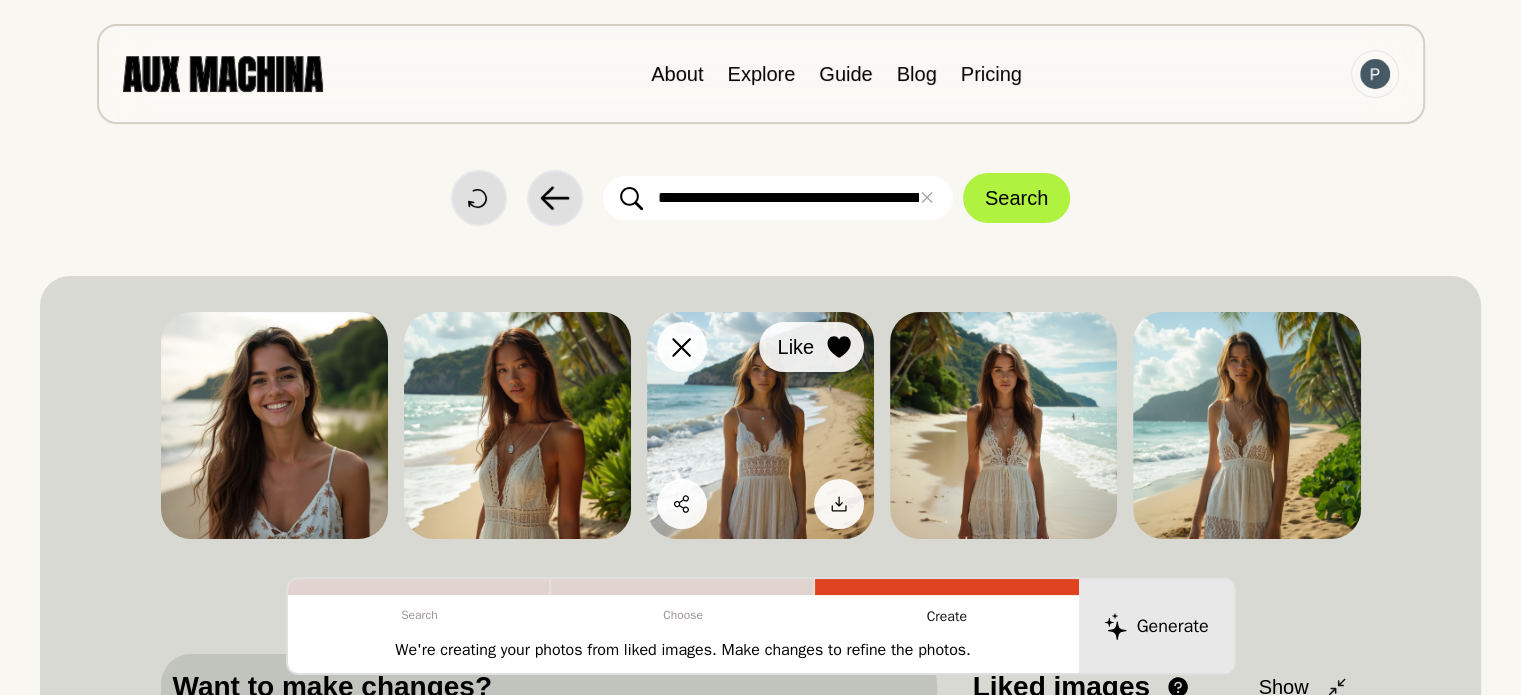 click 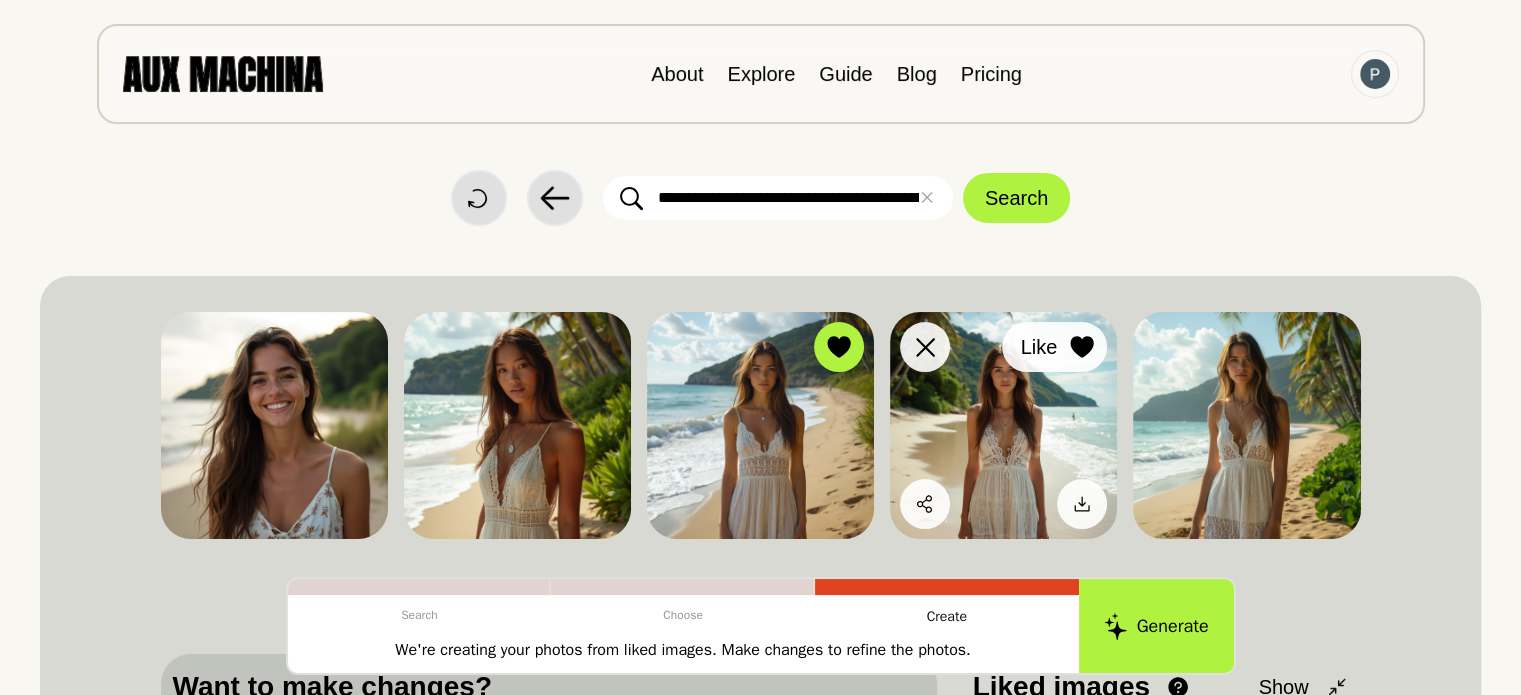 click 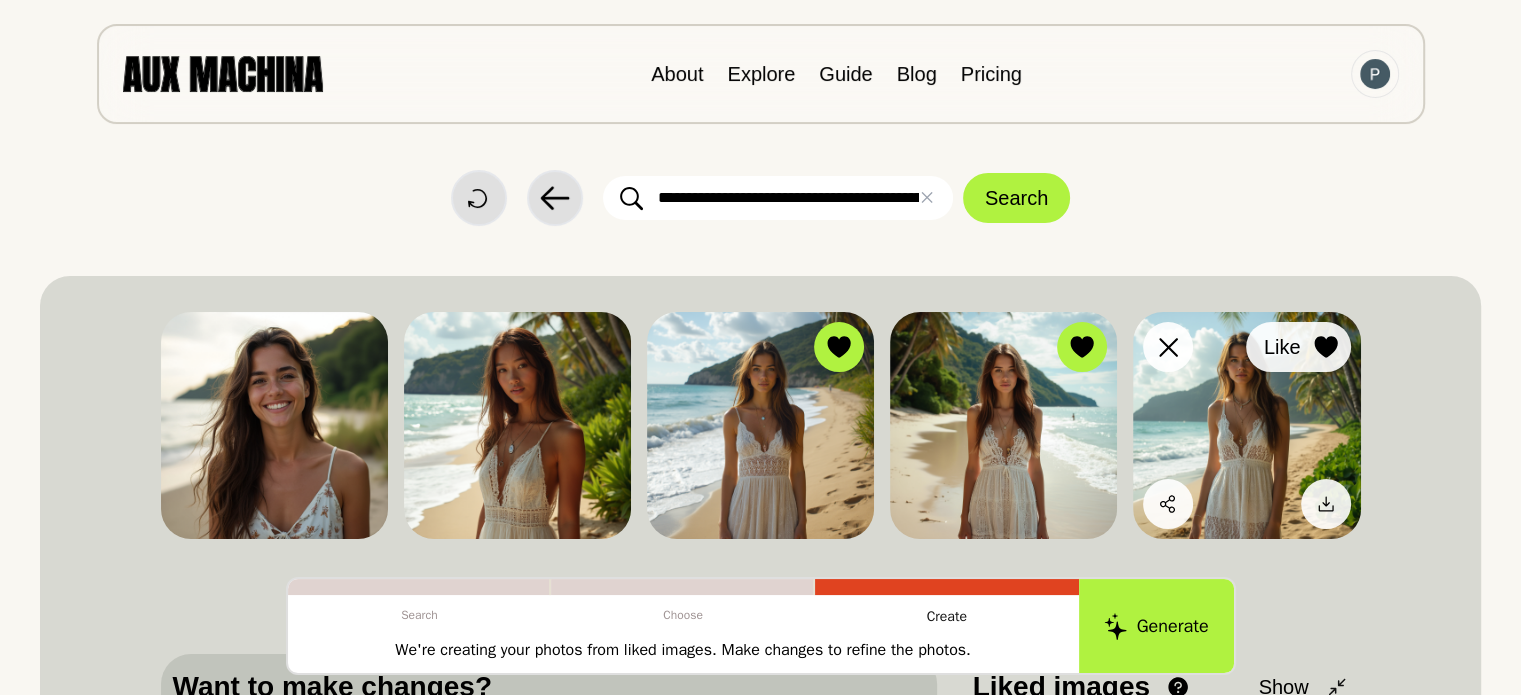 click 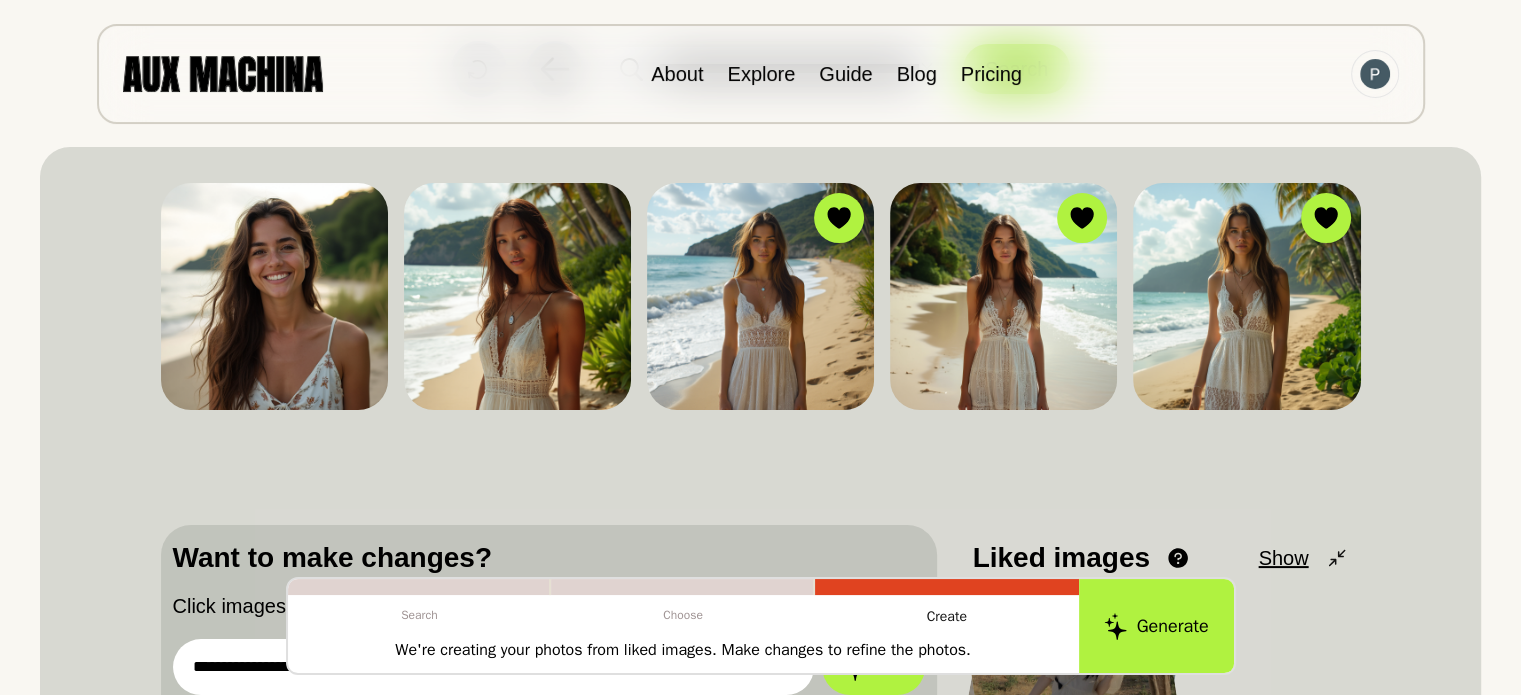 scroll, scrollTop: 400, scrollLeft: 0, axis: vertical 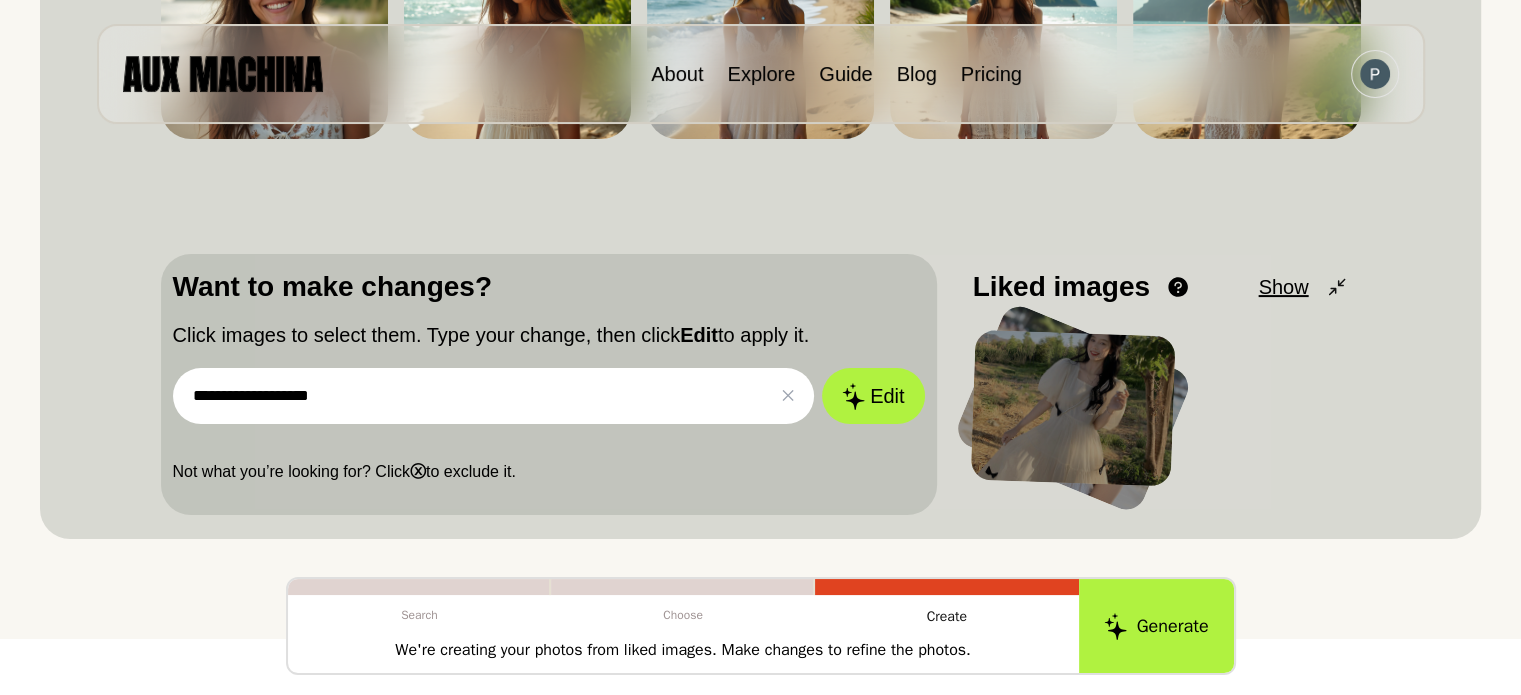 click on "**********" at bounding box center [494, 396] 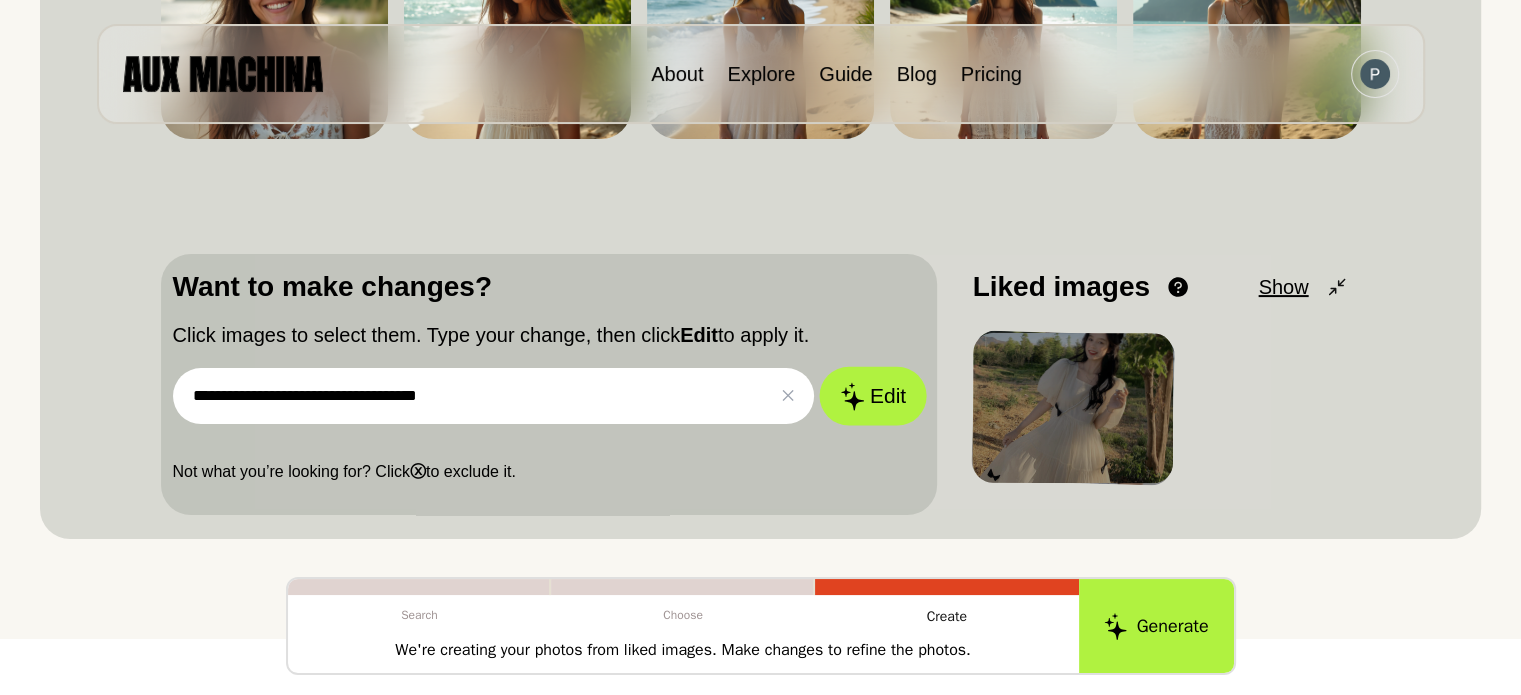 click on "Edit" at bounding box center (873, 396) 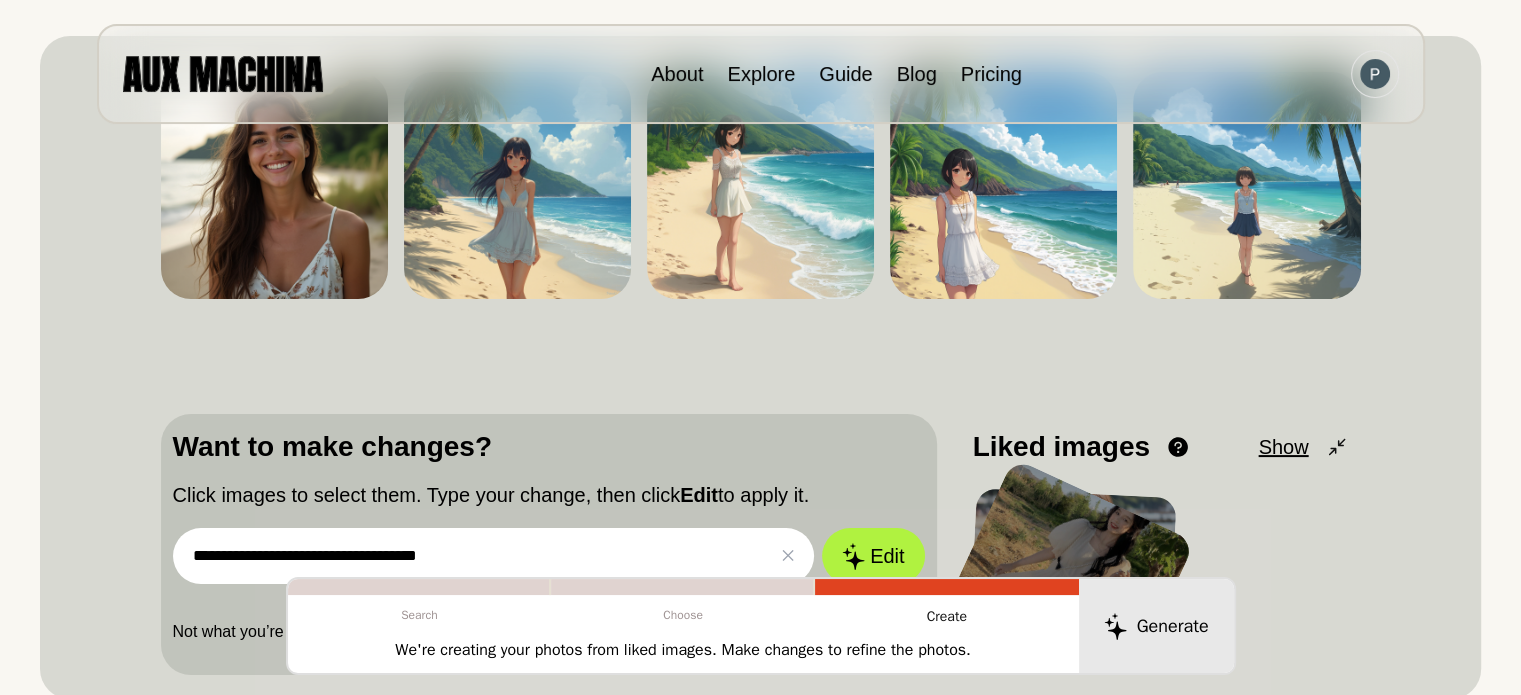 scroll, scrollTop: 100, scrollLeft: 0, axis: vertical 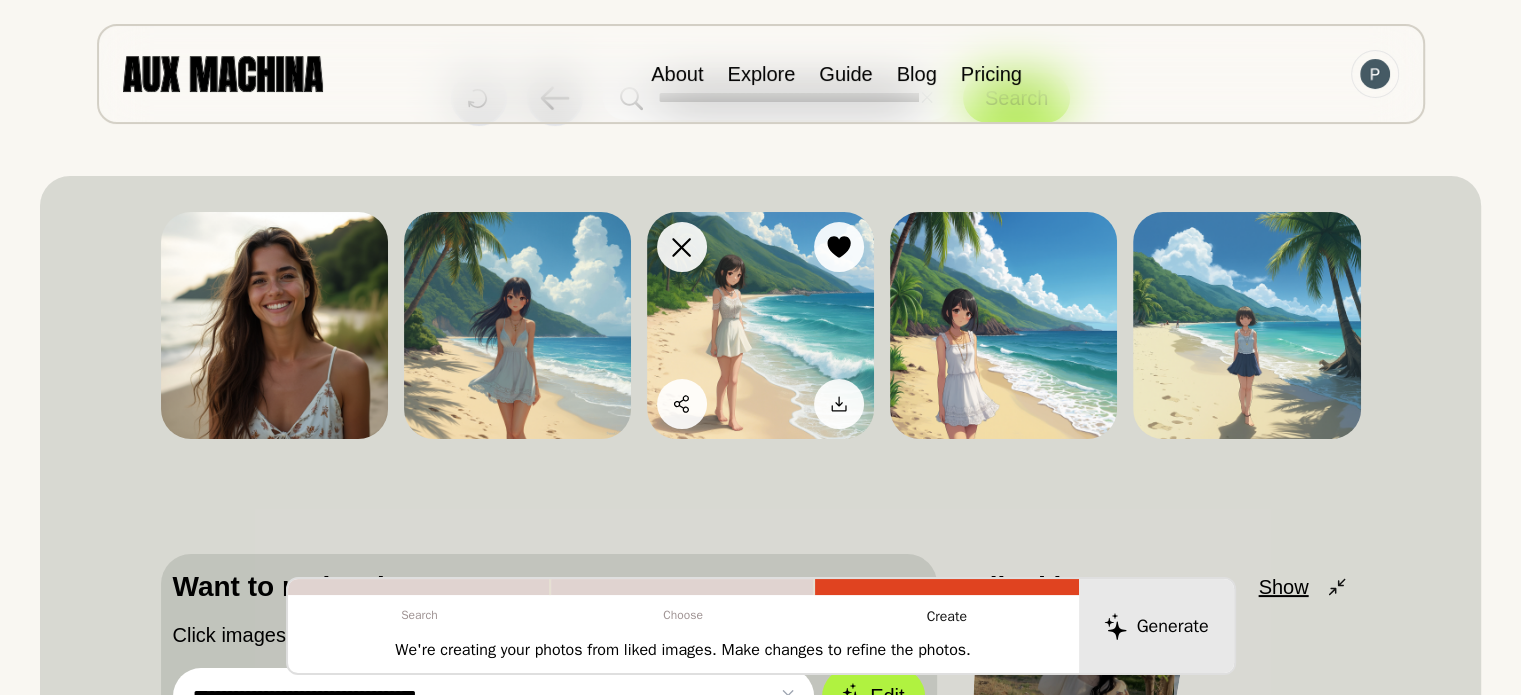 drag, startPoint x: 594, startPoint y: 252, endPoint x: 769, endPoint y: 252, distance: 175 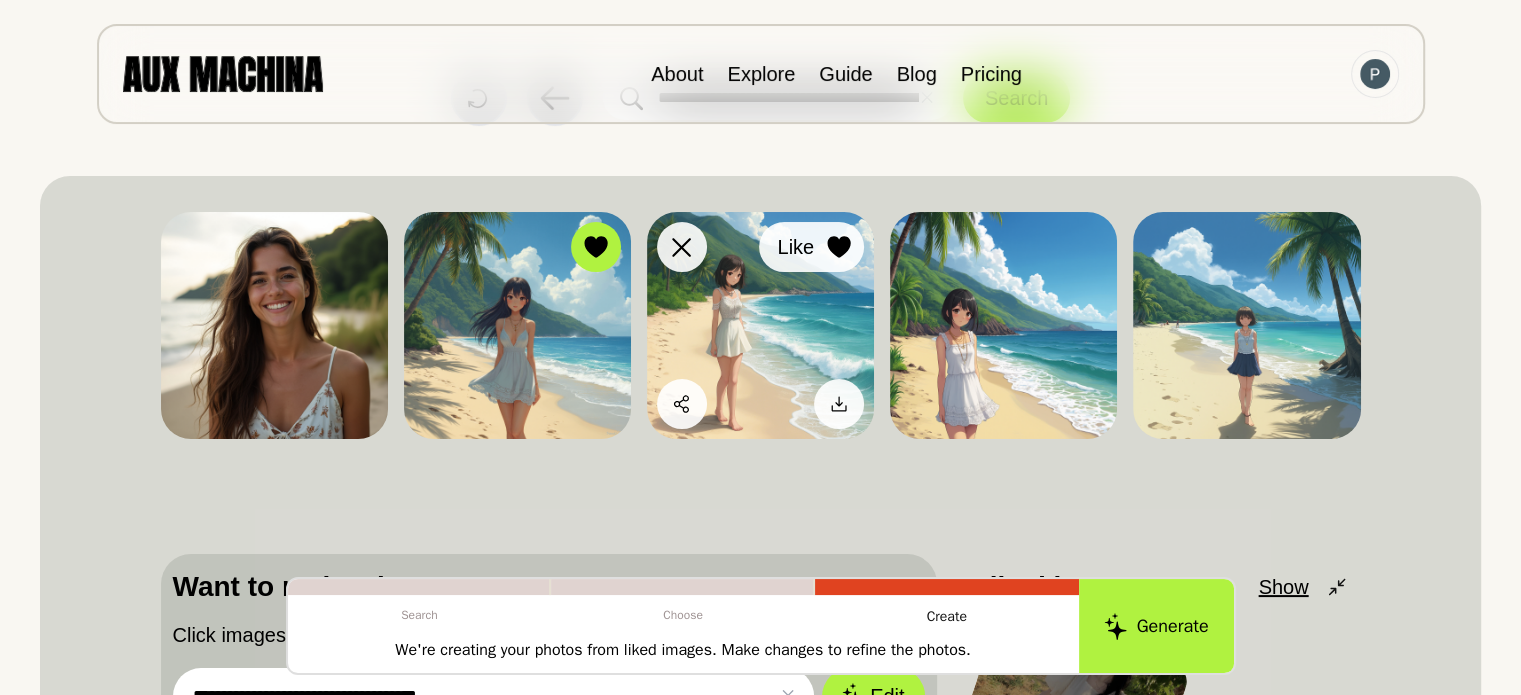 drag, startPoint x: 841, startPoint y: 250, endPoint x: 982, endPoint y: 249, distance: 141.00354 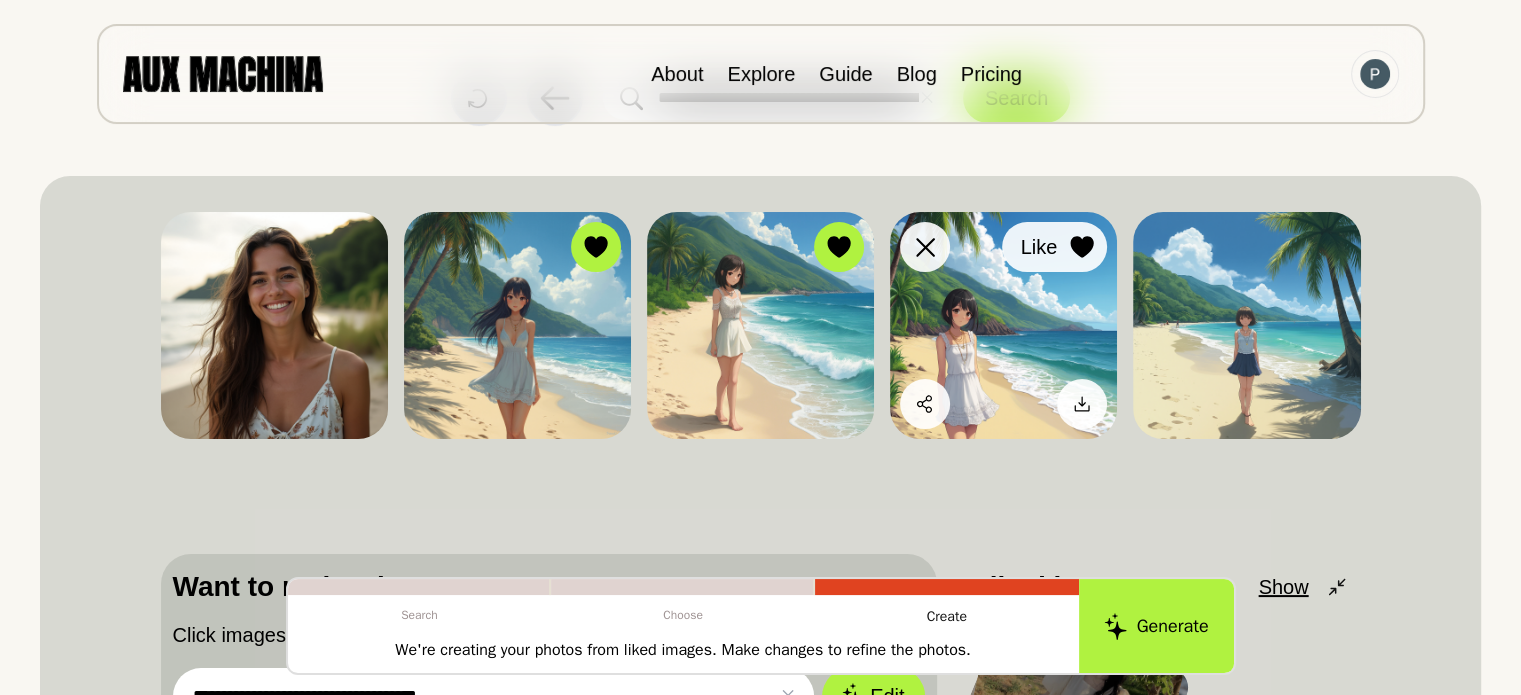click 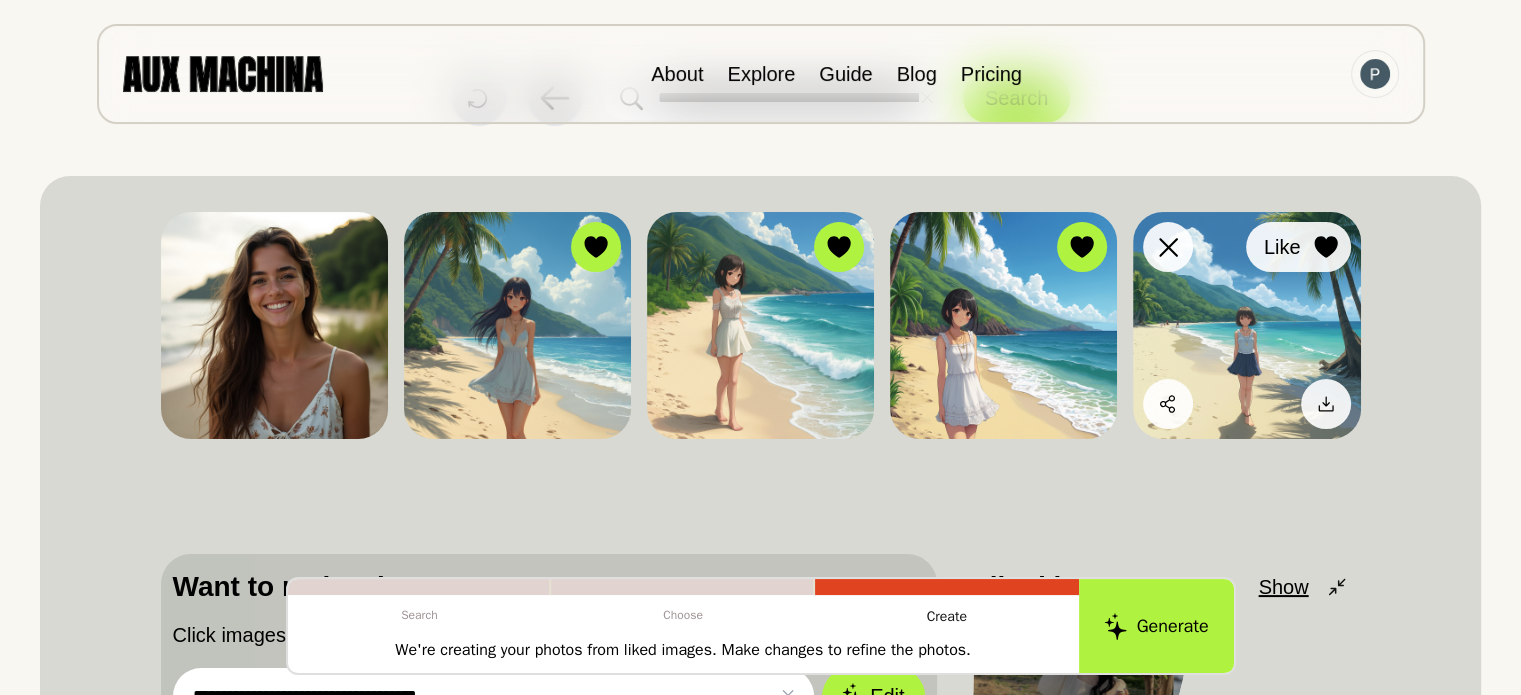 click 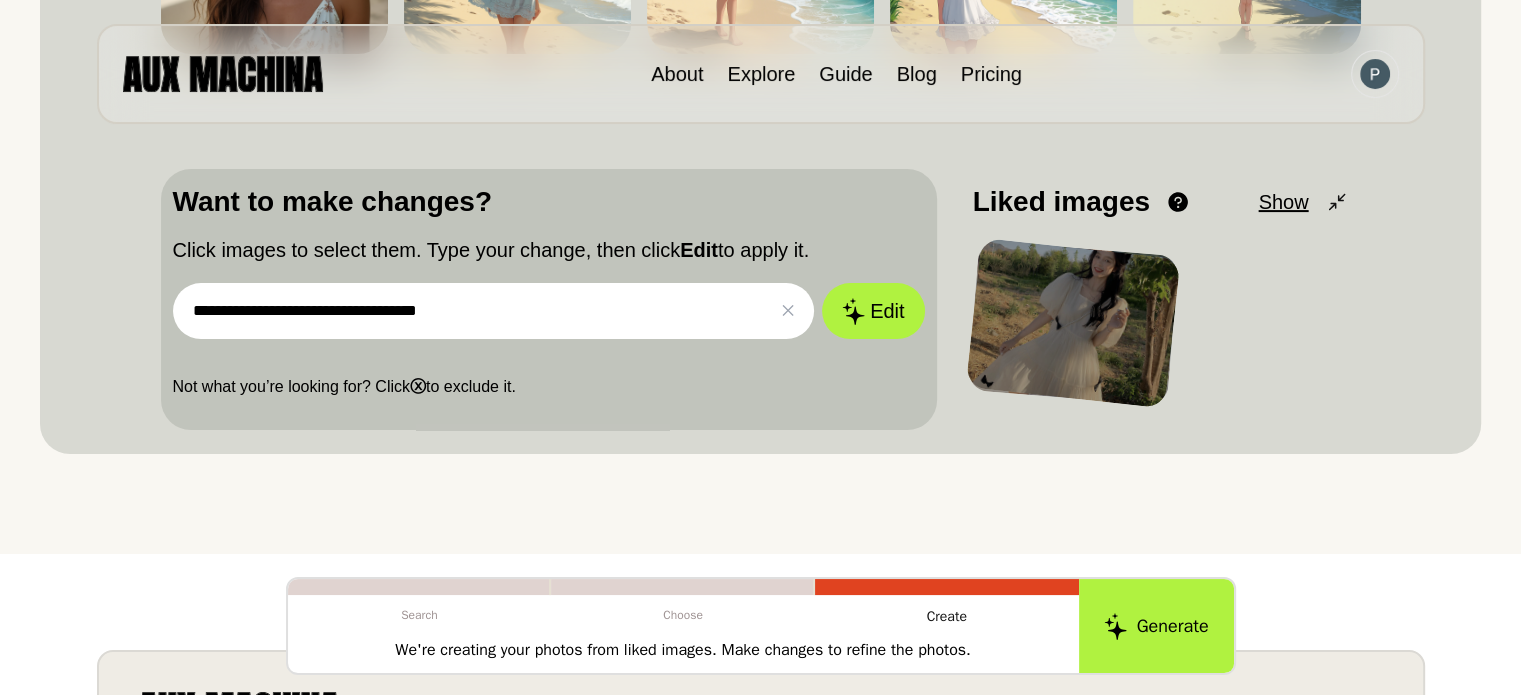 scroll, scrollTop: 500, scrollLeft: 0, axis: vertical 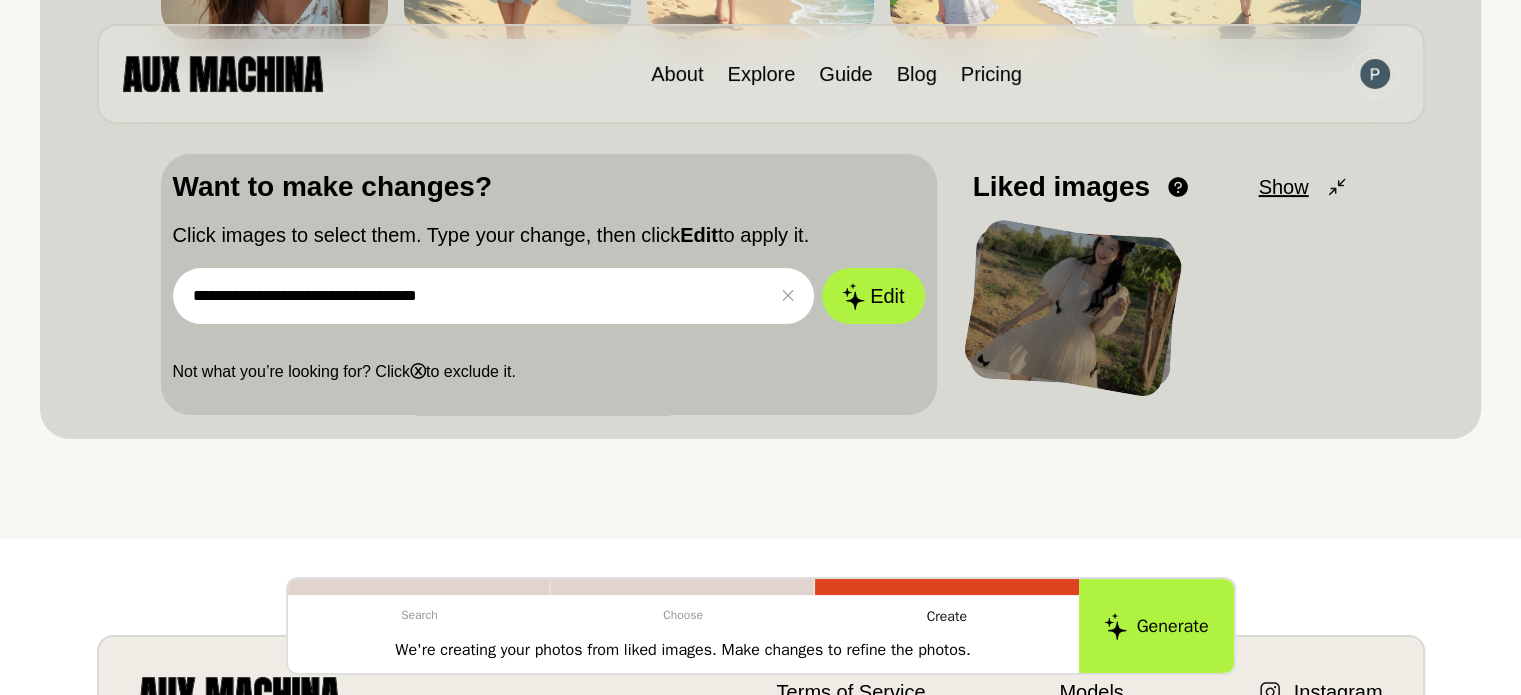 click on "**********" at bounding box center (494, 296) 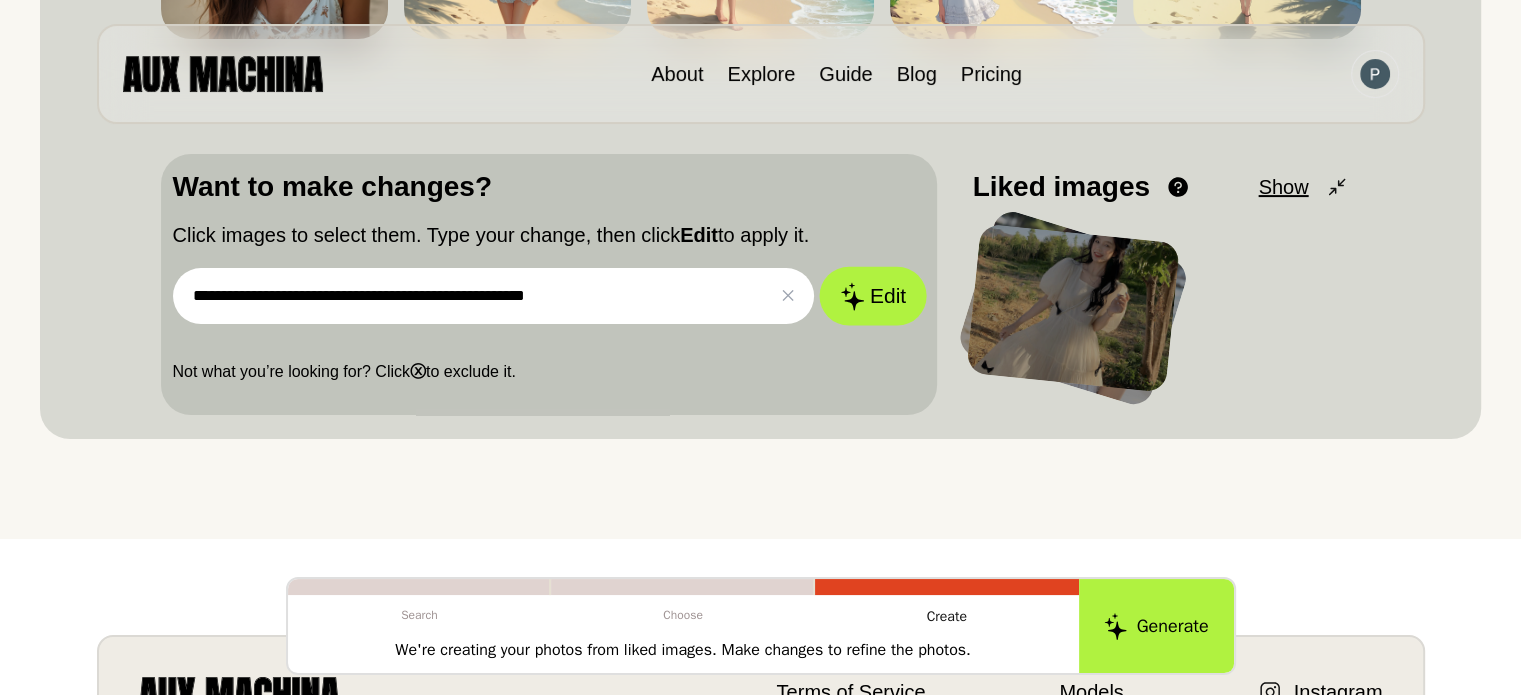 type on "**********" 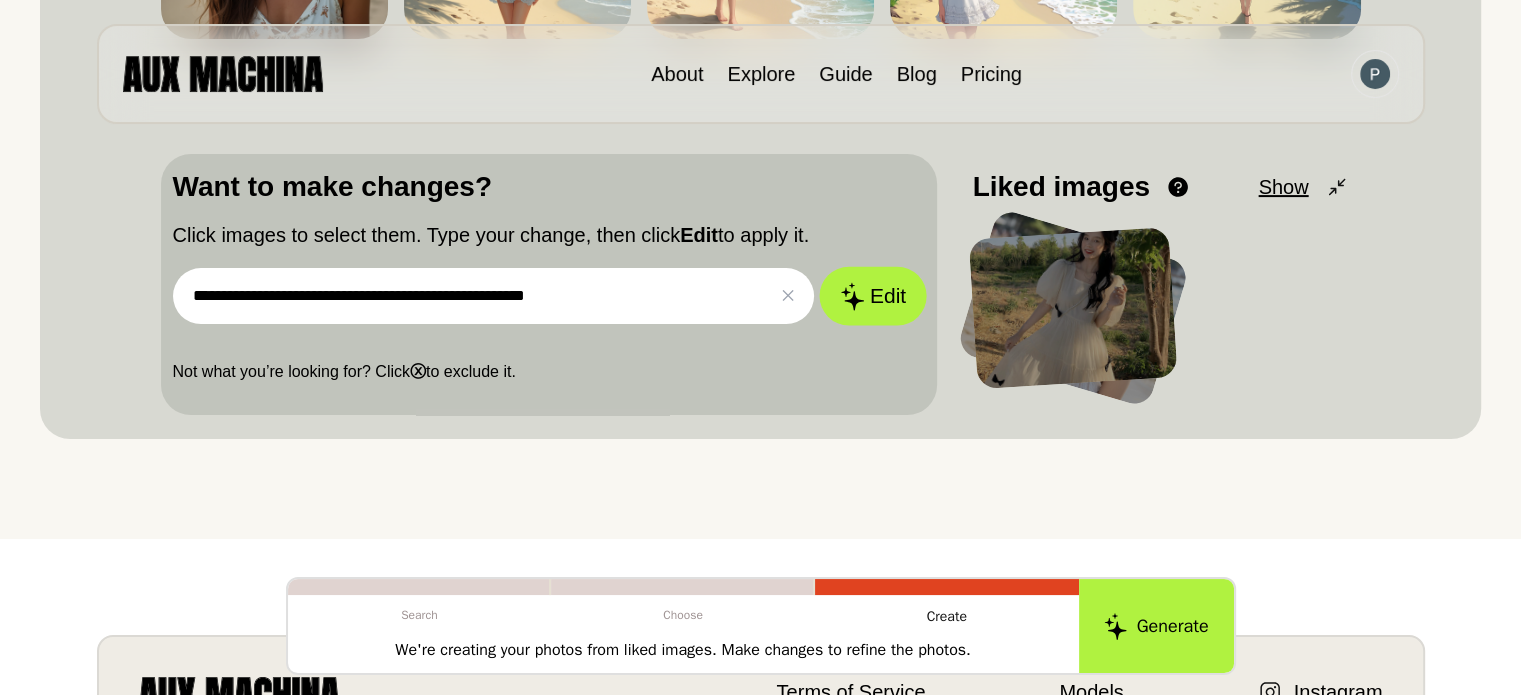 click on "Edit" at bounding box center (873, 296) 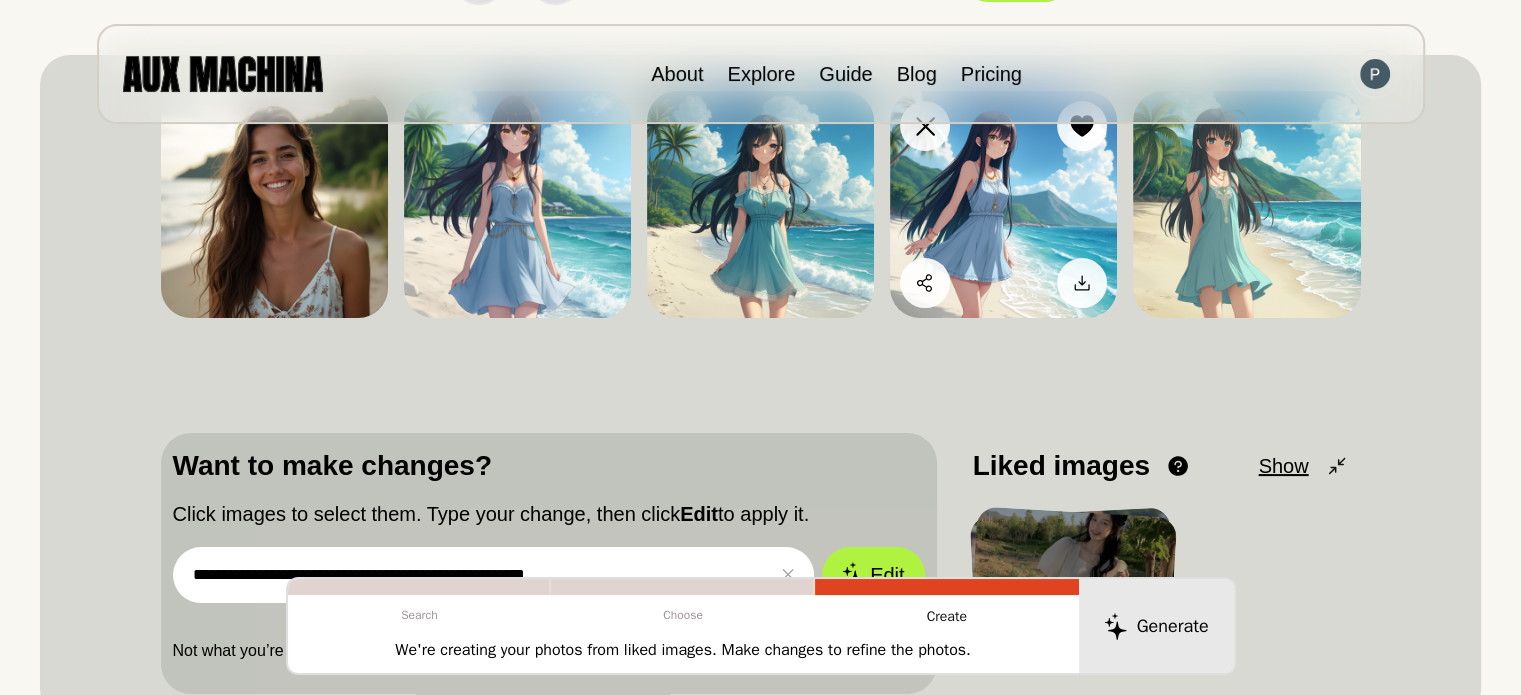 scroll, scrollTop: 100, scrollLeft: 0, axis: vertical 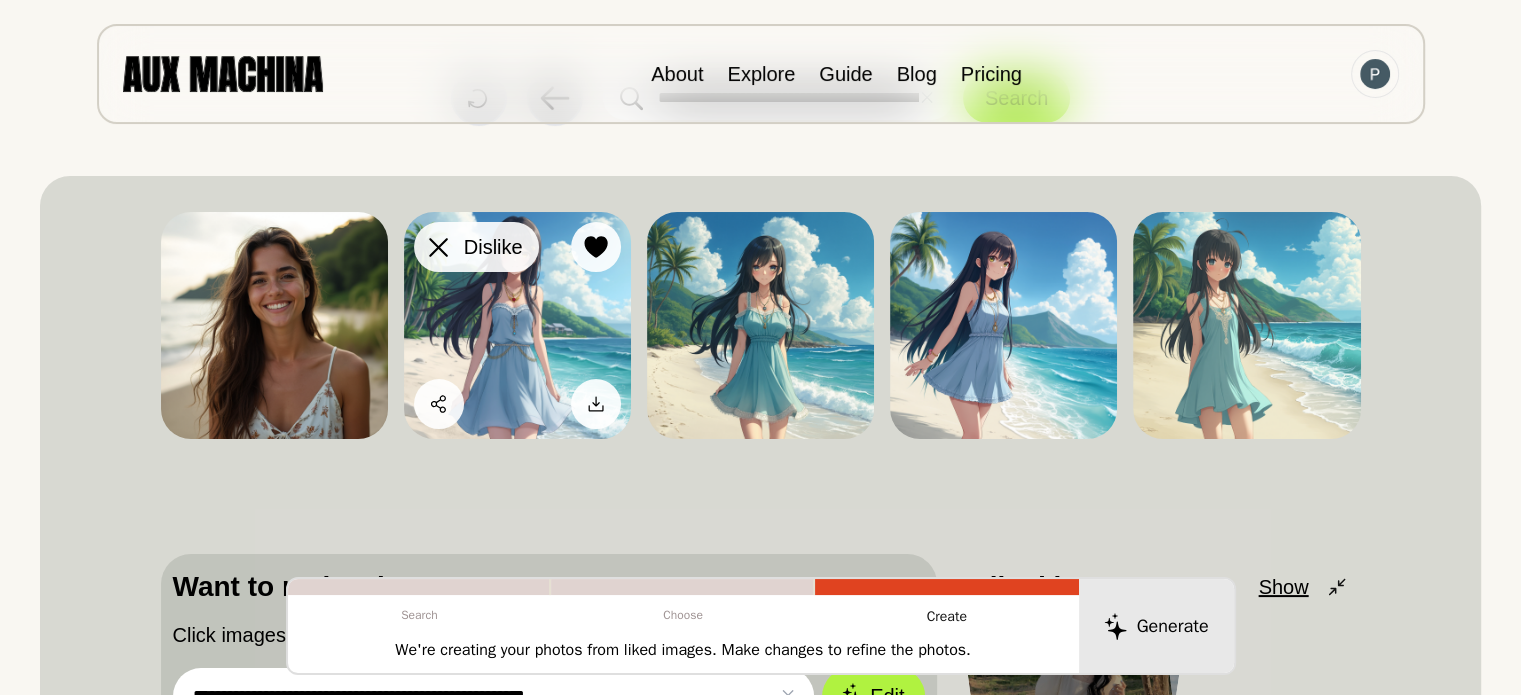 click 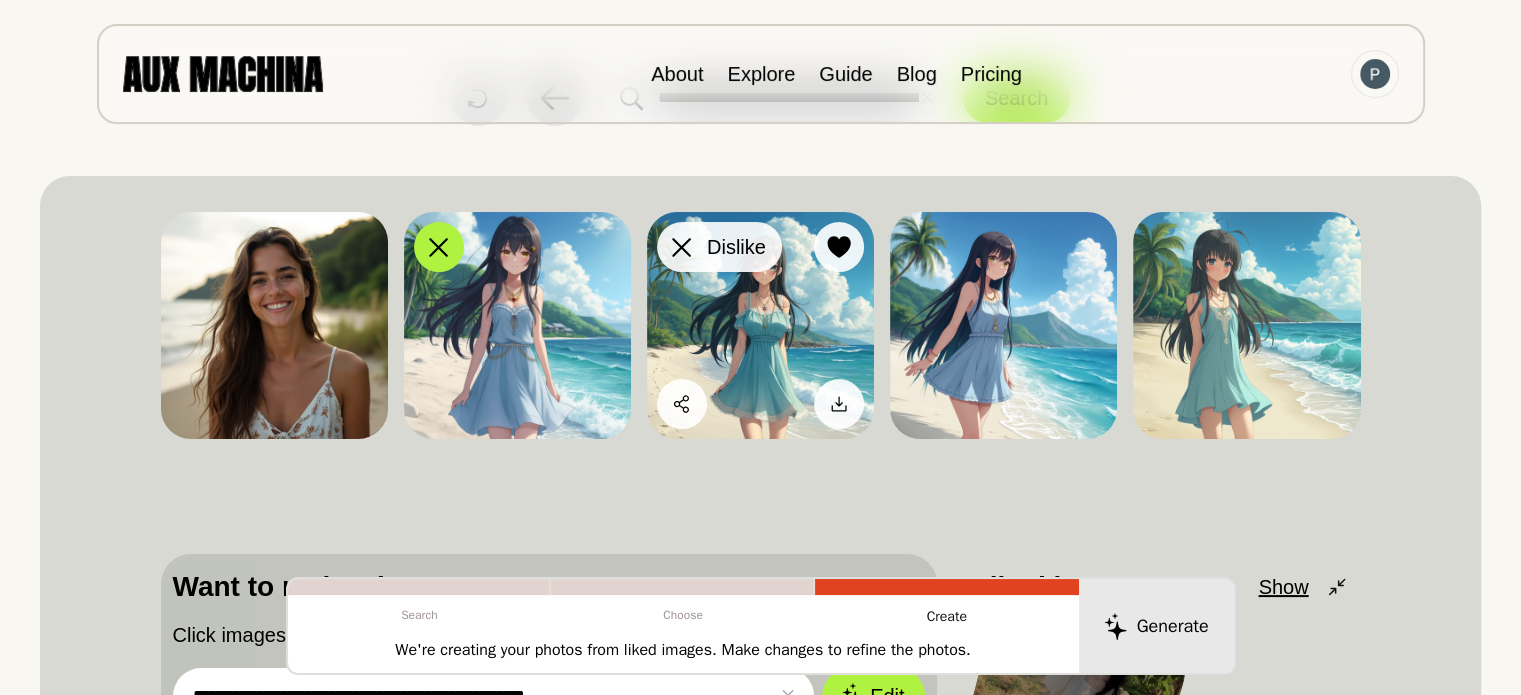 drag, startPoint x: 677, startPoint y: 239, endPoint x: 739, endPoint y: 240, distance: 62.008064 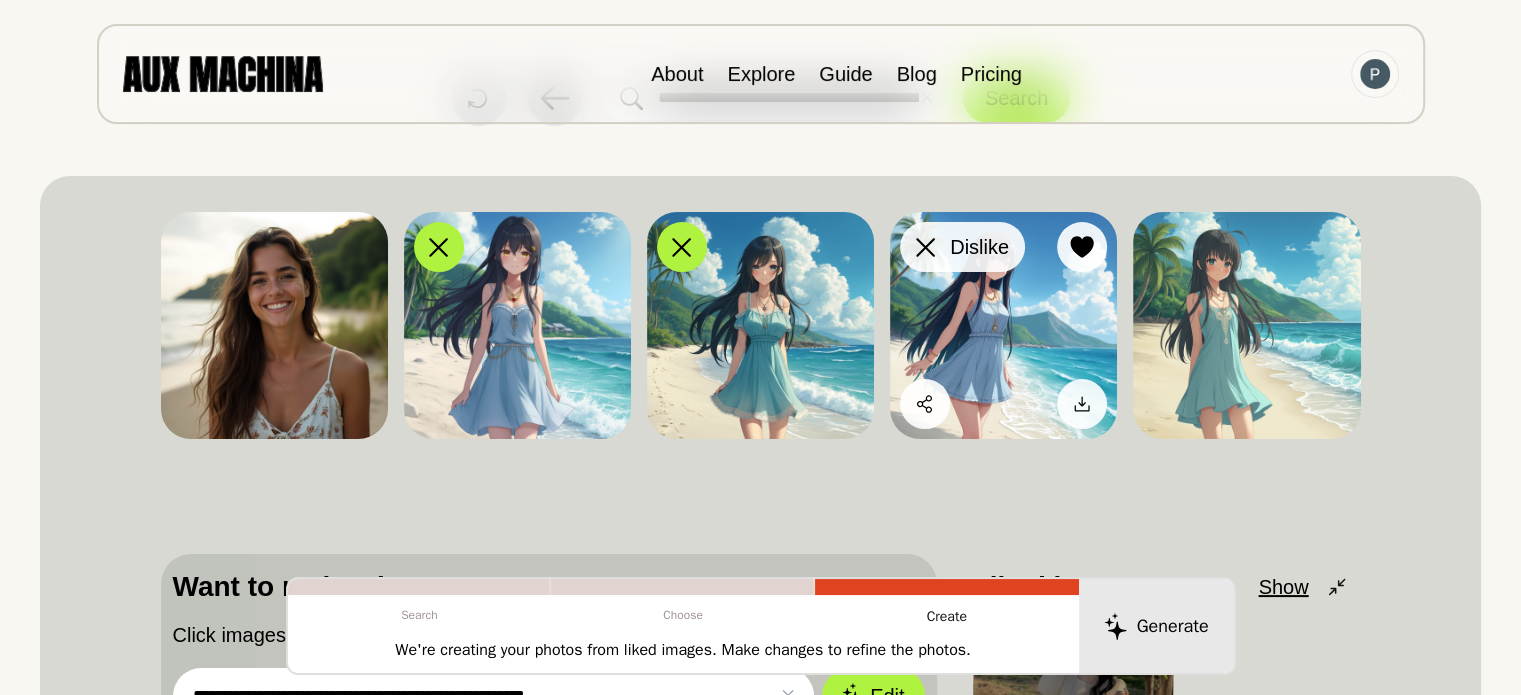 click on "Dislike" at bounding box center (962, 247) 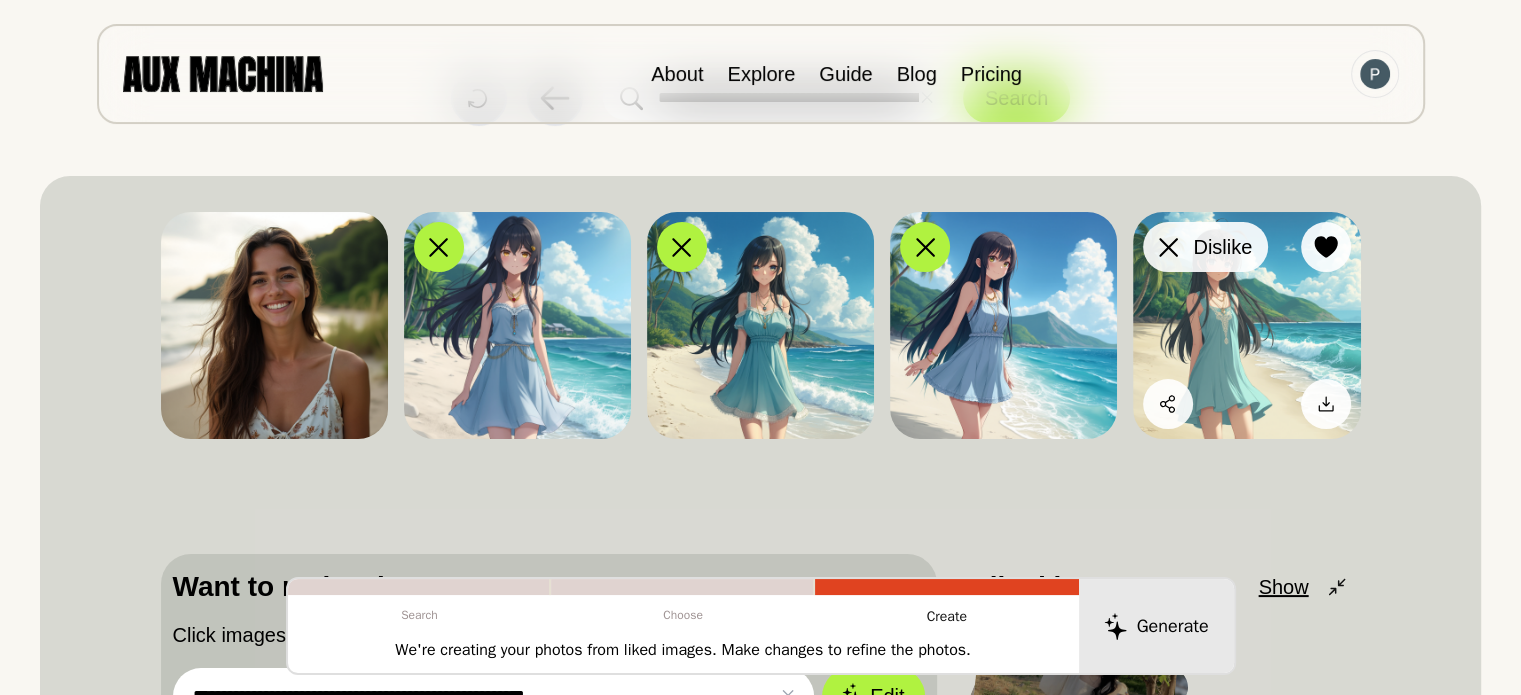 click on "Dislike" at bounding box center [1205, 247] 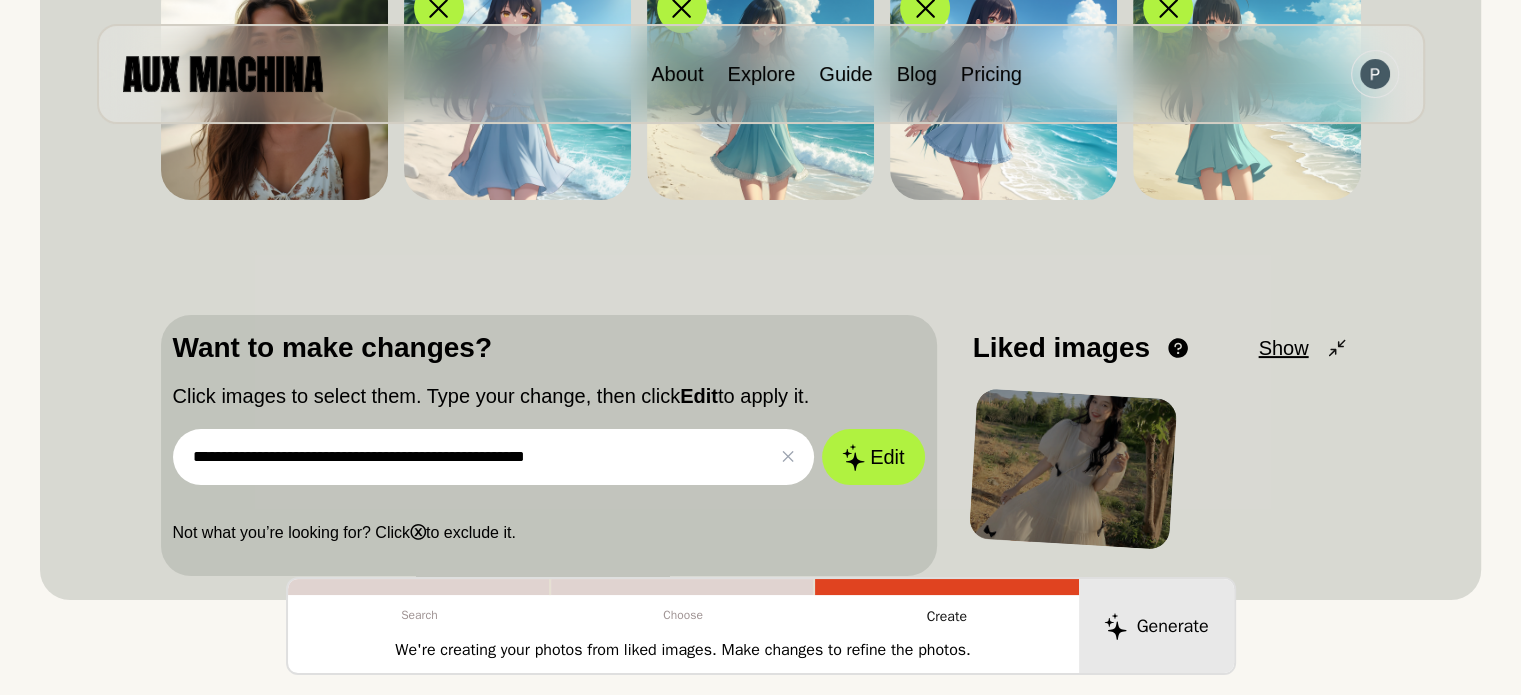 scroll, scrollTop: 500, scrollLeft: 0, axis: vertical 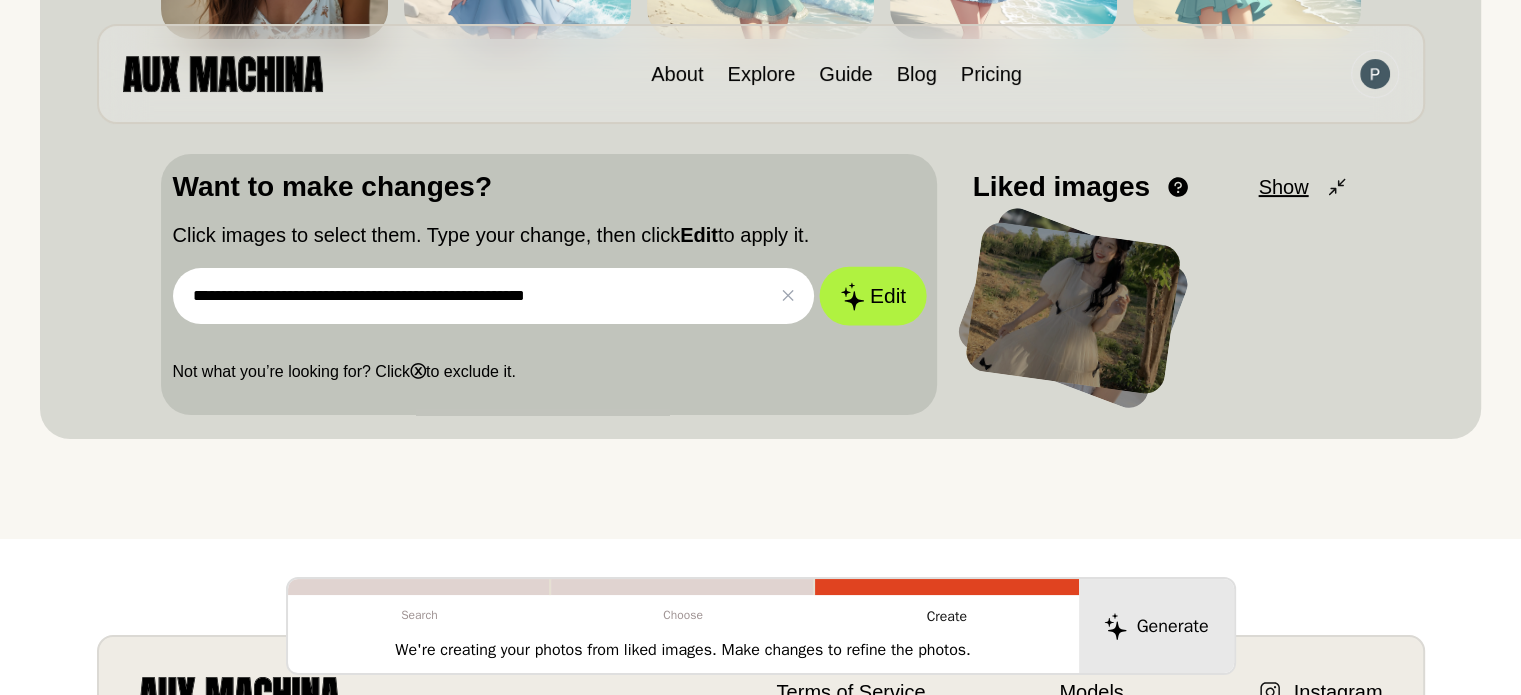 click on "Edit" at bounding box center (873, 296) 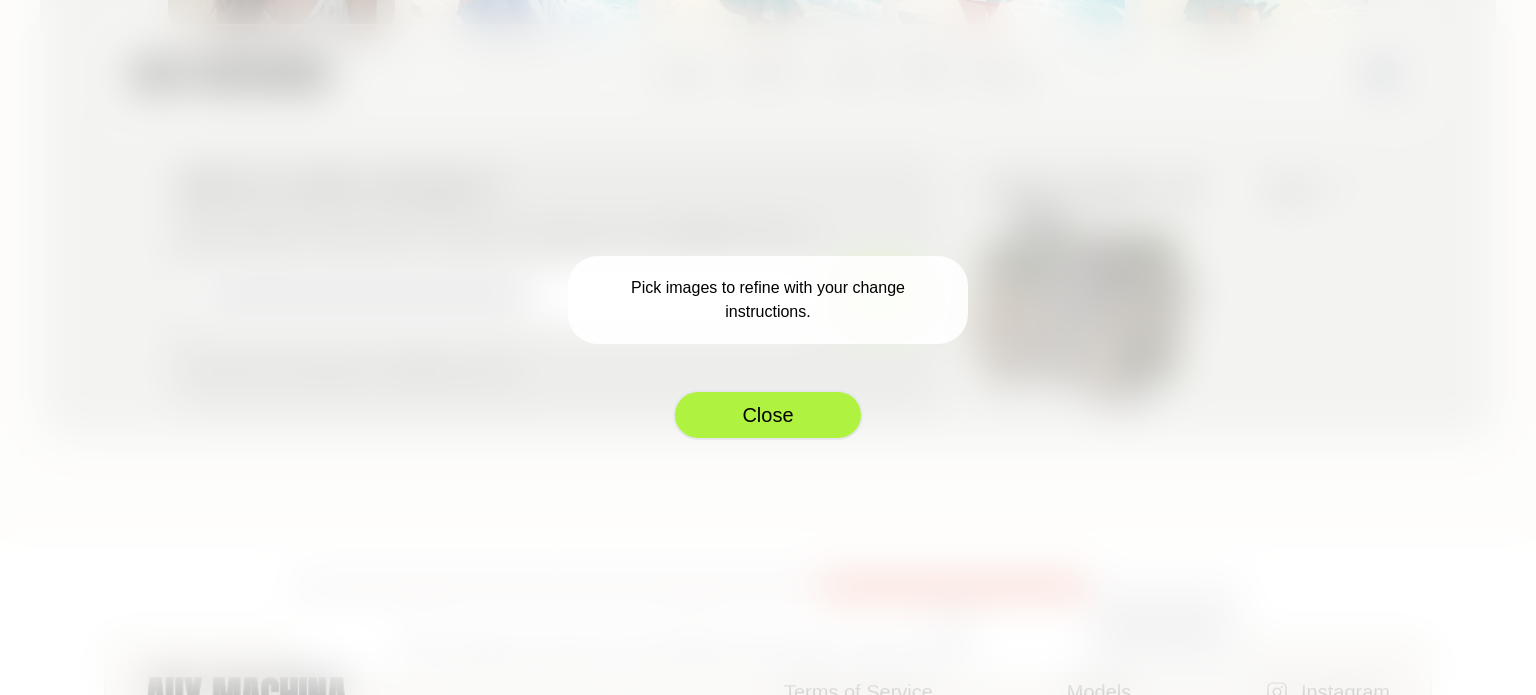 click on "Close" at bounding box center (768, 415) 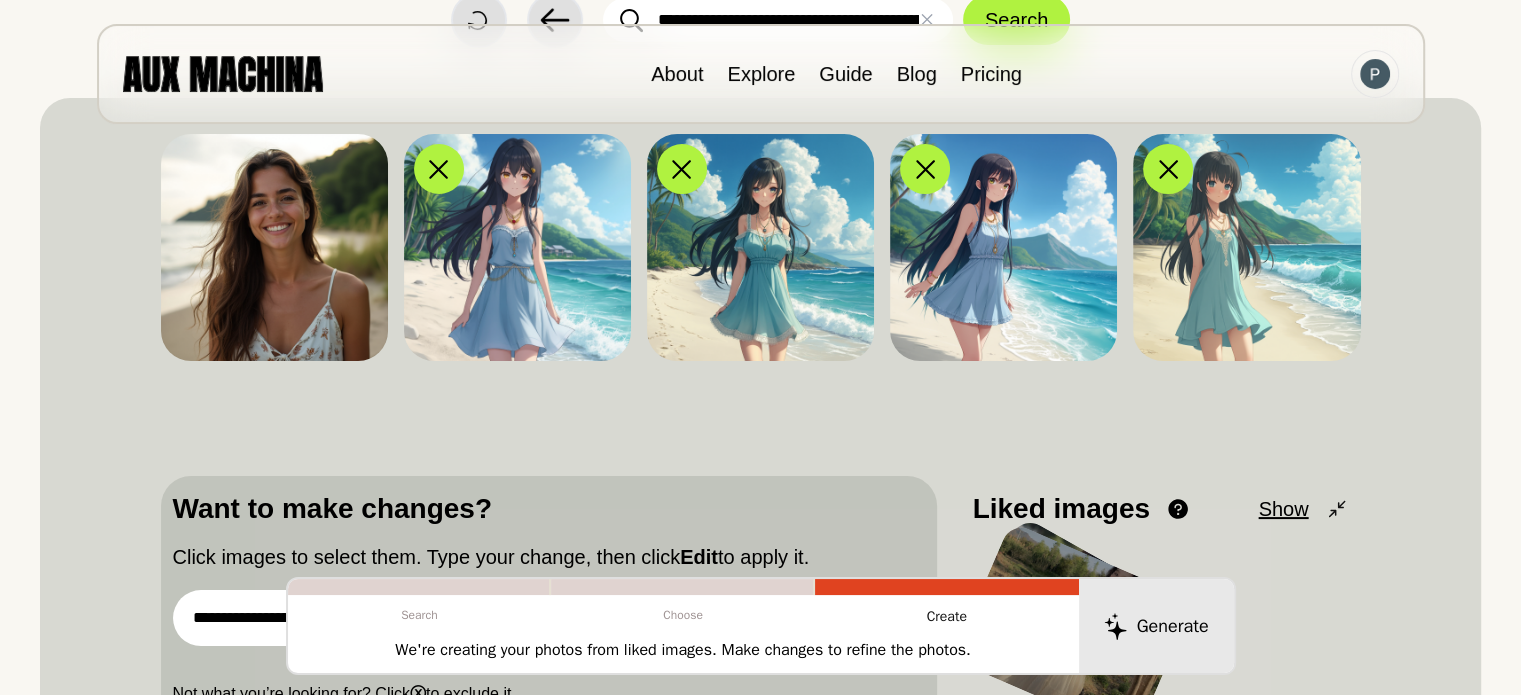 scroll, scrollTop: 100, scrollLeft: 0, axis: vertical 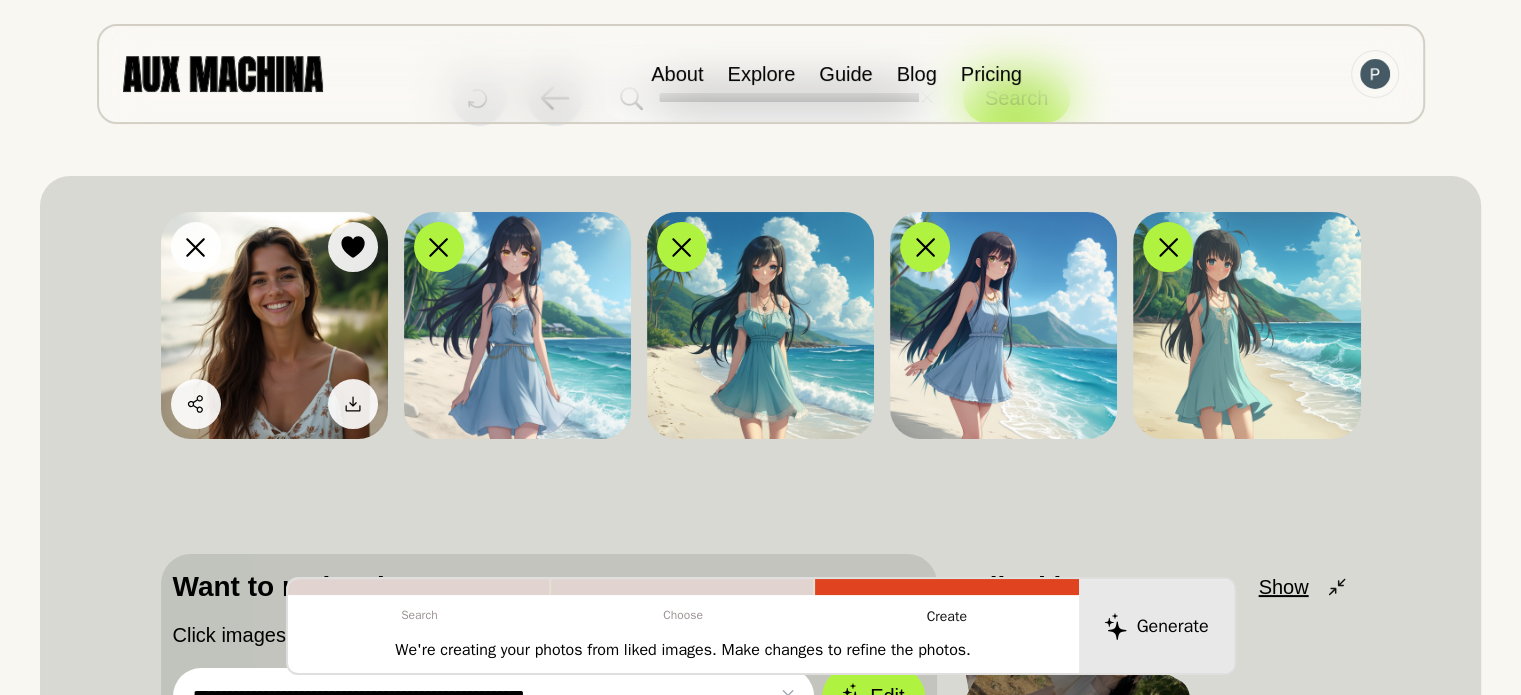 click on "Dislike Like Share Download" at bounding box center [274, 325] 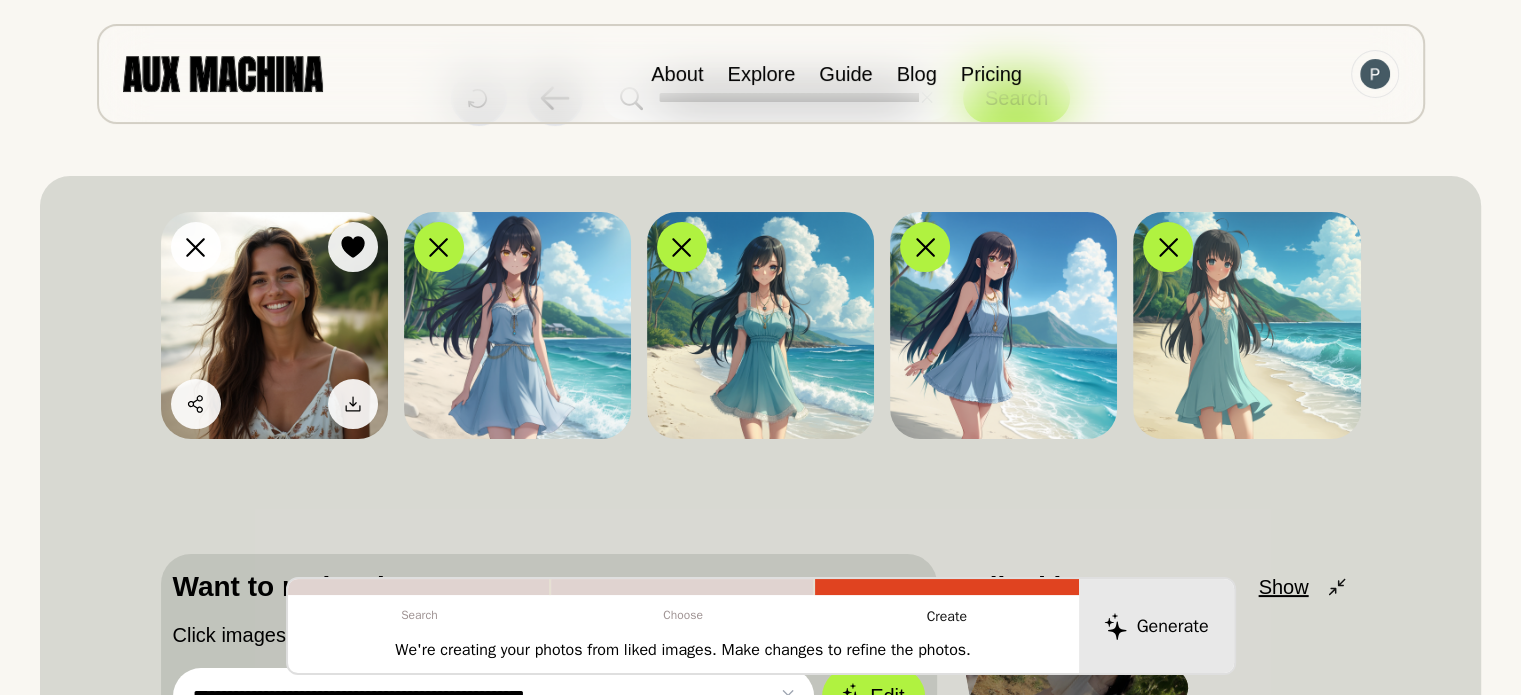 click 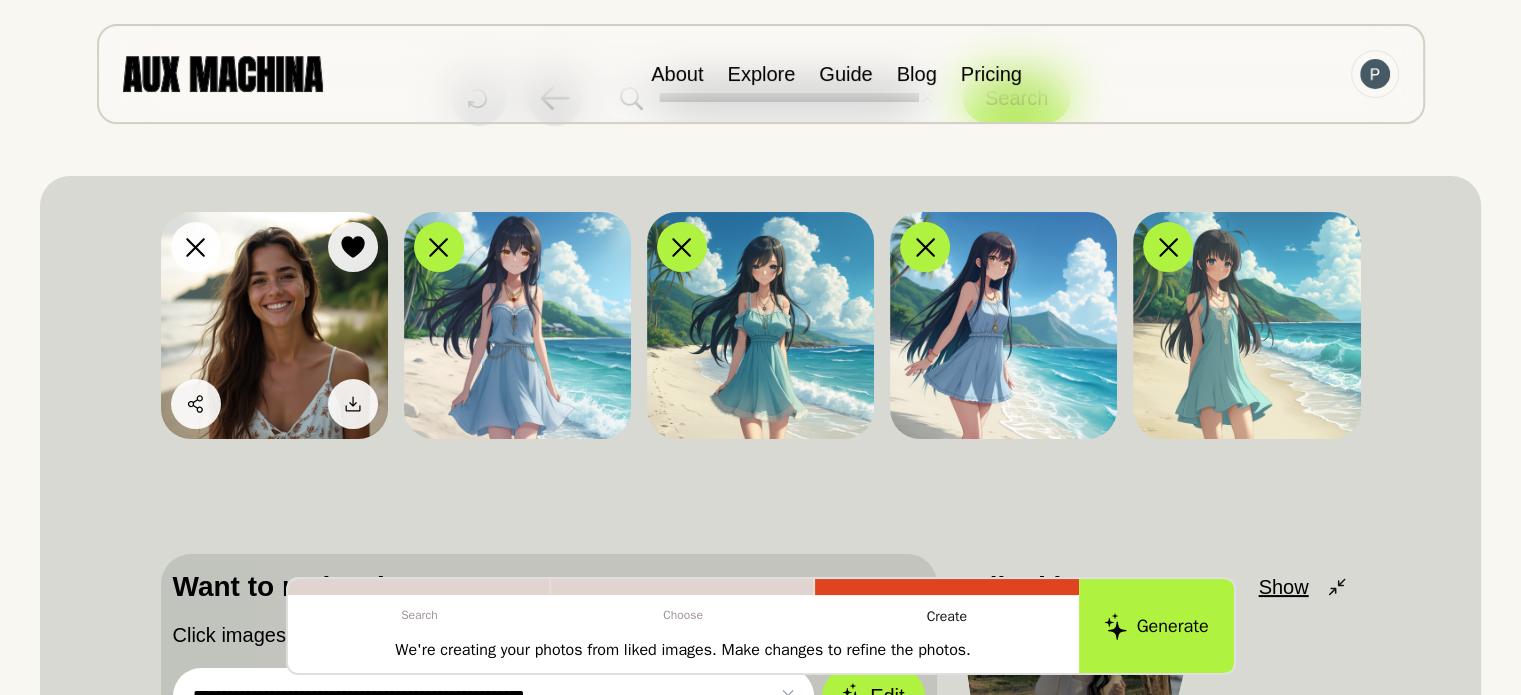 drag, startPoint x: 354, startPoint y: 259, endPoint x: 384, endPoint y: 305, distance: 54.91812 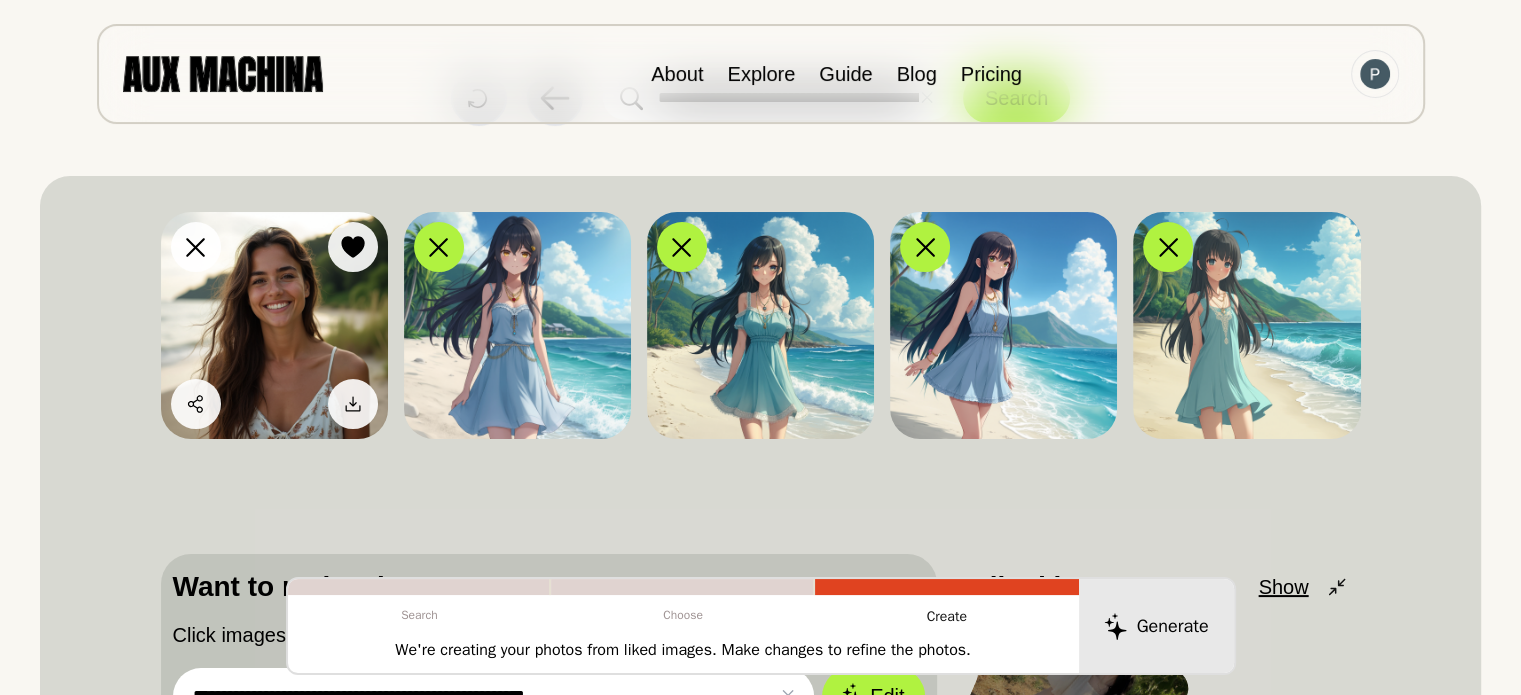click 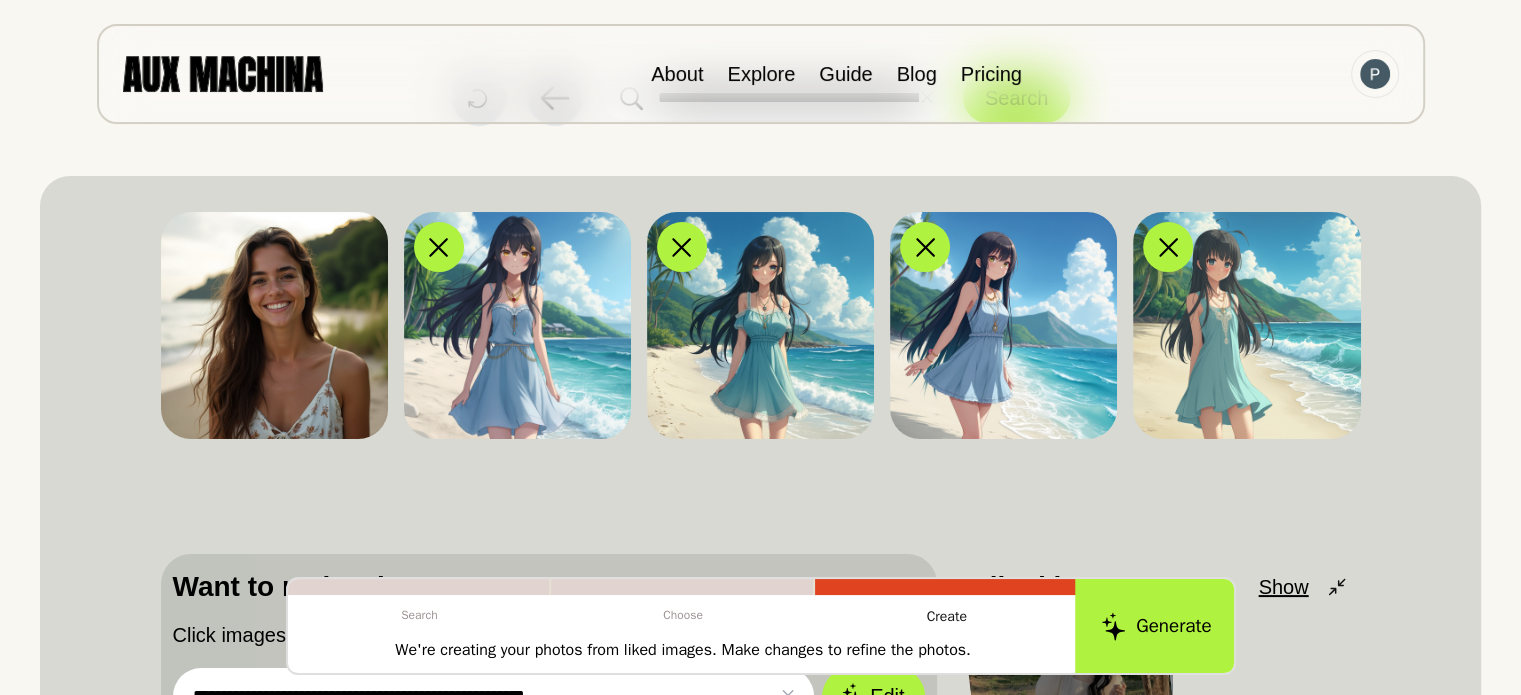 click on "Generate" at bounding box center (1156, 626) 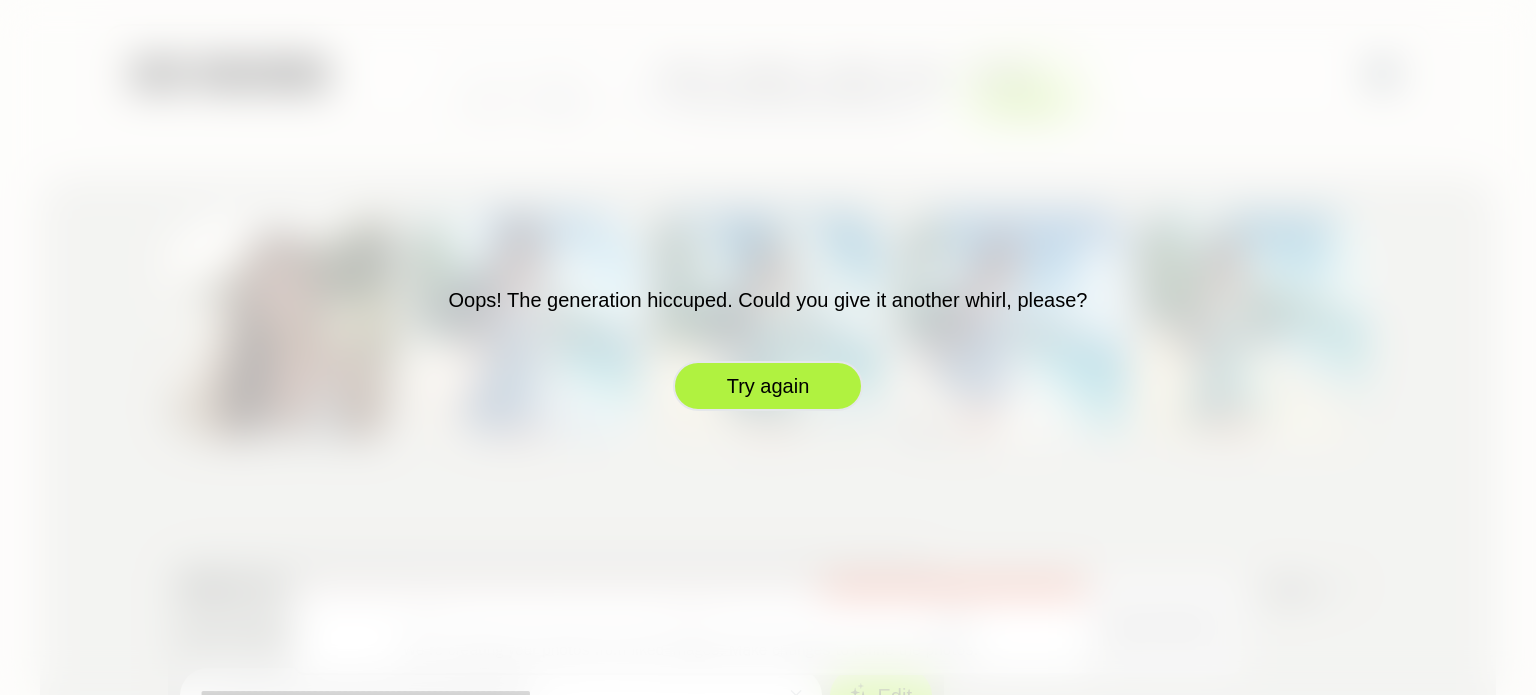 click on "Try again" at bounding box center (768, 386) 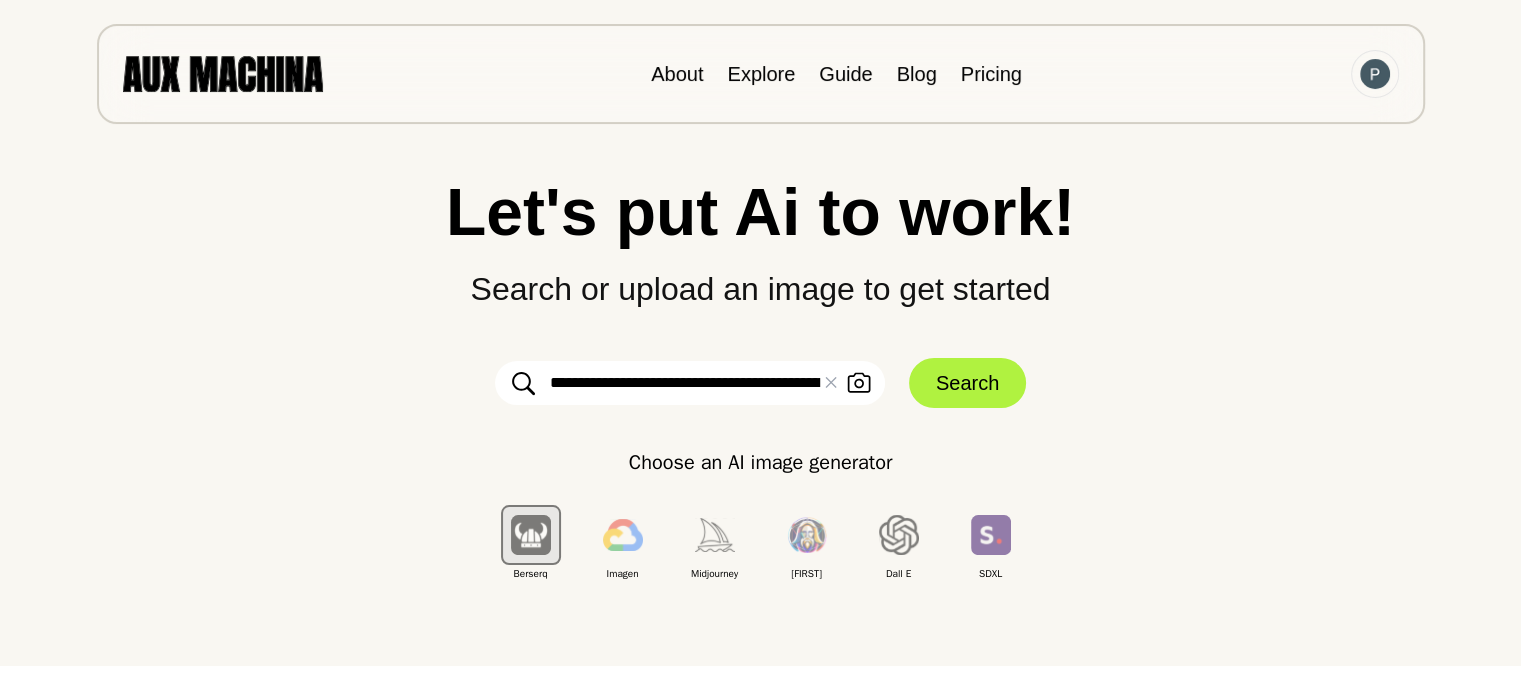 scroll, scrollTop: 0, scrollLeft: 0, axis: both 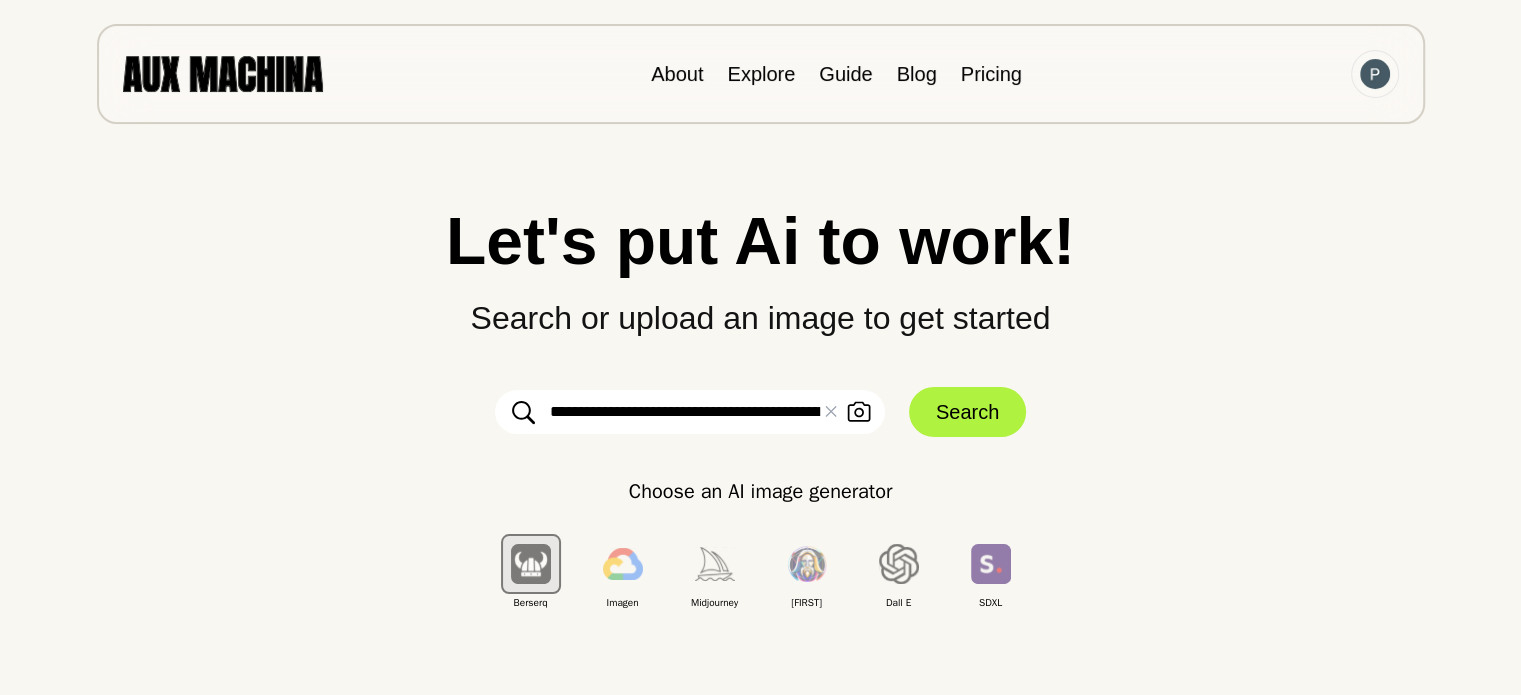 click on "**********" at bounding box center [690, 412] 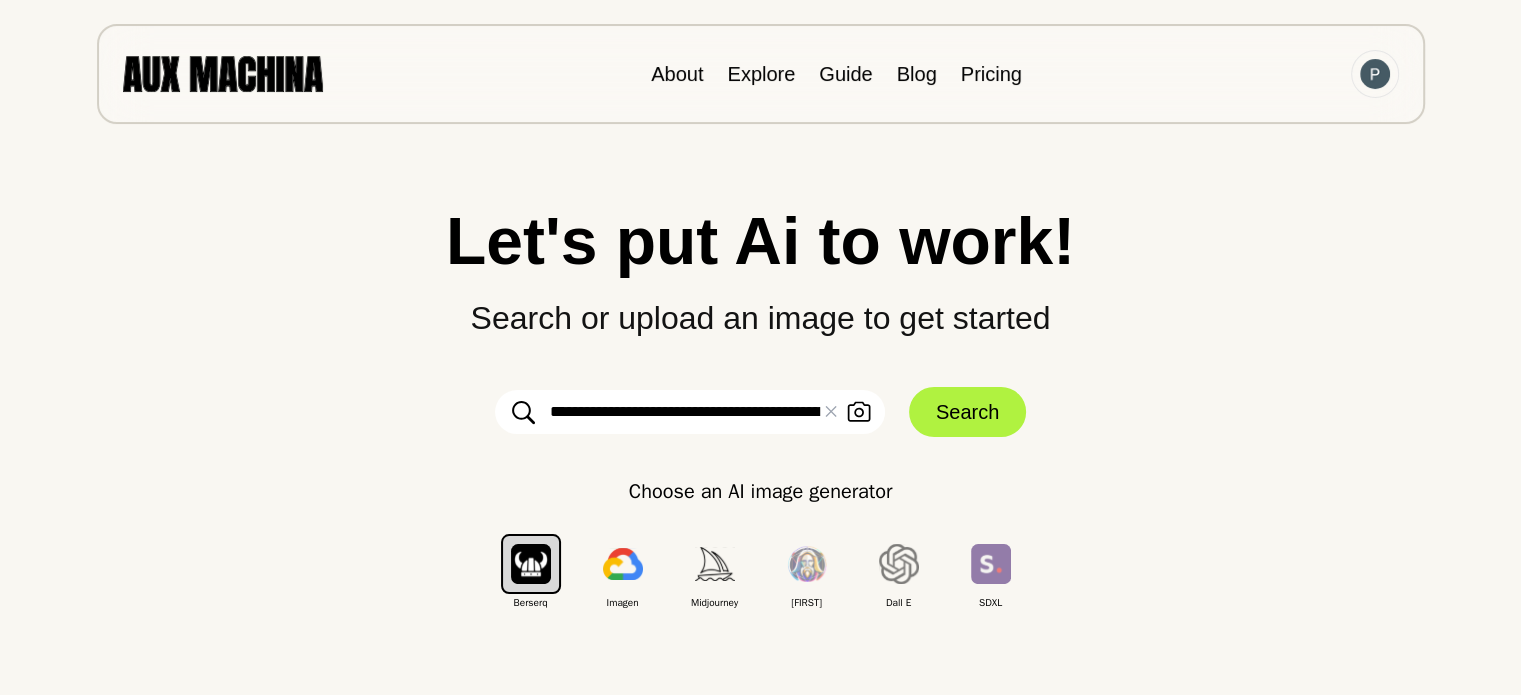 scroll, scrollTop: 0, scrollLeft: 526, axis: horizontal 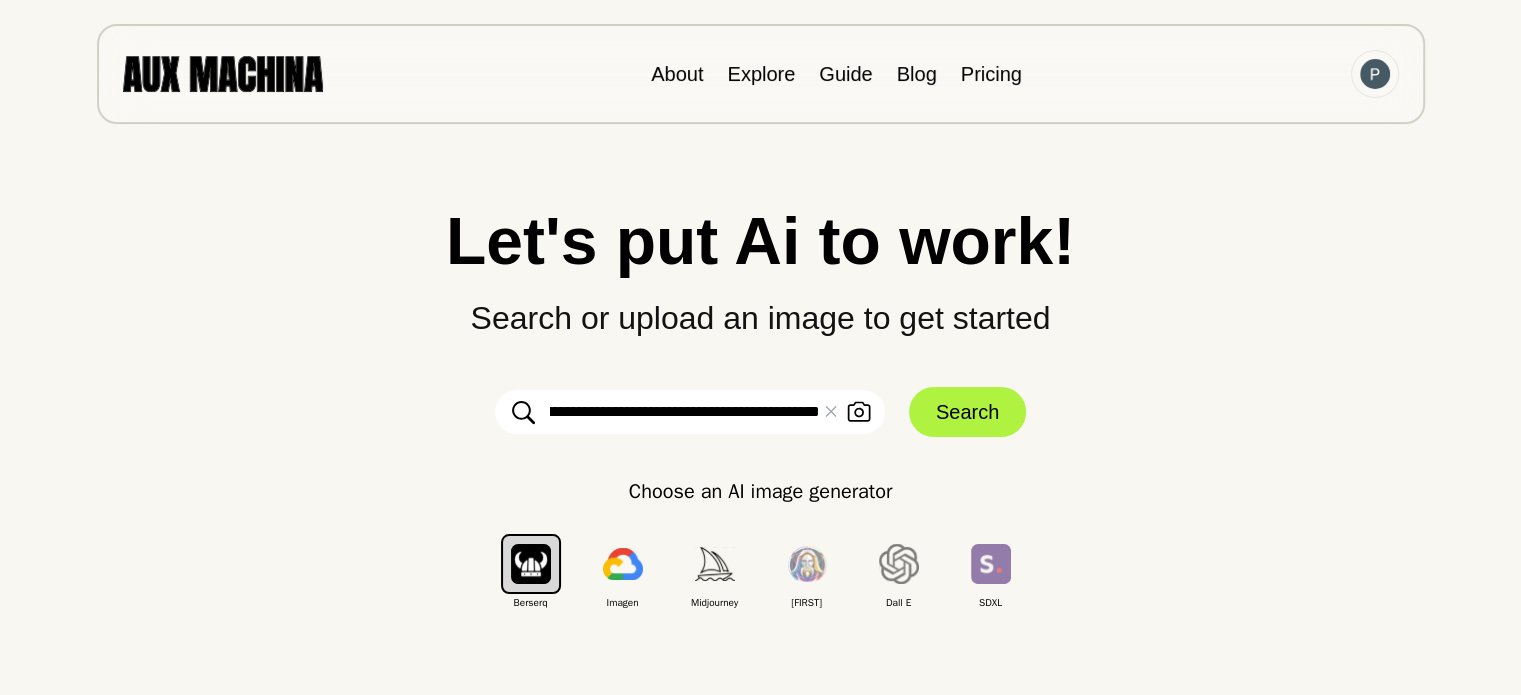drag, startPoint x: 713, startPoint y: 412, endPoint x: 1242, endPoint y: 415, distance: 529.0085 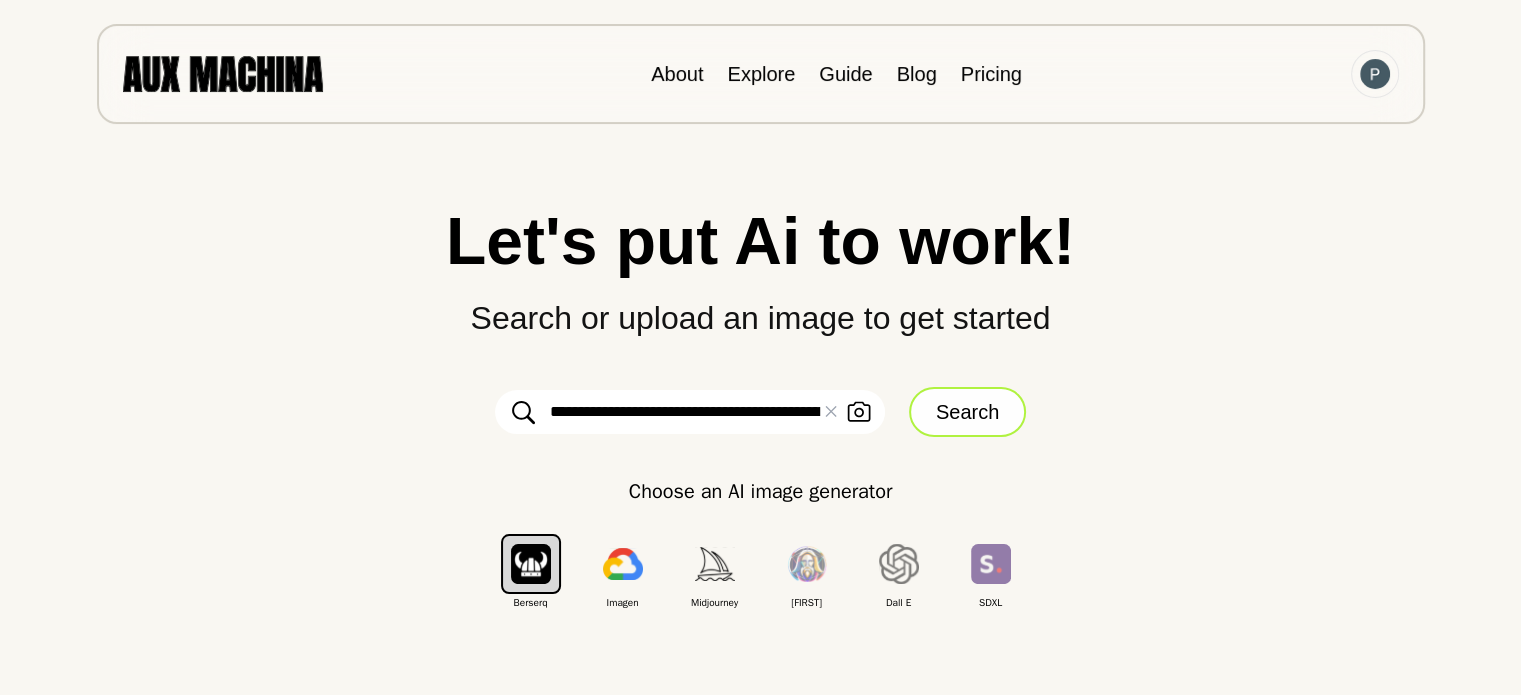 click on "Search" at bounding box center (967, 412) 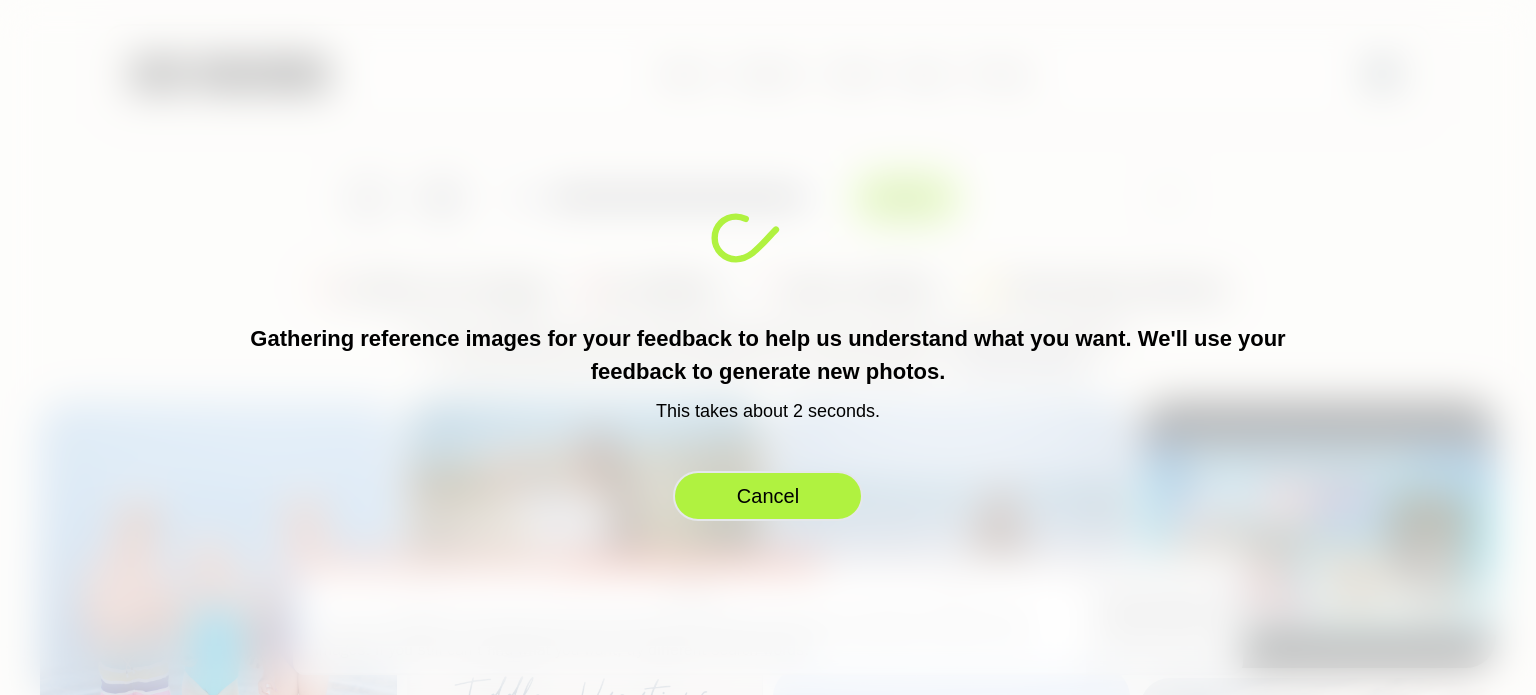click on "Cancel" at bounding box center [768, 496] 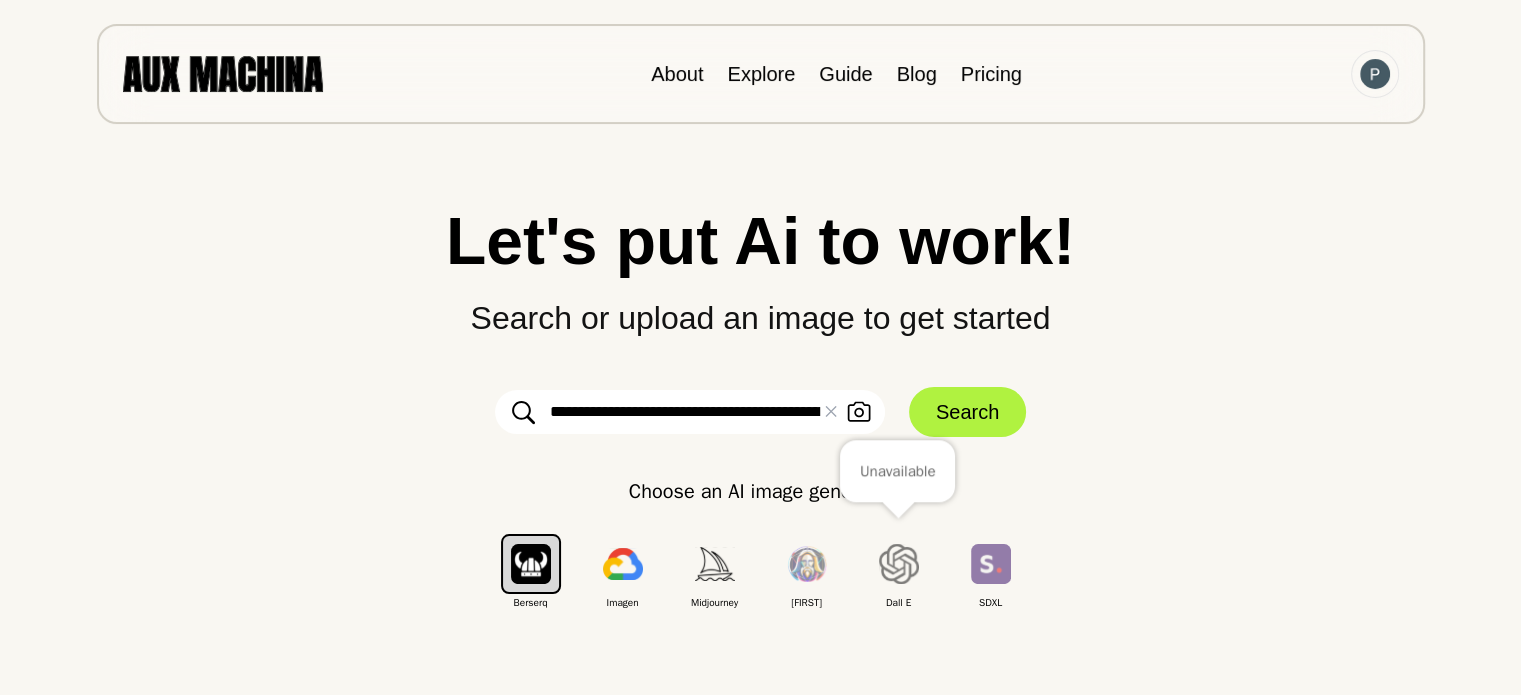 click at bounding box center (899, 564) 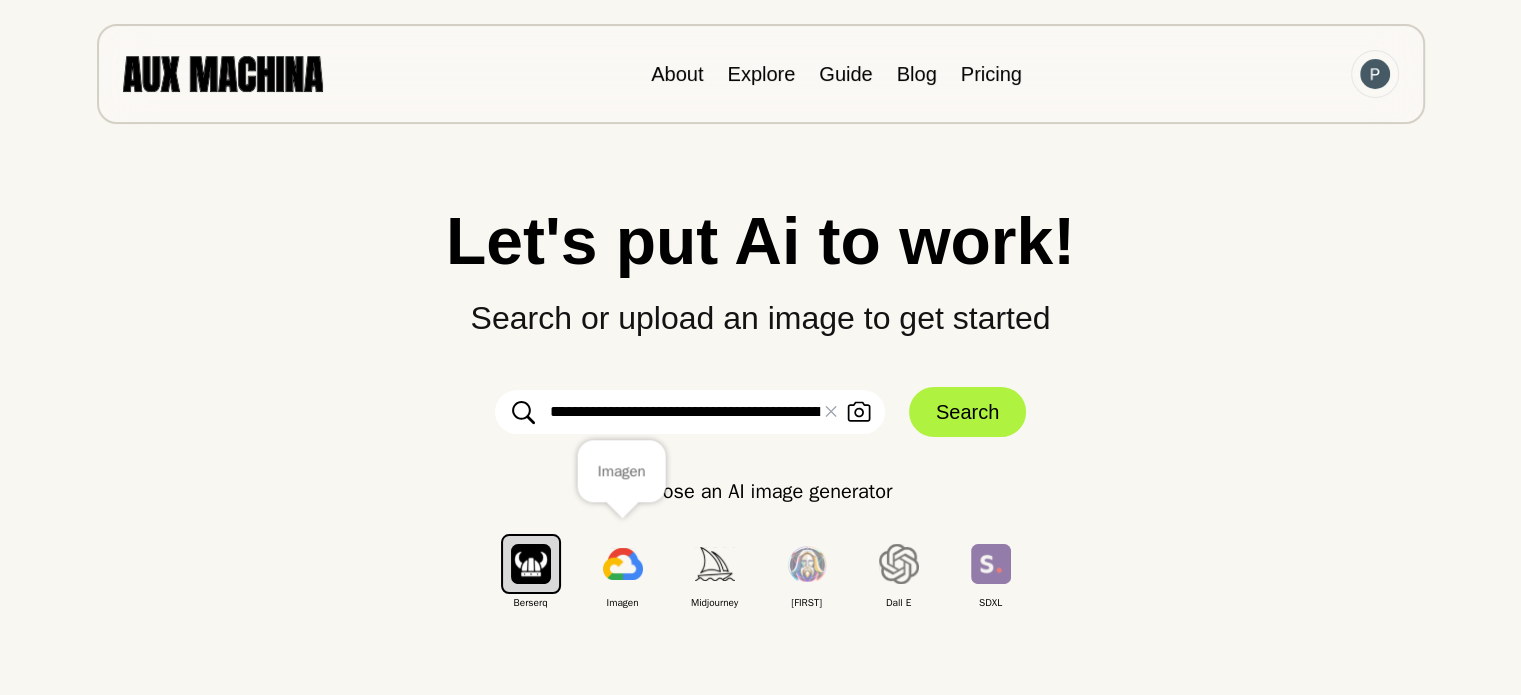 click at bounding box center [623, 564] 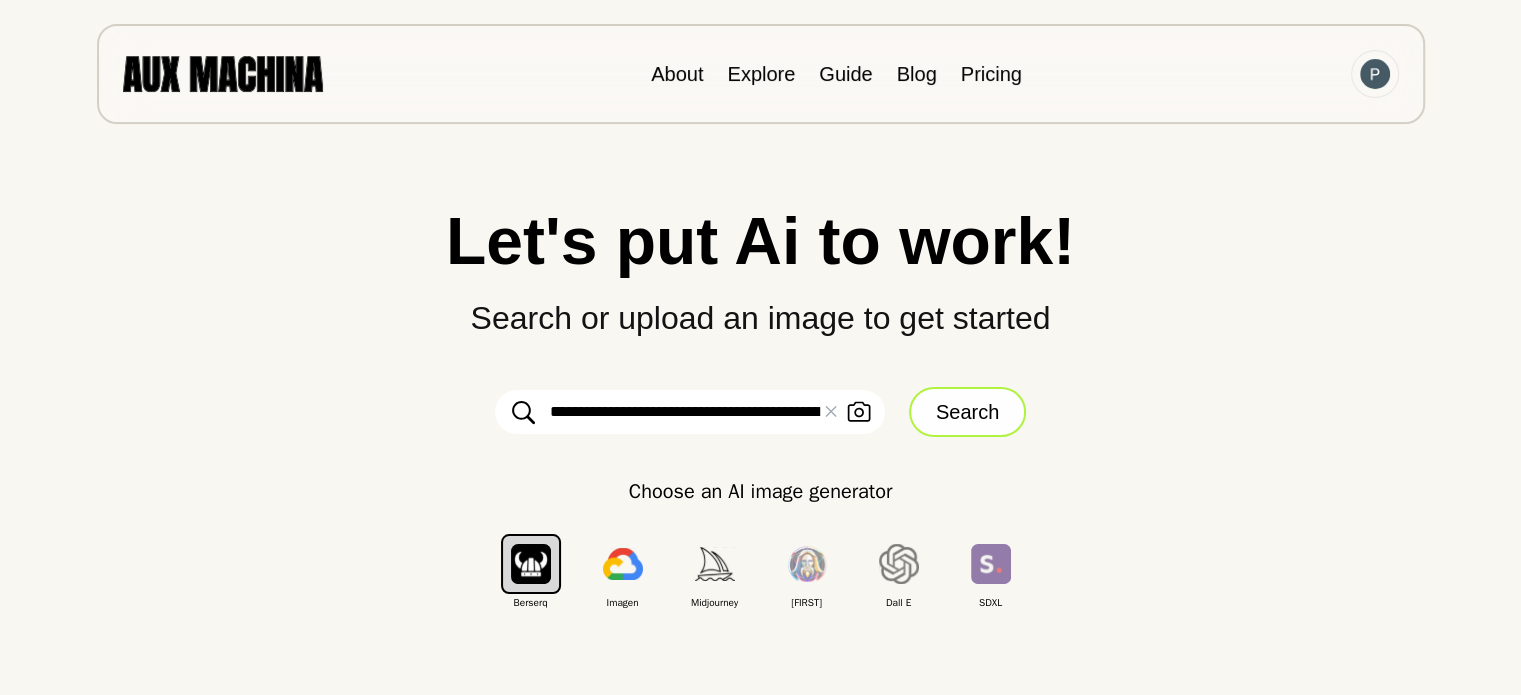 click on "Search" at bounding box center [967, 412] 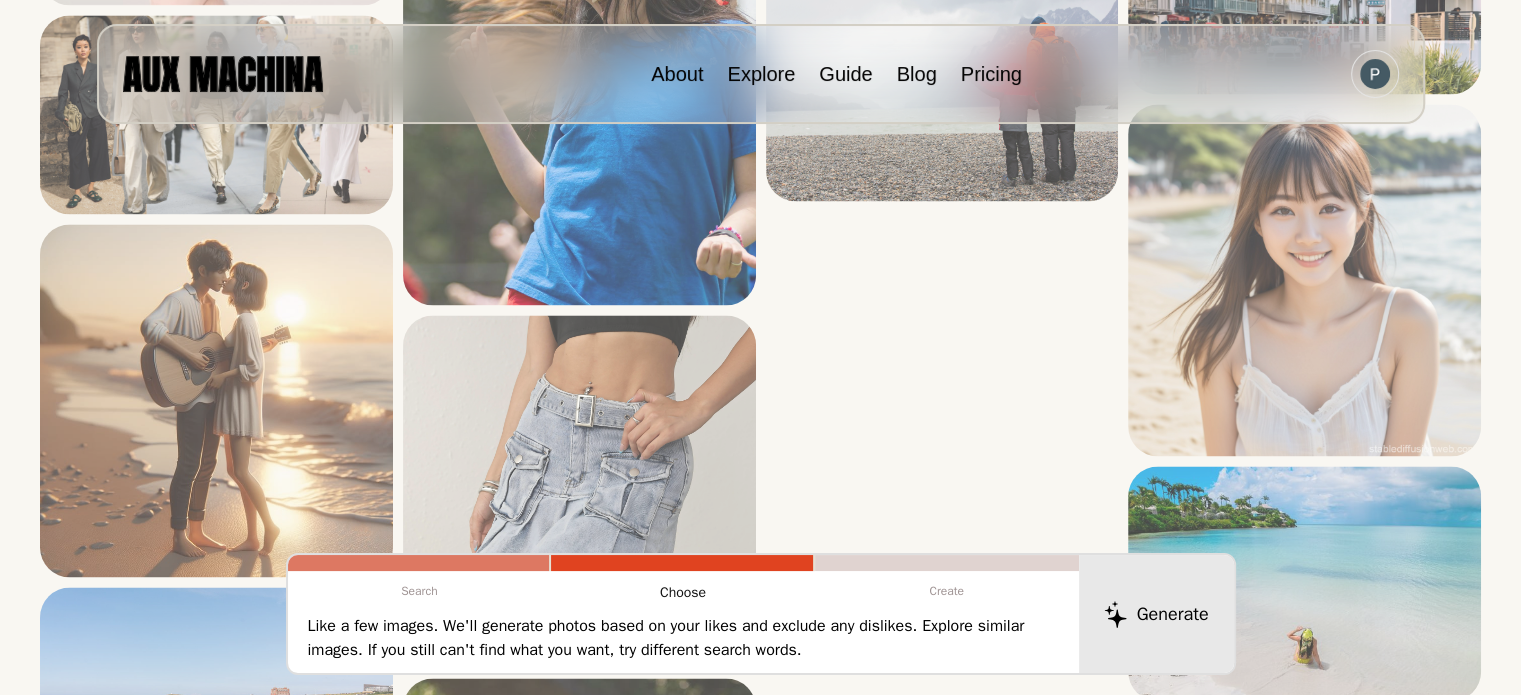 scroll, scrollTop: 3200, scrollLeft: 0, axis: vertical 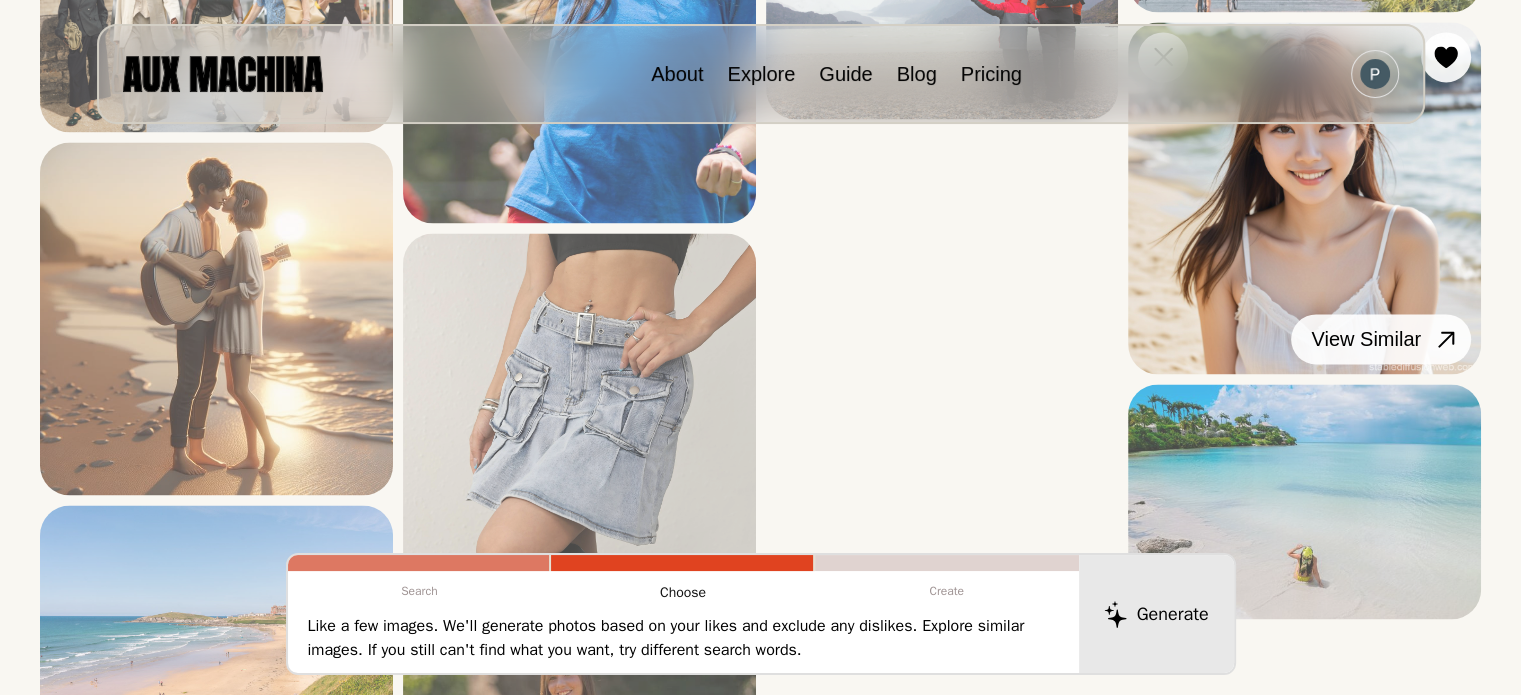 click 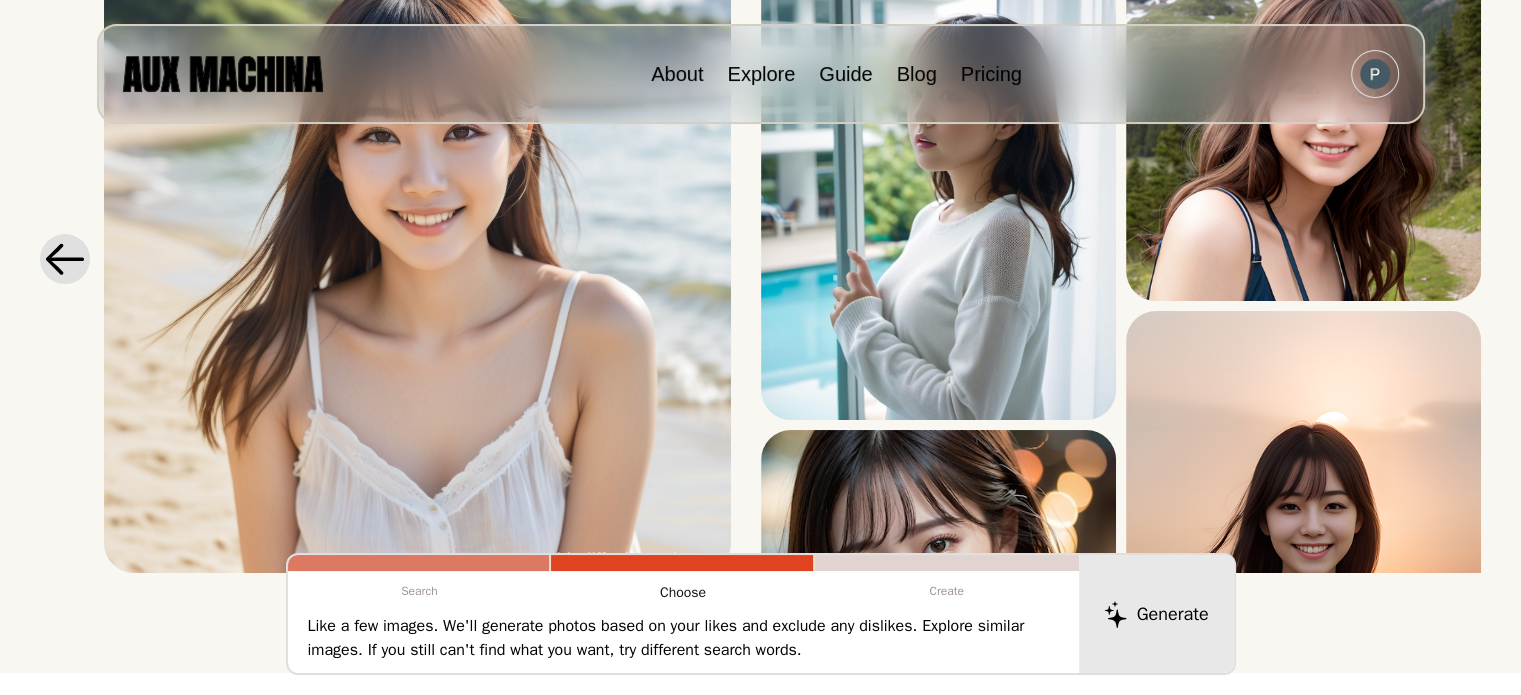 scroll, scrollTop: 0, scrollLeft: 0, axis: both 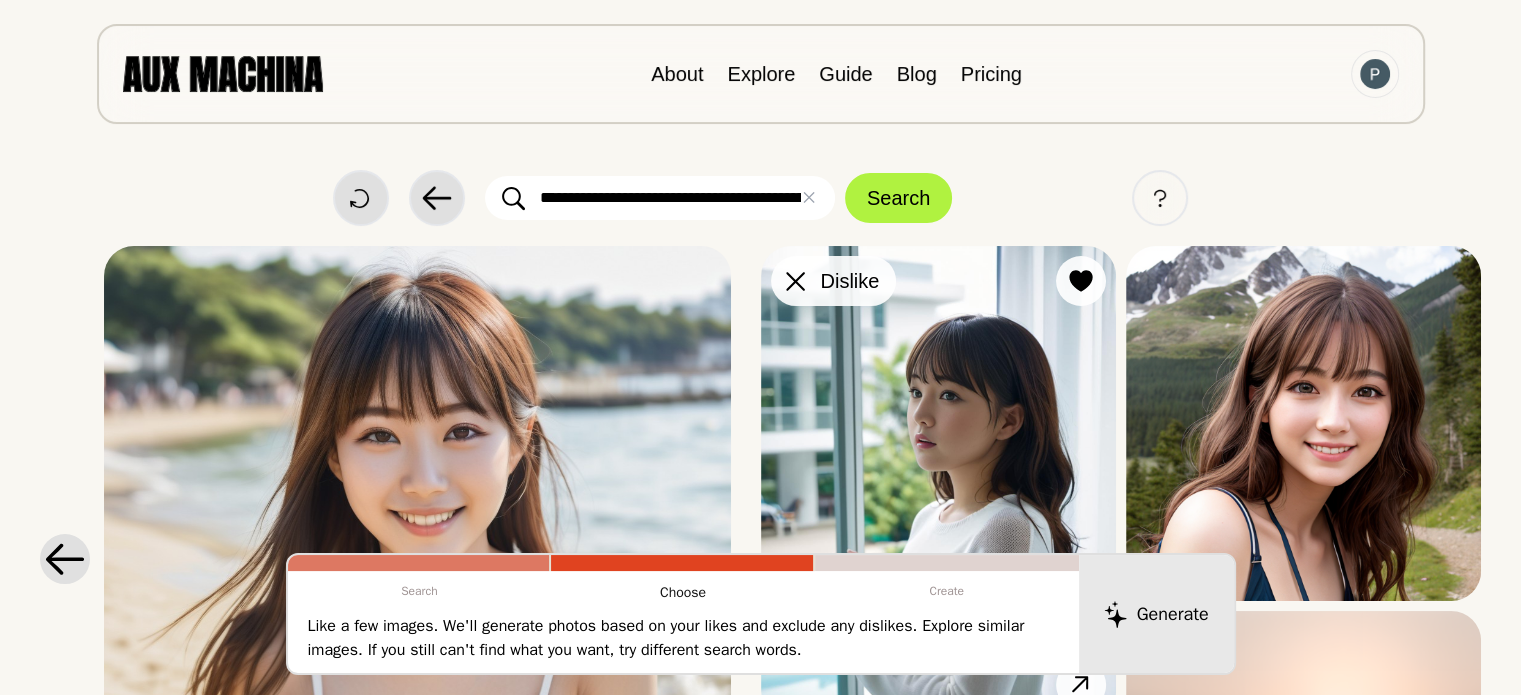 click 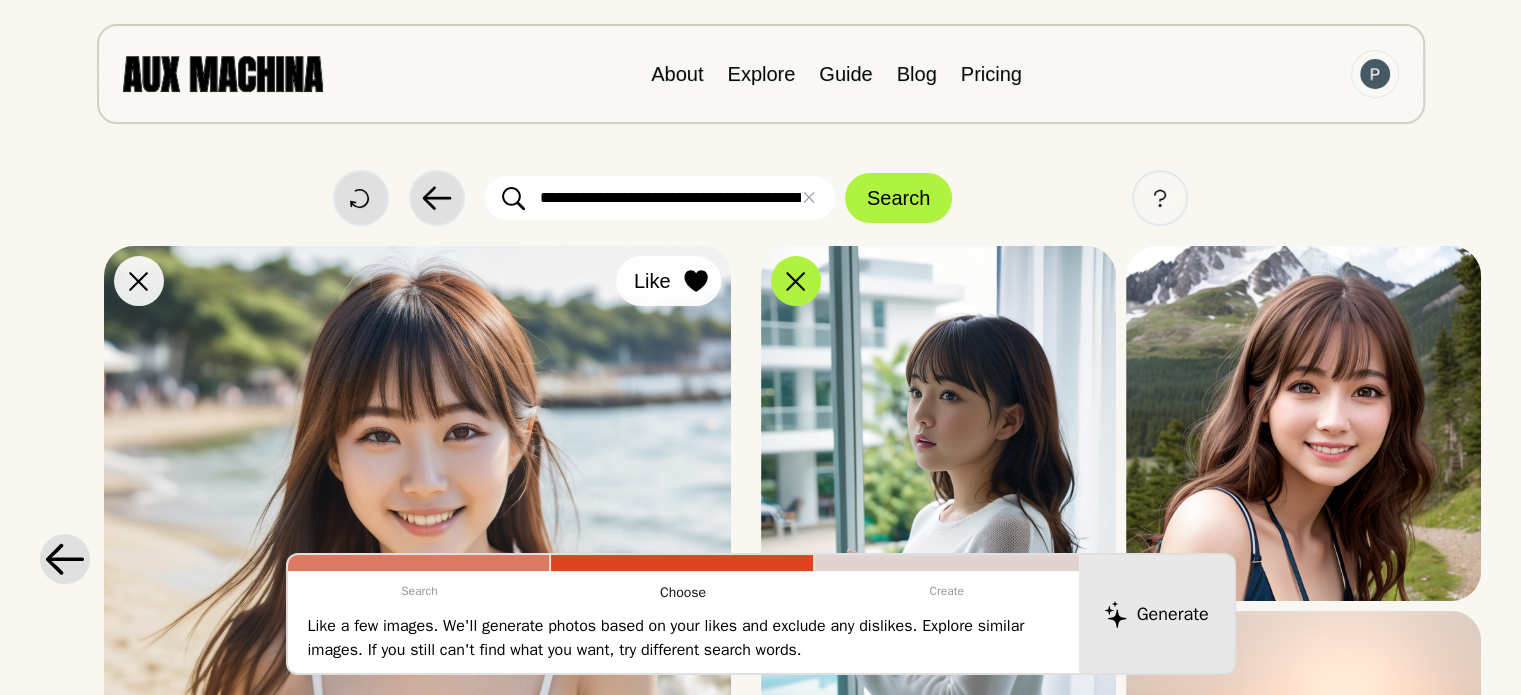click 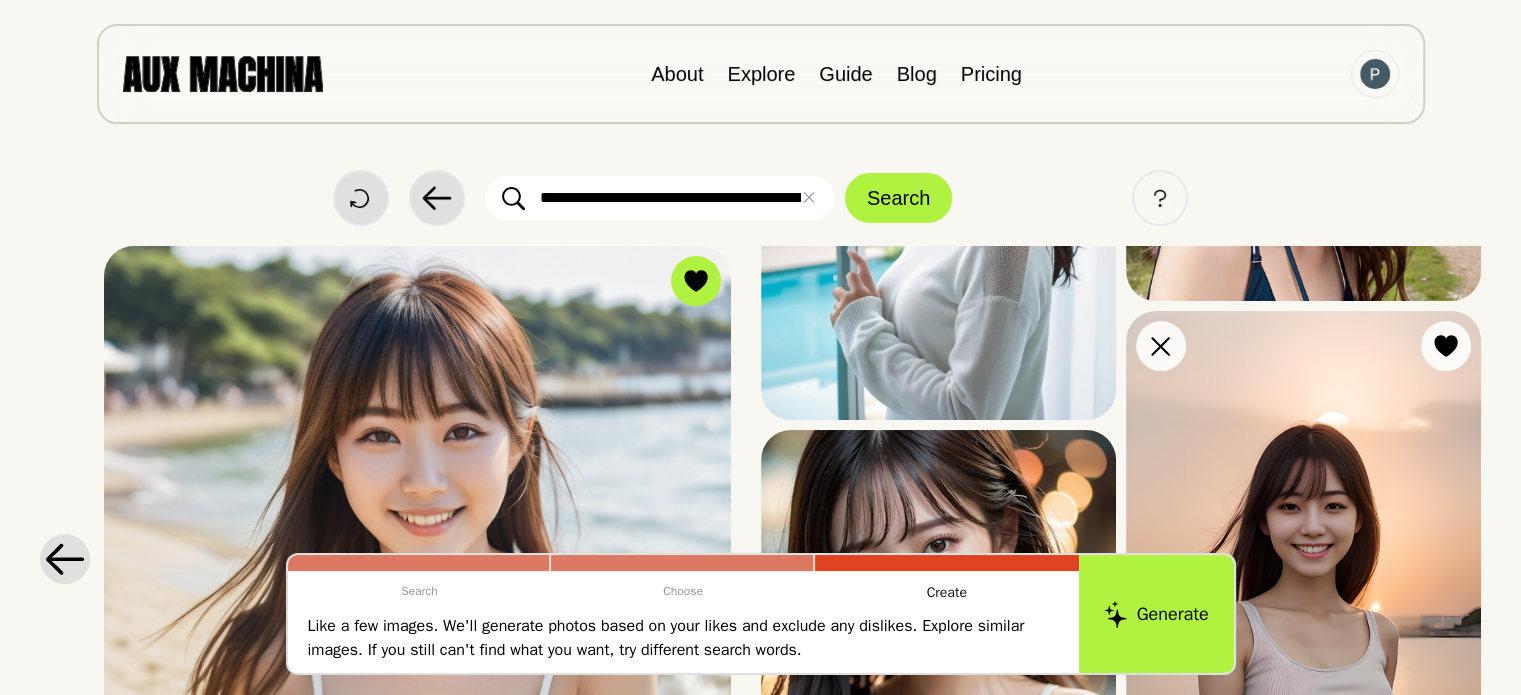 scroll, scrollTop: 363, scrollLeft: 0, axis: vertical 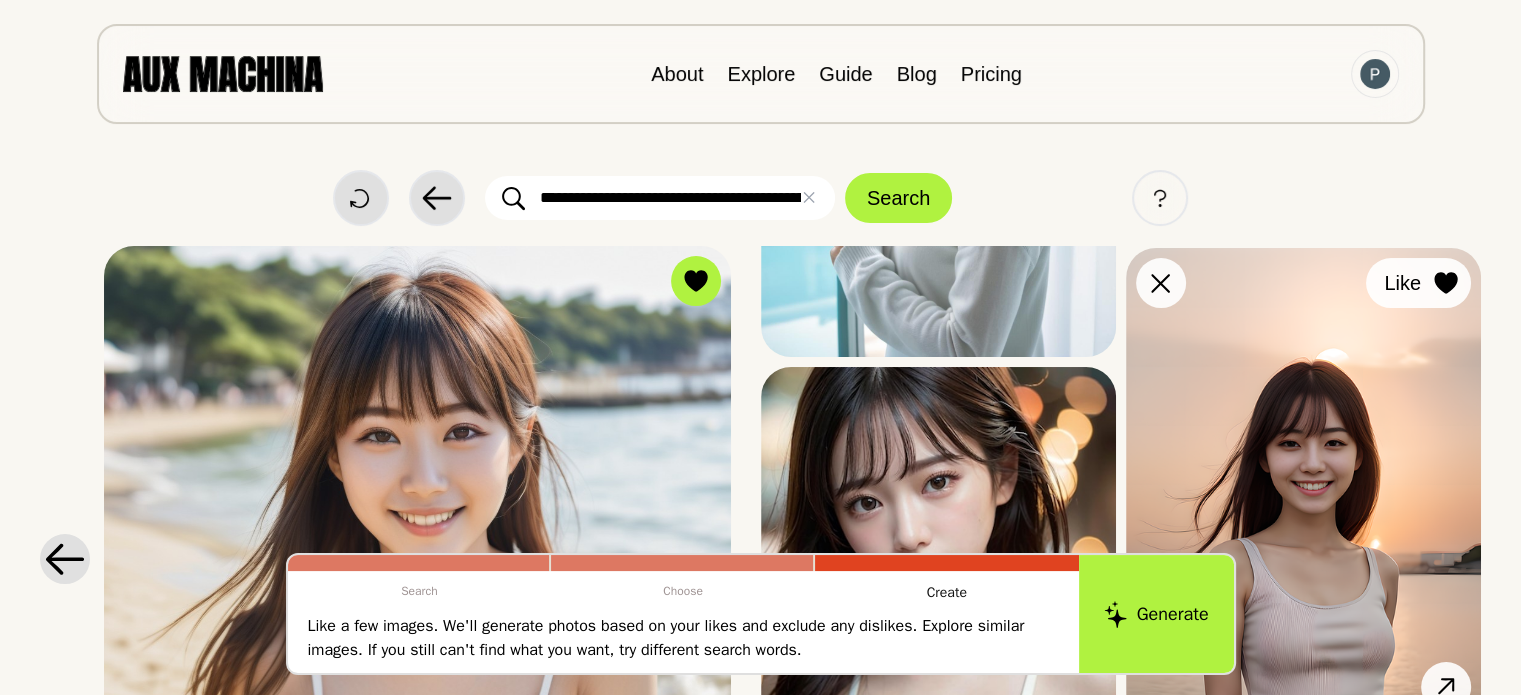 click 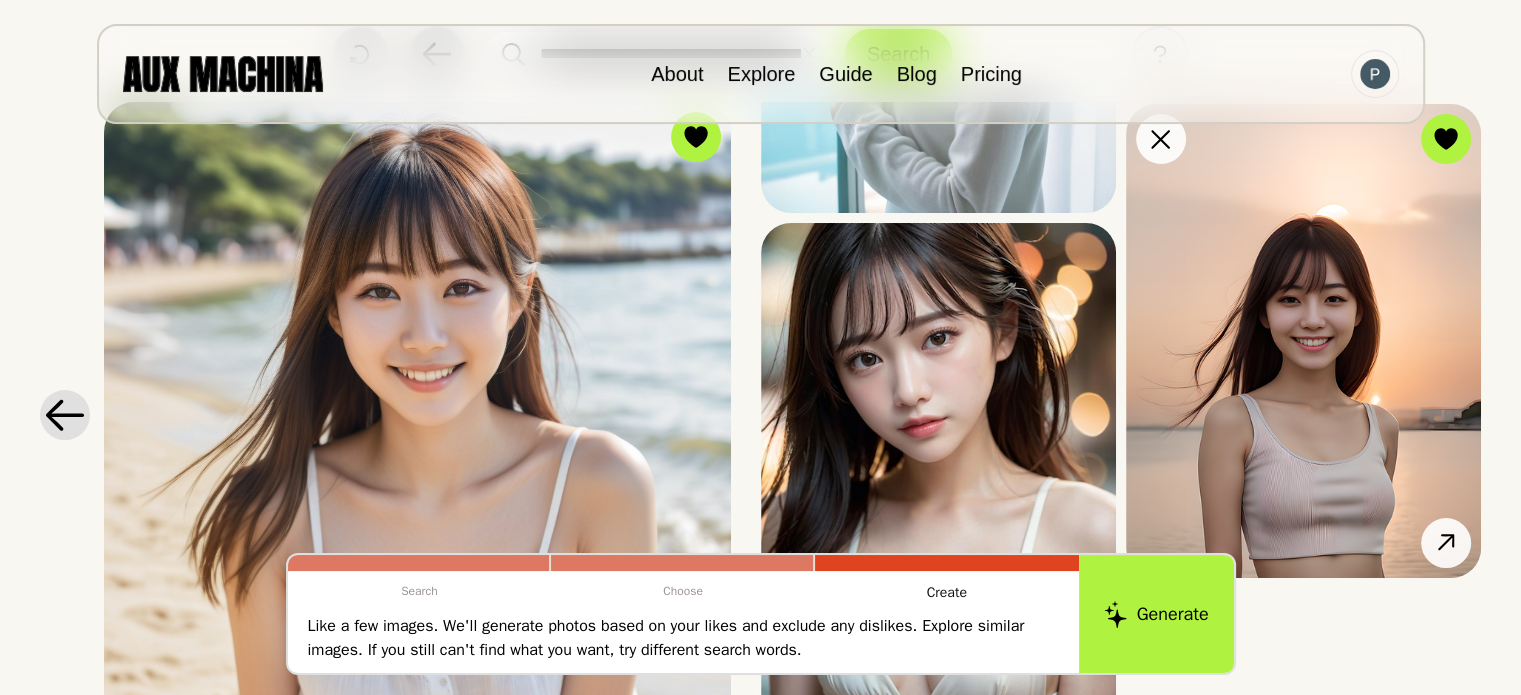 scroll, scrollTop: 300, scrollLeft: 0, axis: vertical 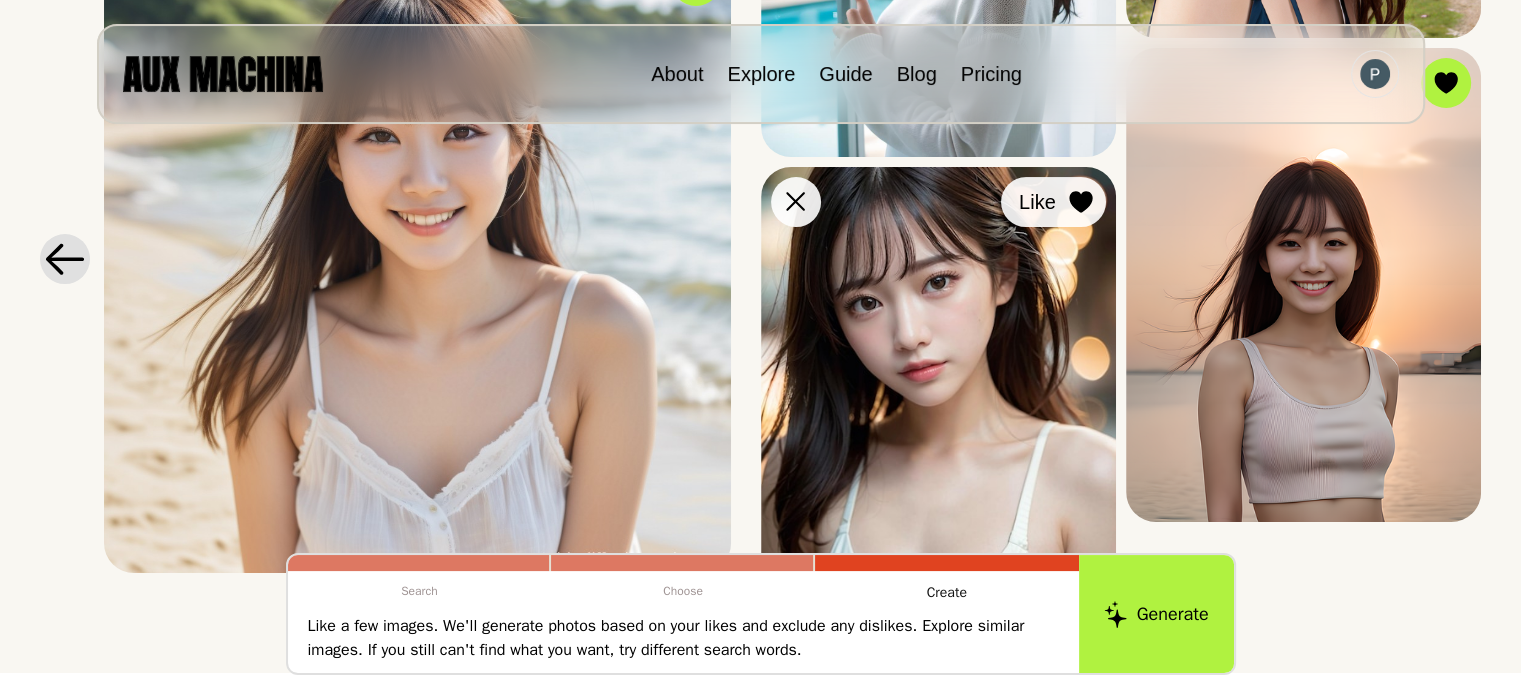 click at bounding box center [1081, 202] 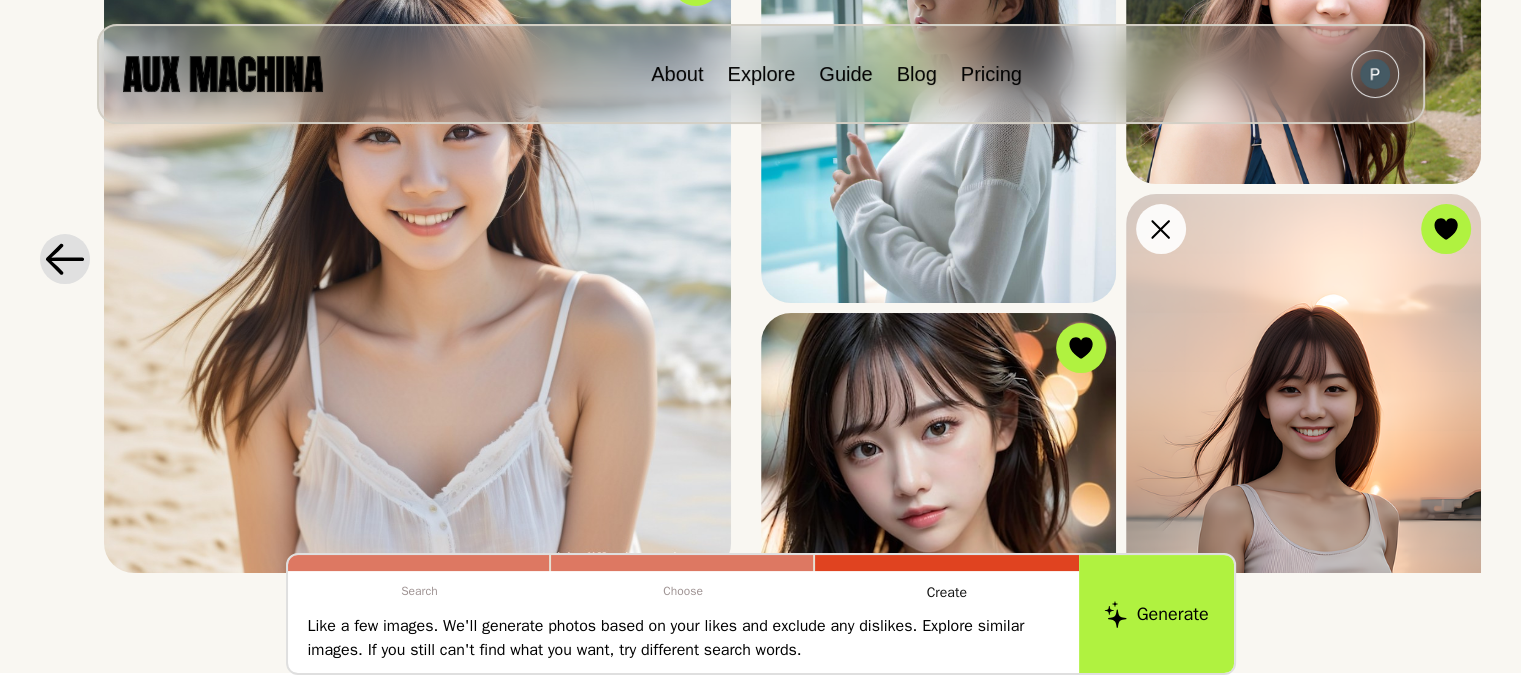 scroll, scrollTop: 0, scrollLeft: 0, axis: both 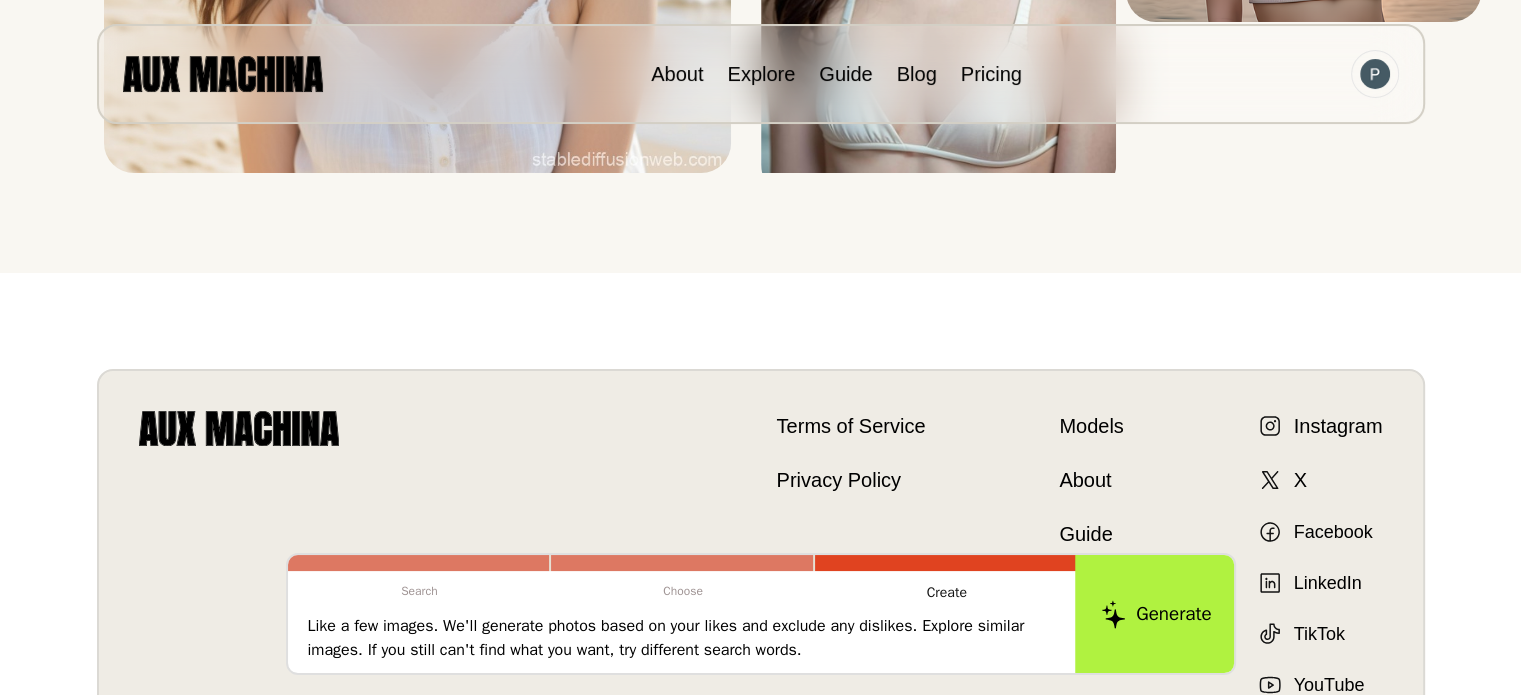 click on "Generate" at bounding box center [1156, 614] 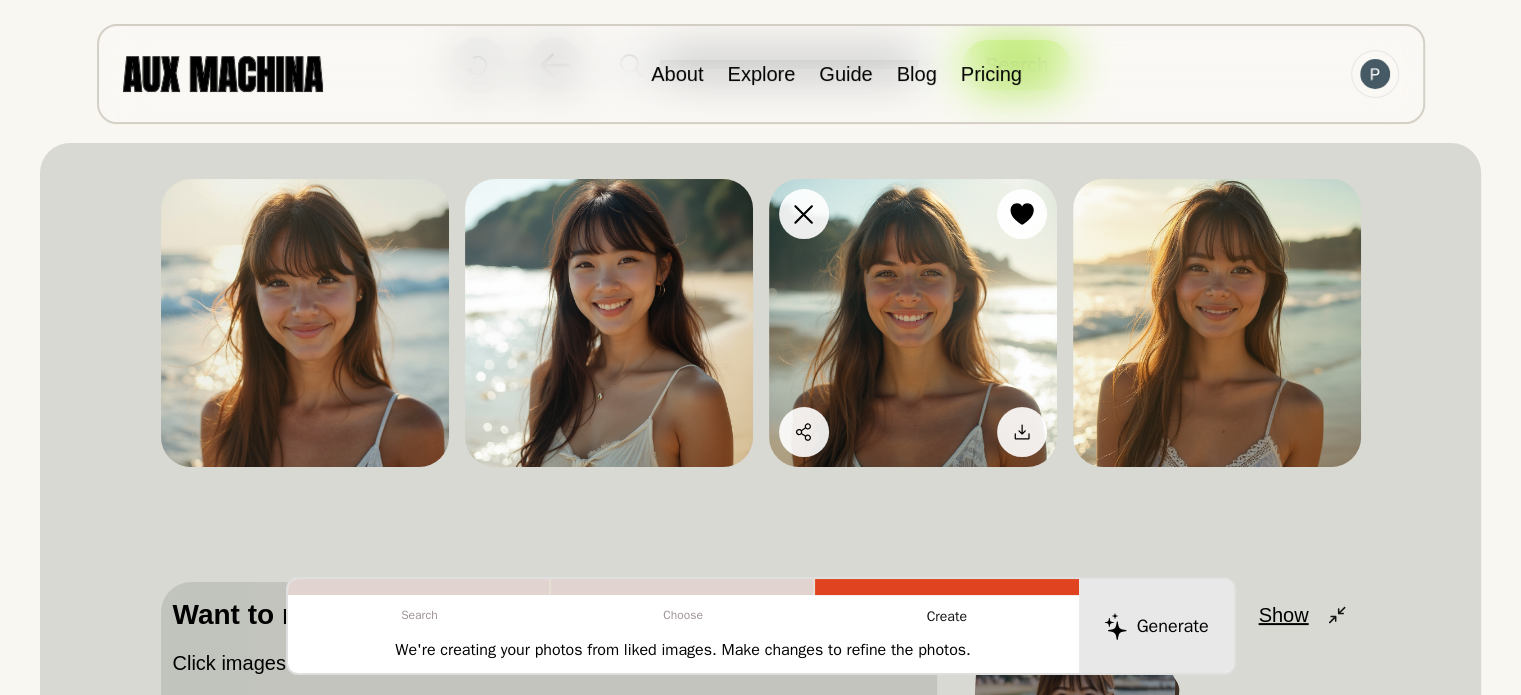 scroll, scrollTop: 100, scrollLeft: 0, axis: vertical 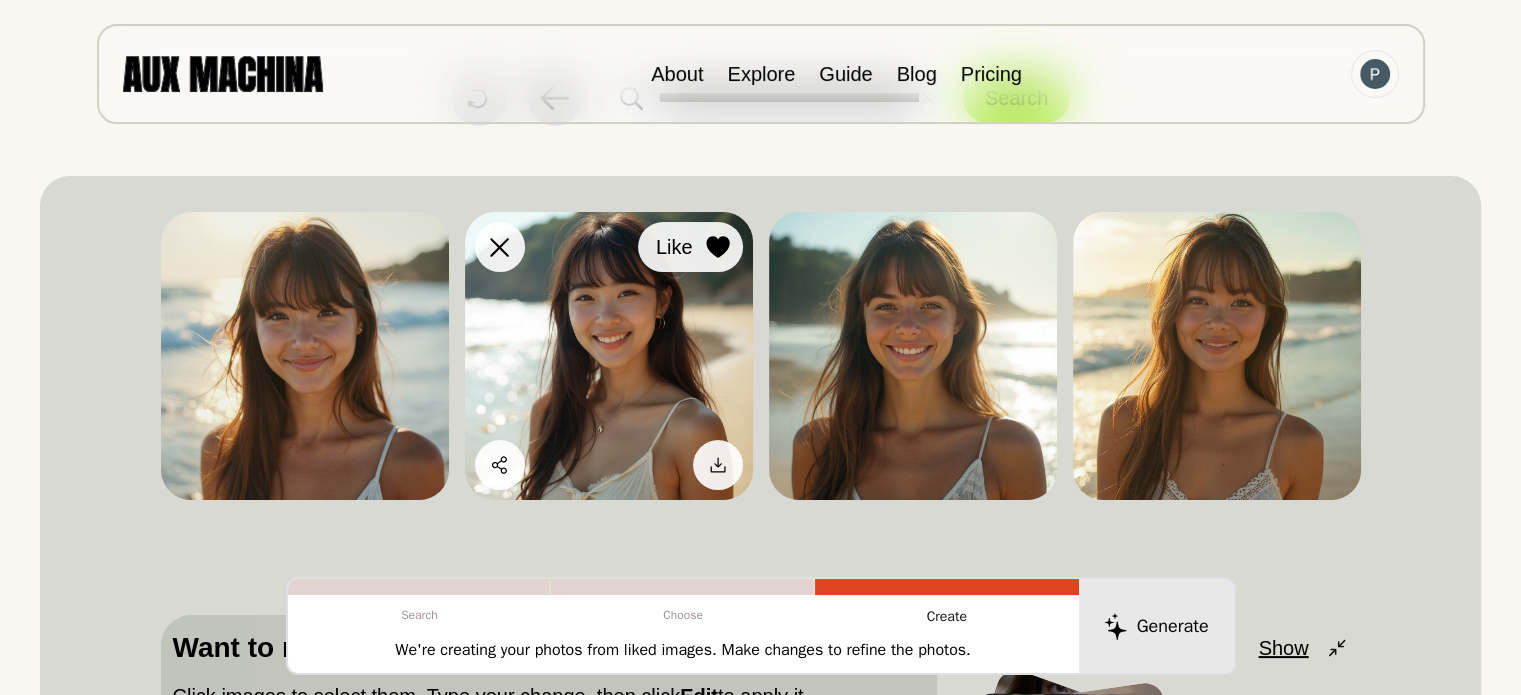 click 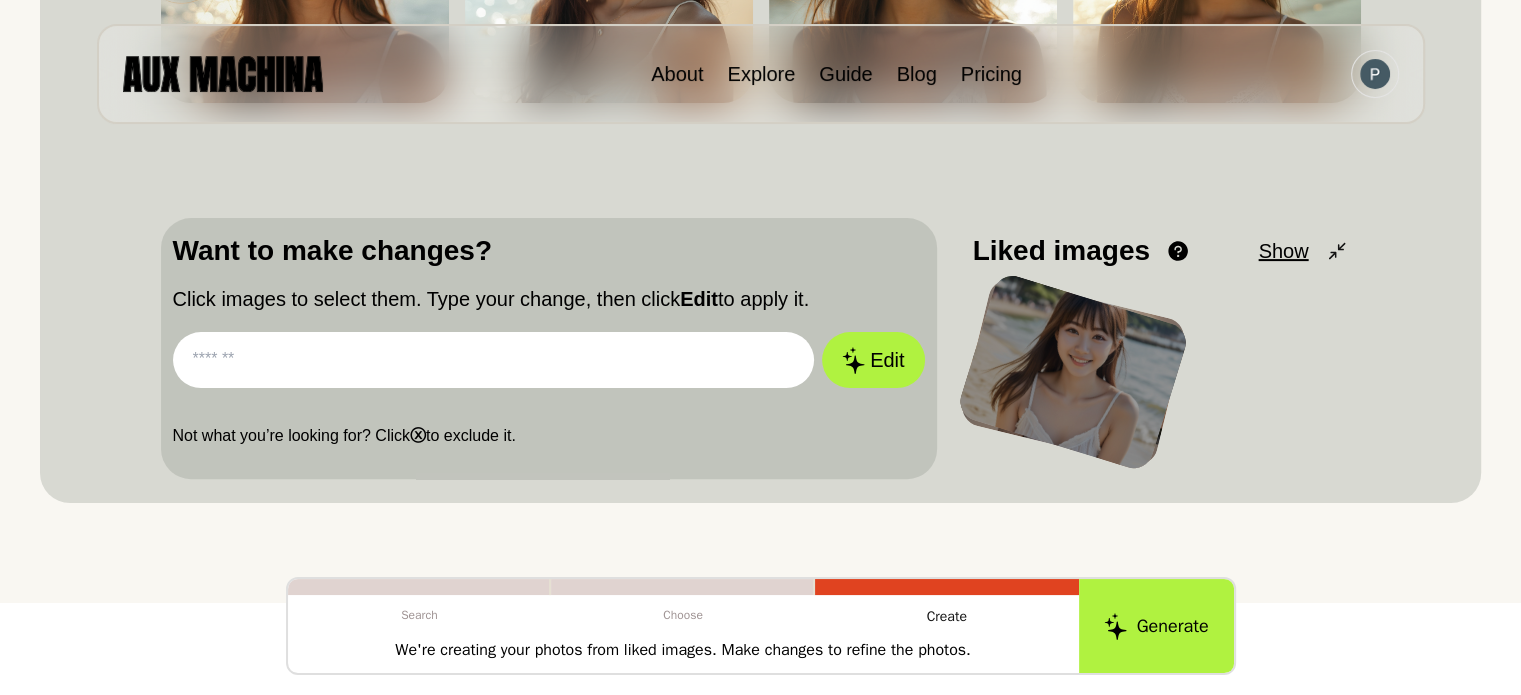 scroll, scrollTop: 500, scrollLeft: 0, axis: vertical 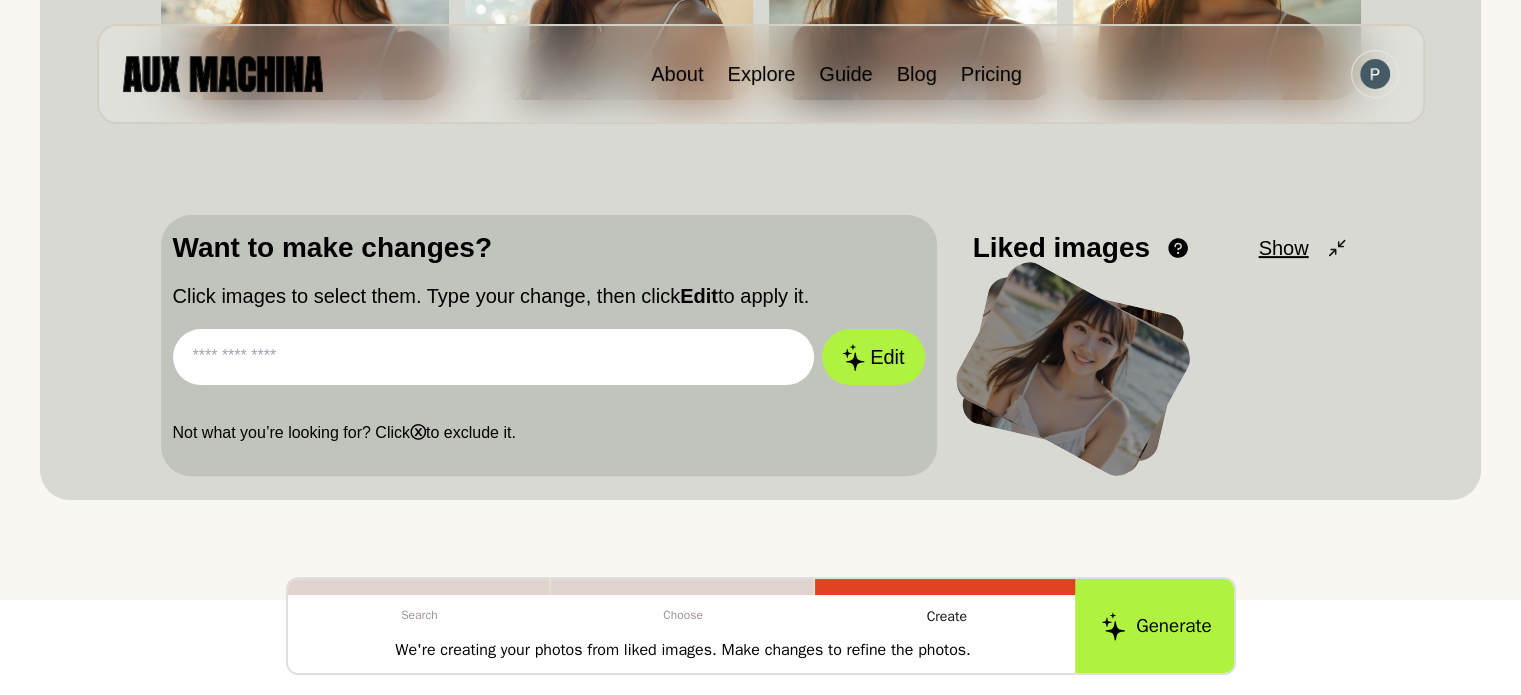 click on "Generate" at bounding box center [1156, 626] 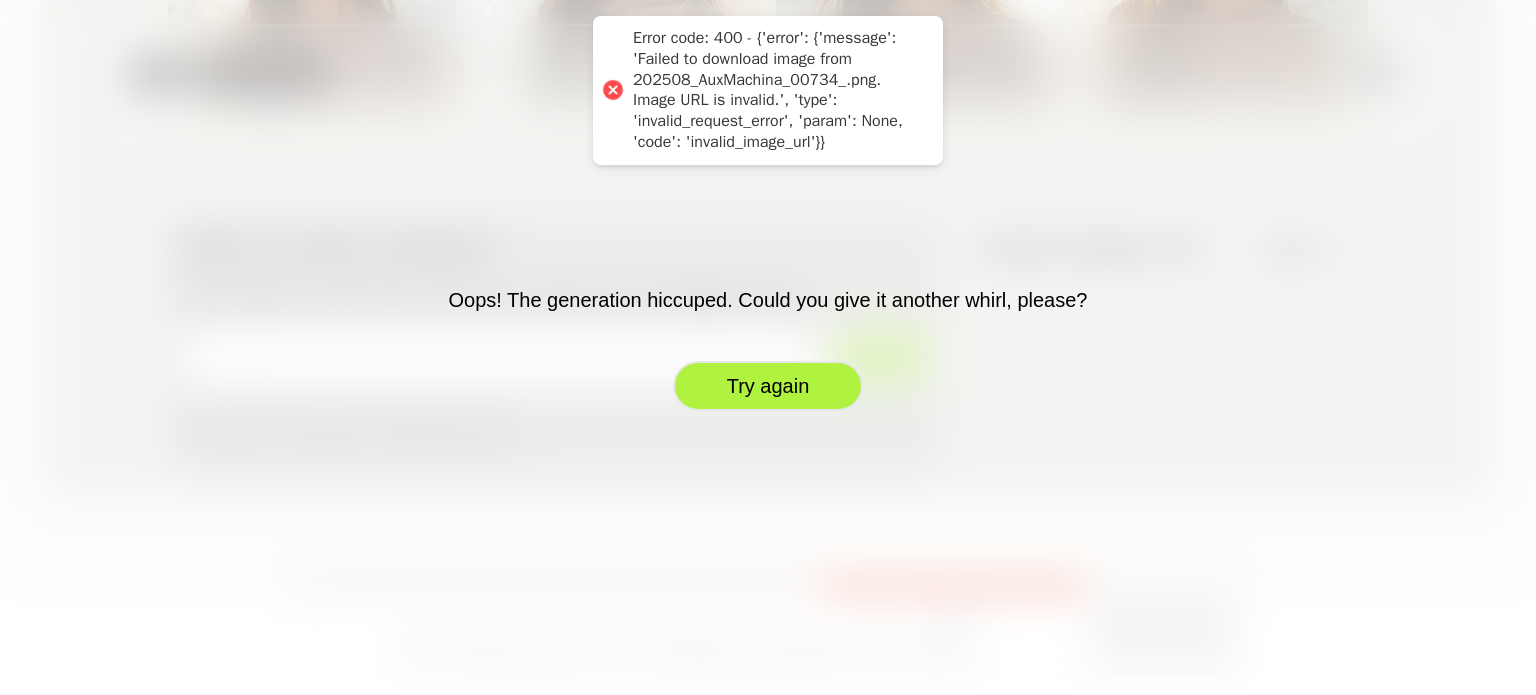 click on "Try again" at bounding box center (768, 386) 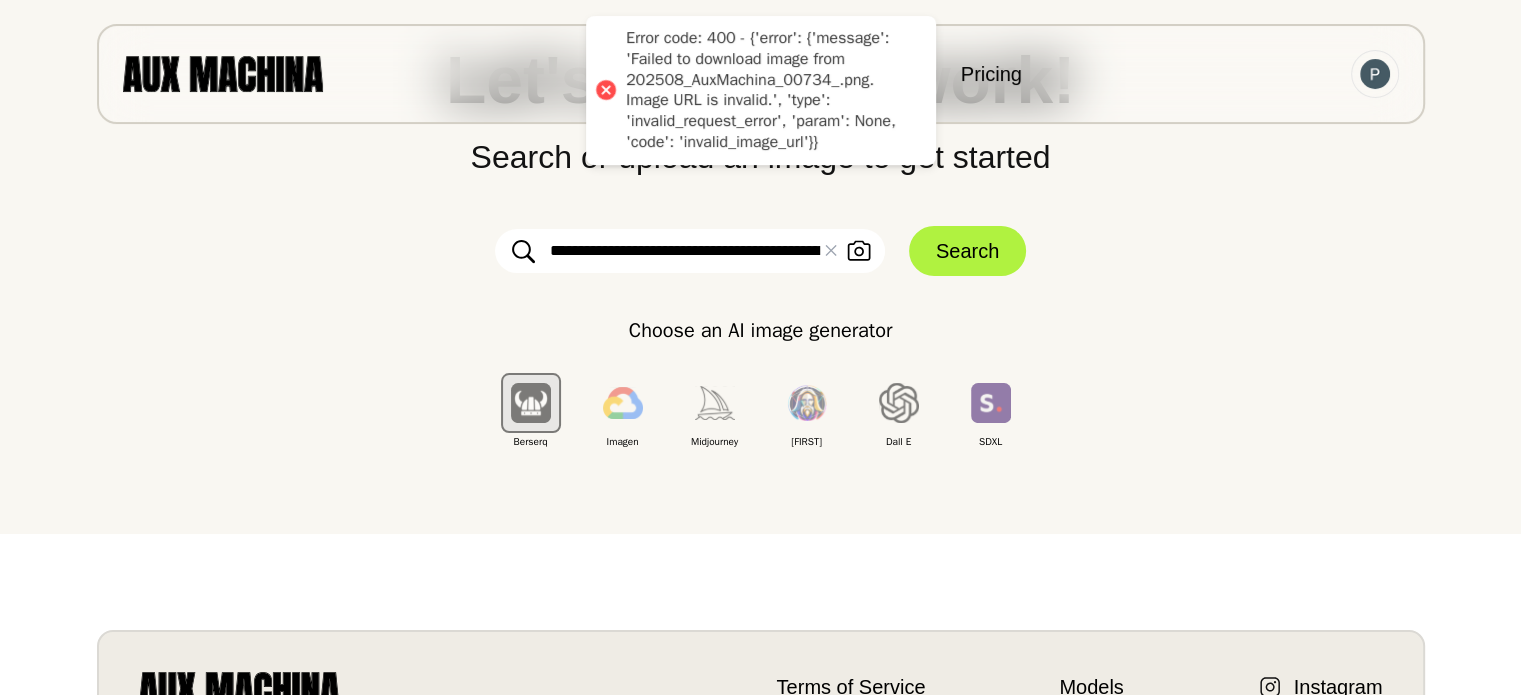 scroll, scrollTop: 0, scrollLeft: 0, axis: both 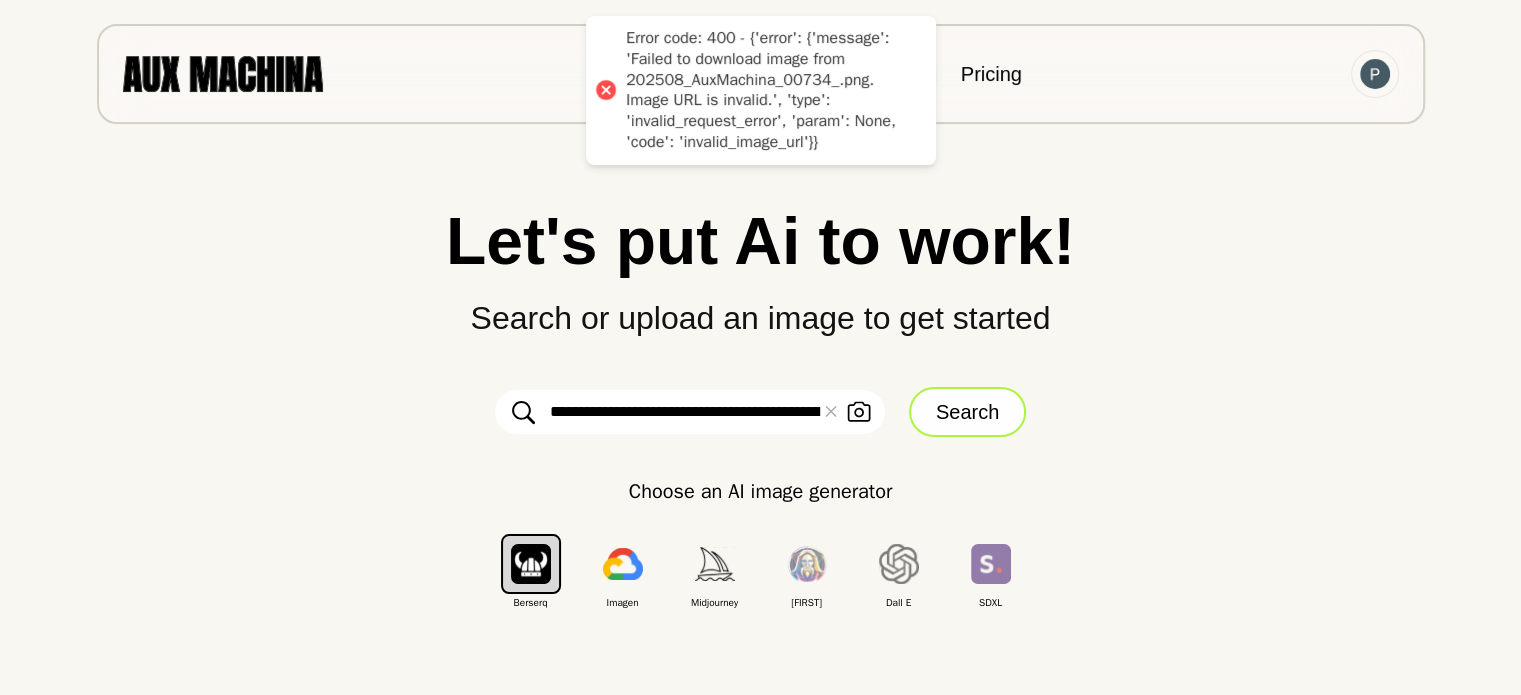 click on "Search" at bounding box center (967, 412) 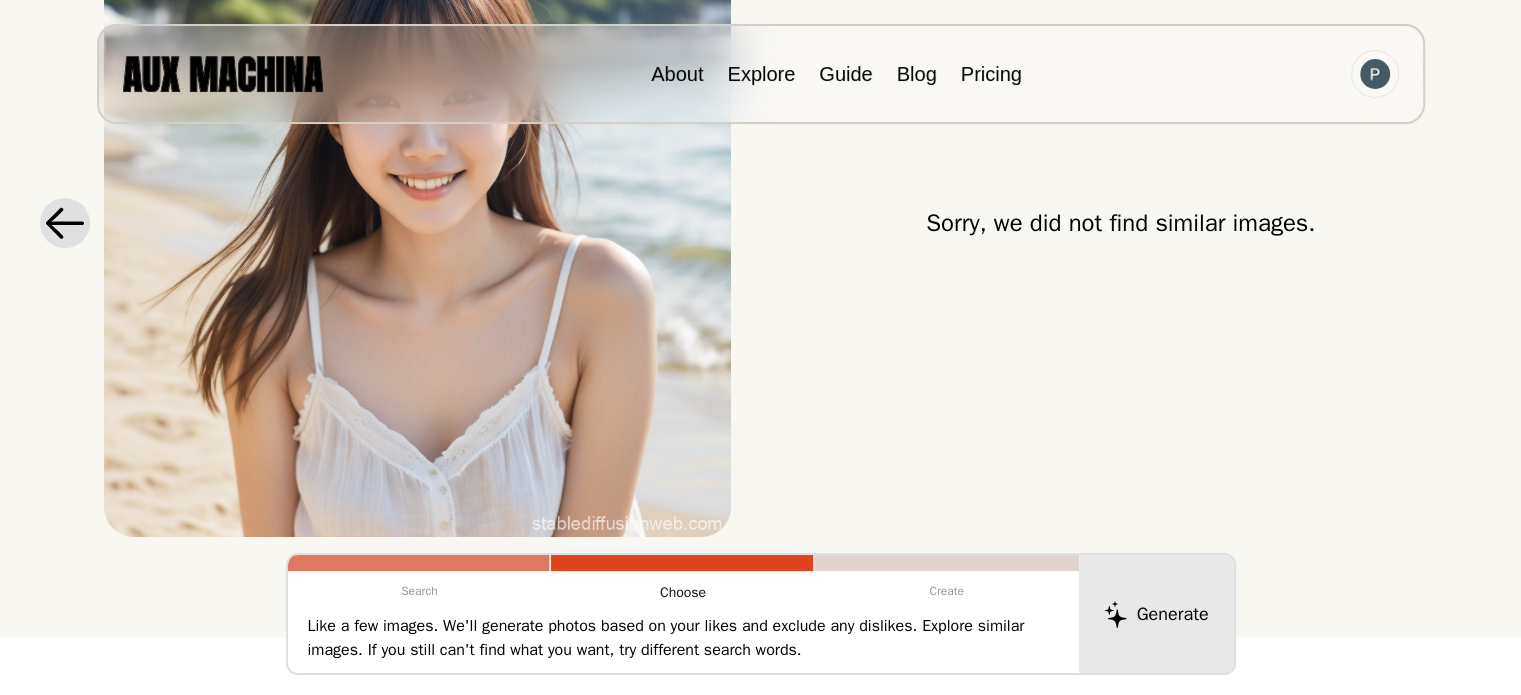 scroll, scrollTop: 500, scrollLeft: 0, axis: vertical 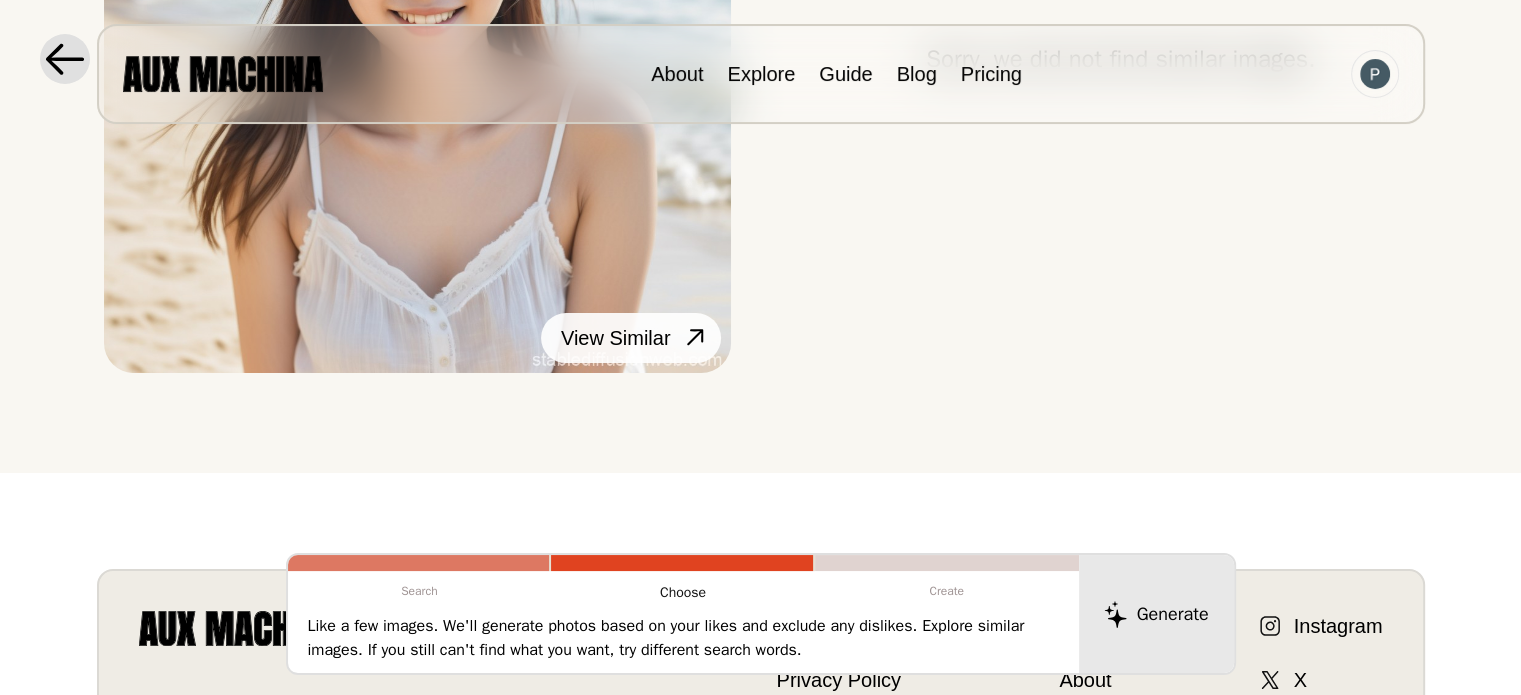 click on "View Similar" at bounding box center [631, 338] 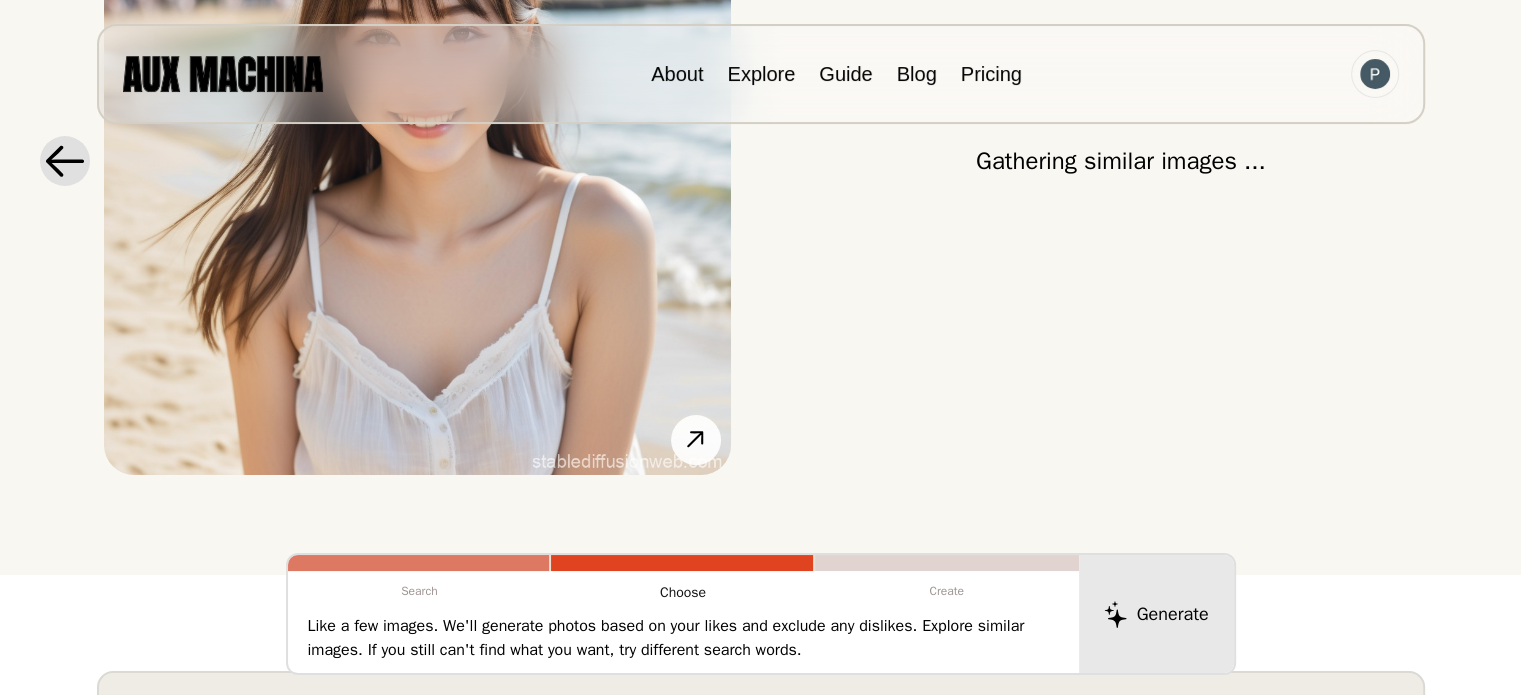 scroll, scrollTop: 400, scrollLeft: 0, axis: vertical 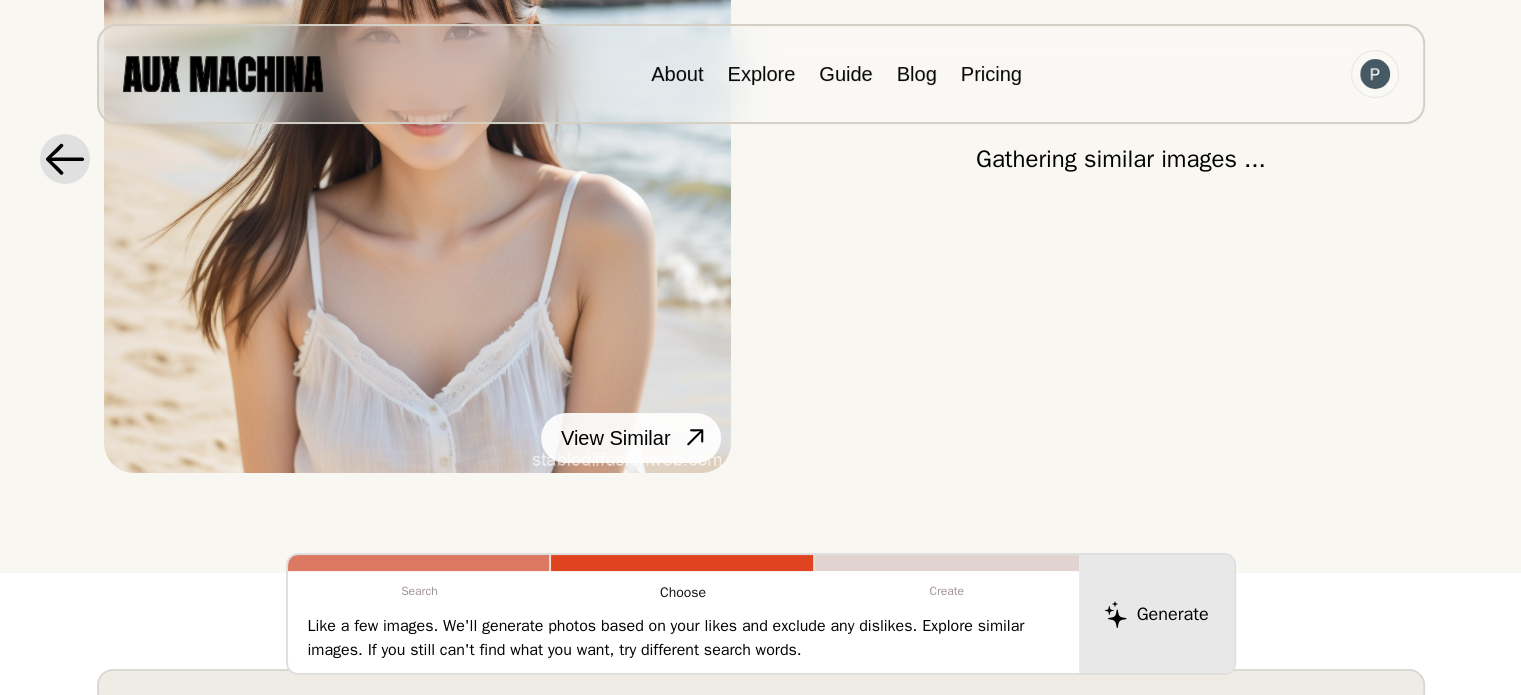 click 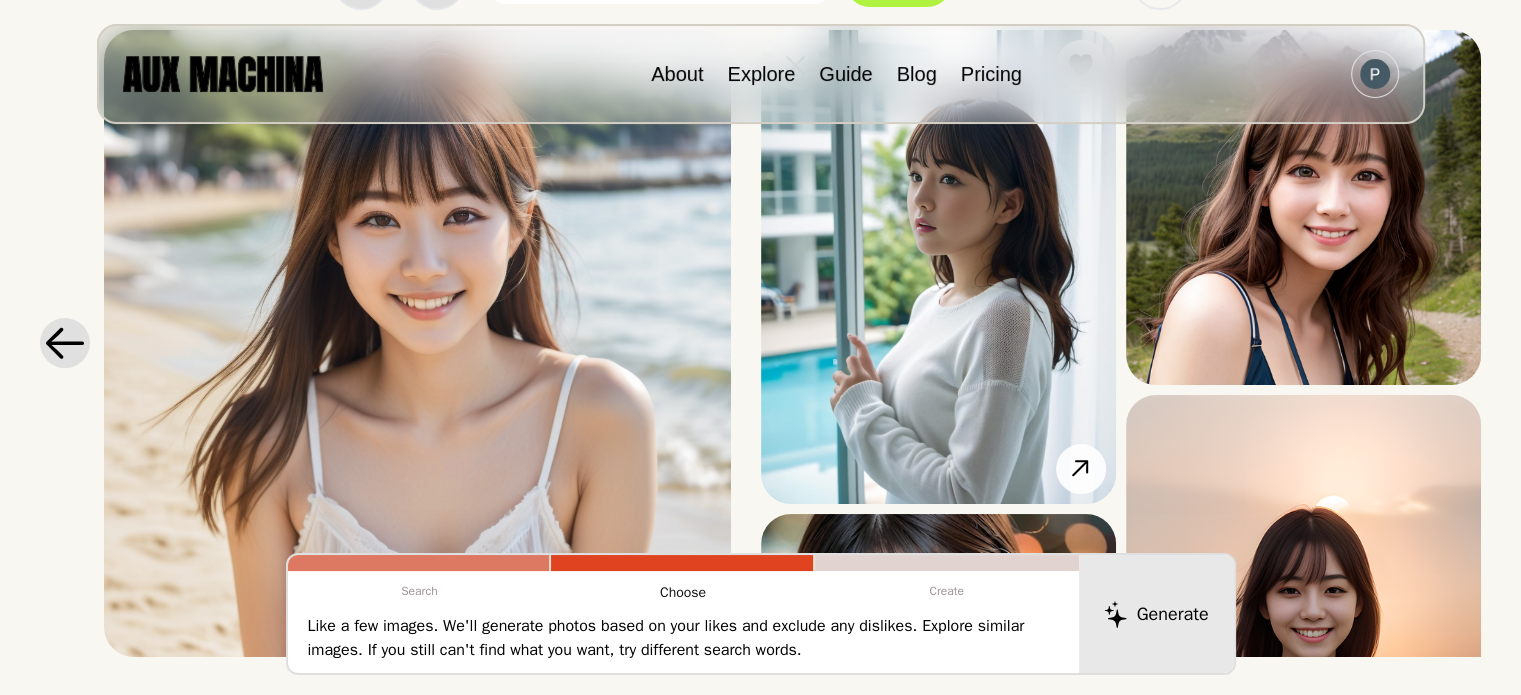 scroll, scrollTop: 0, scrollLeft: 0, axis: both 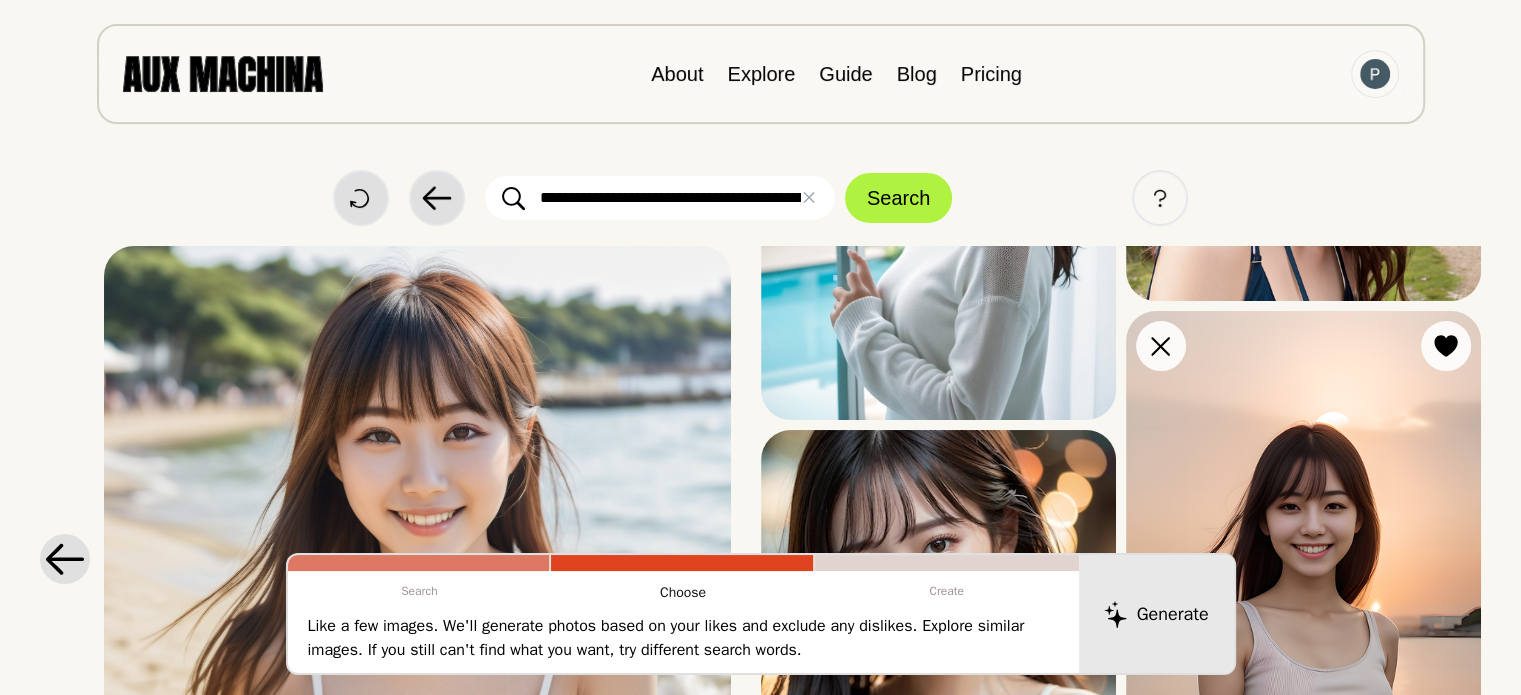 click at bounding box center [1303, 548] 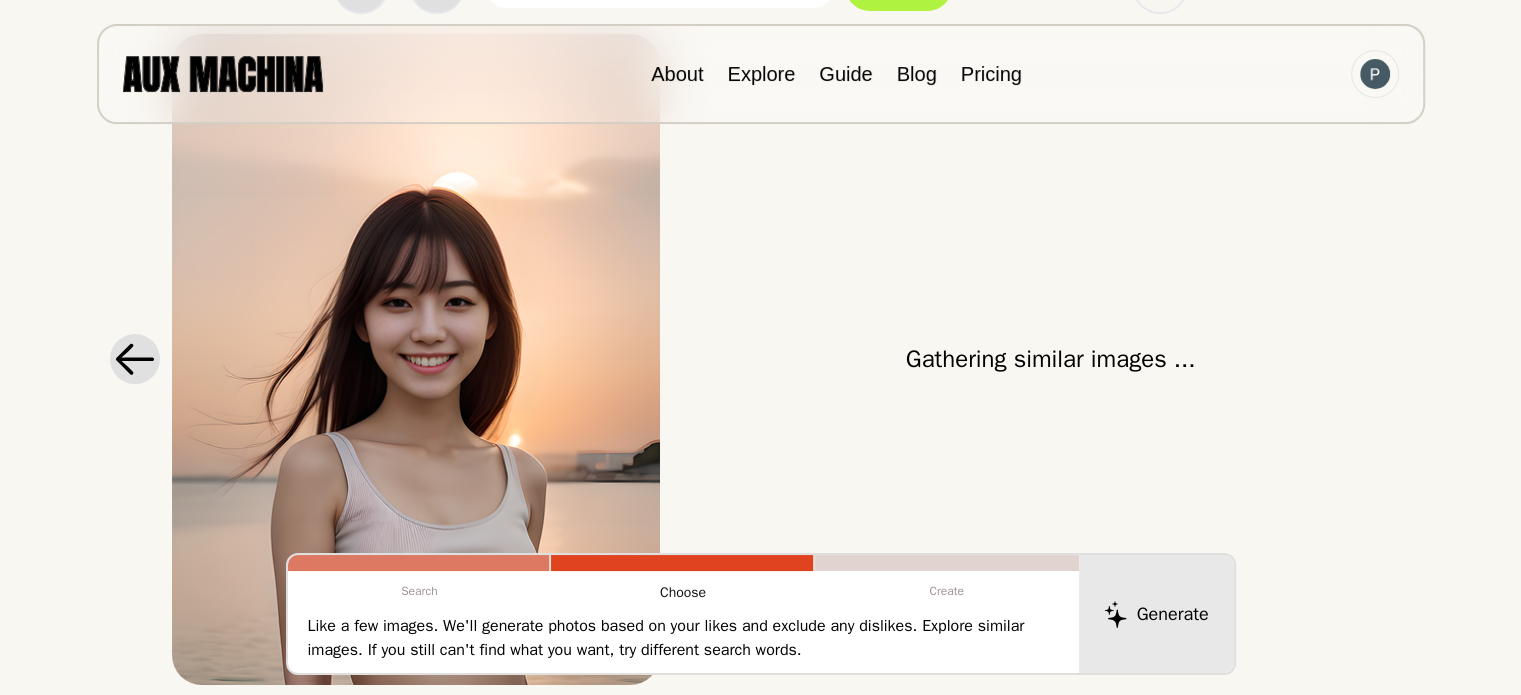 scroll, scrollTop: 200, scrollLeft: 0, axis: vertical 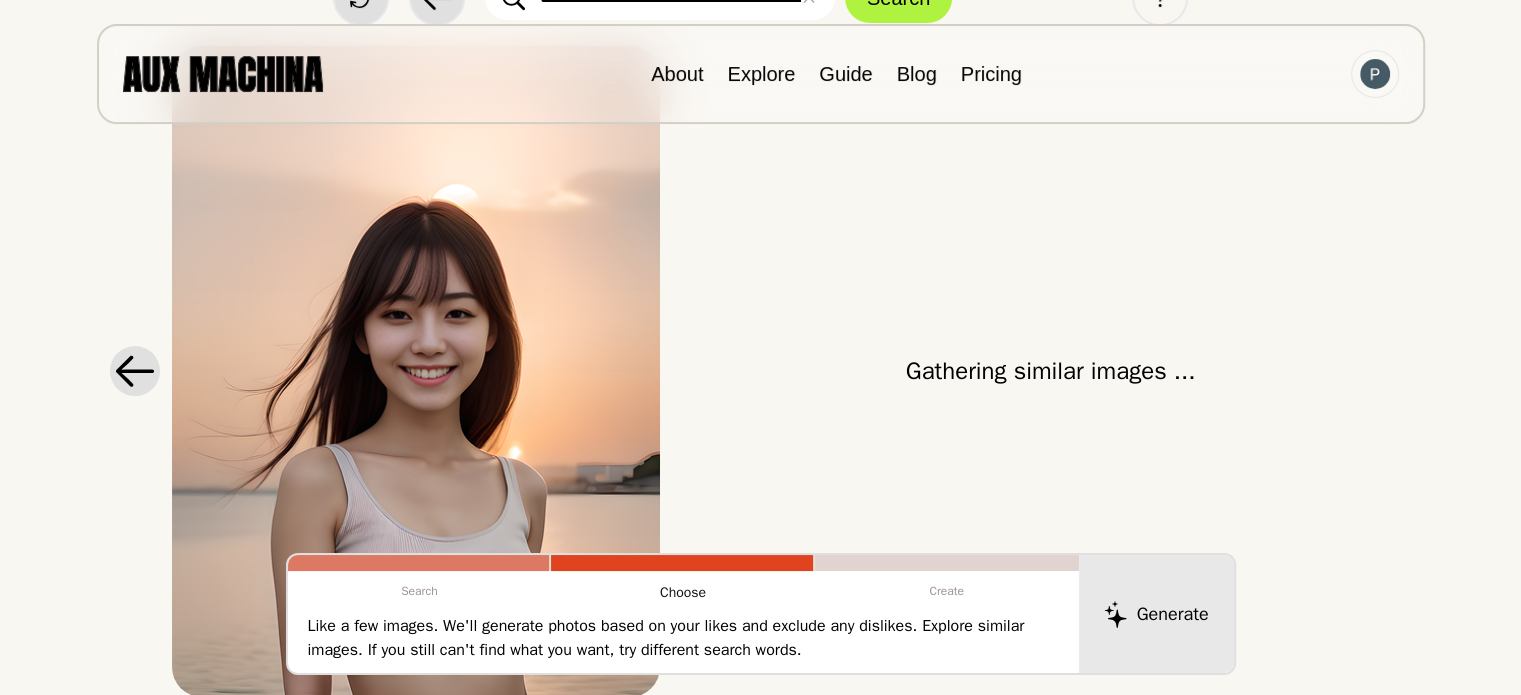 click 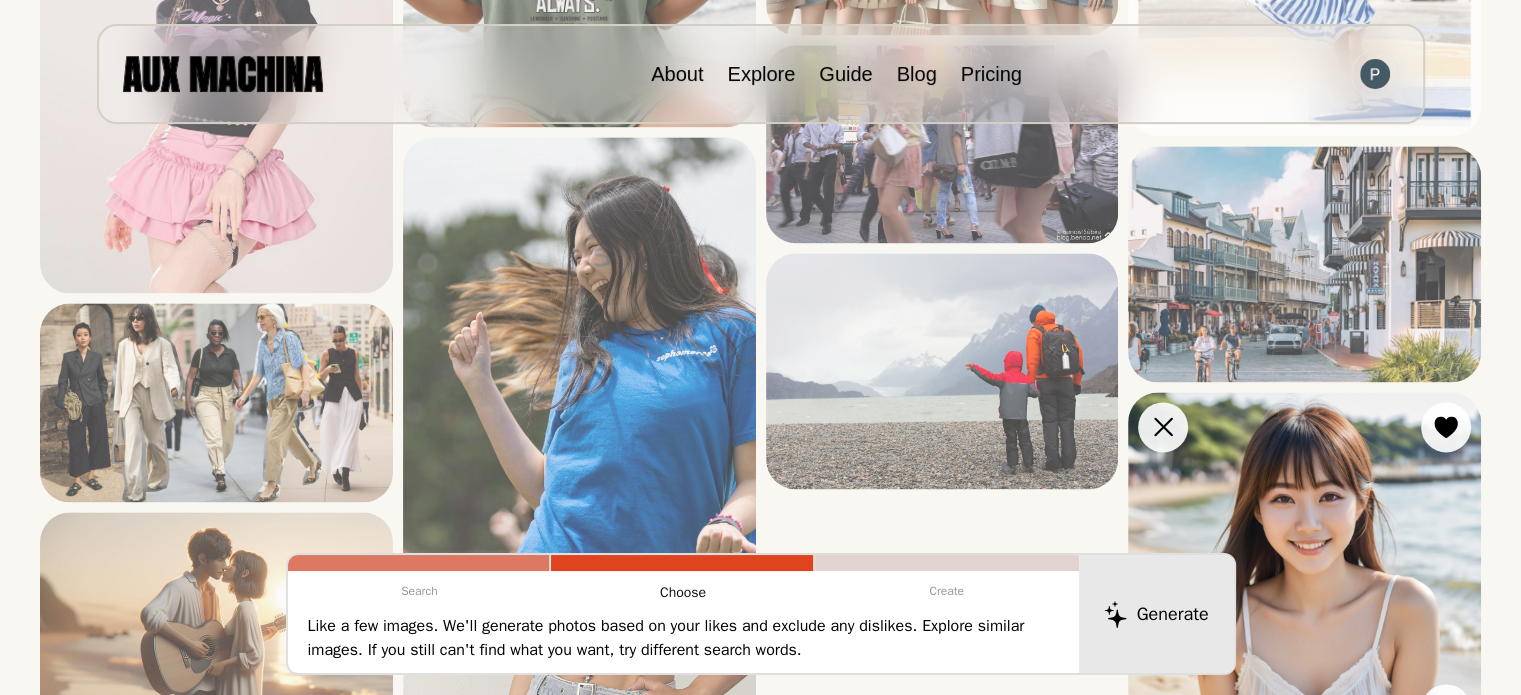 scroll, scrollTop: 3100, scrollLeft: 0, axis: vertical 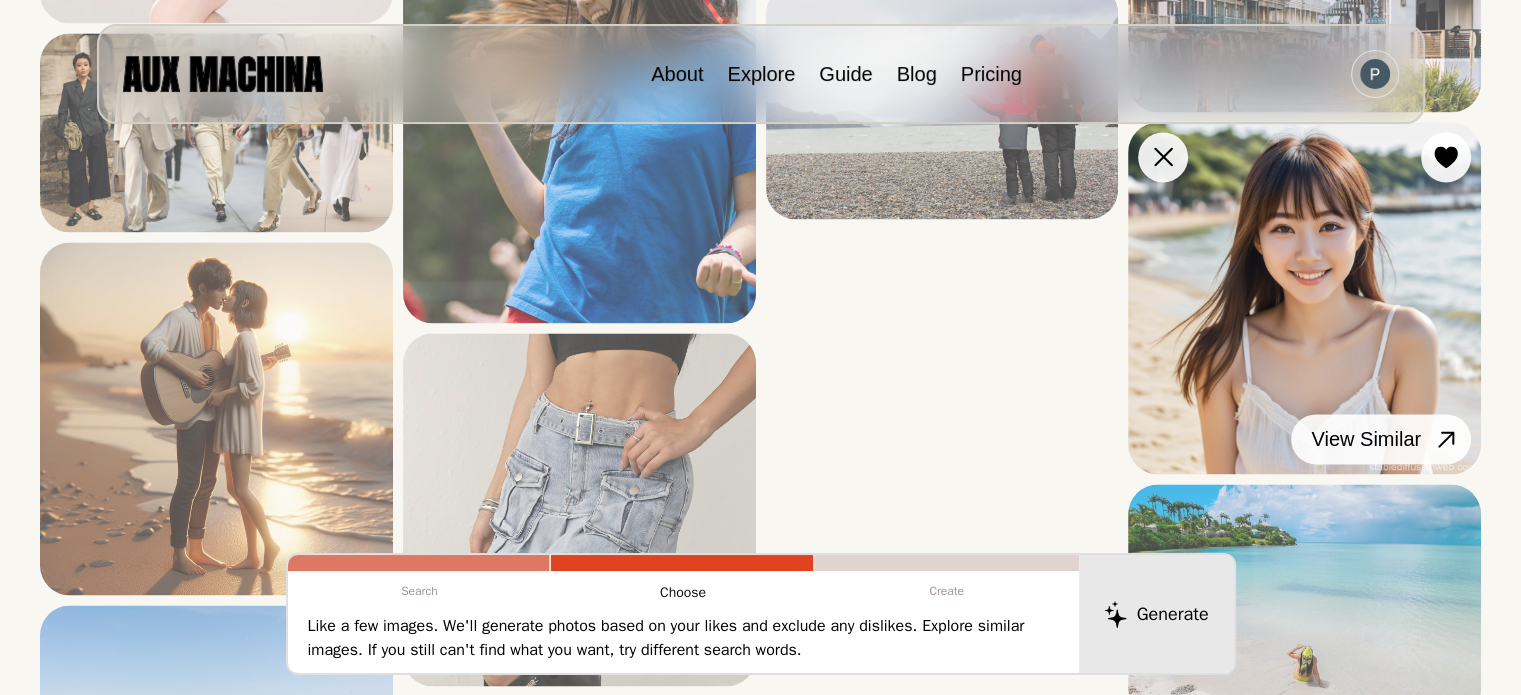 click 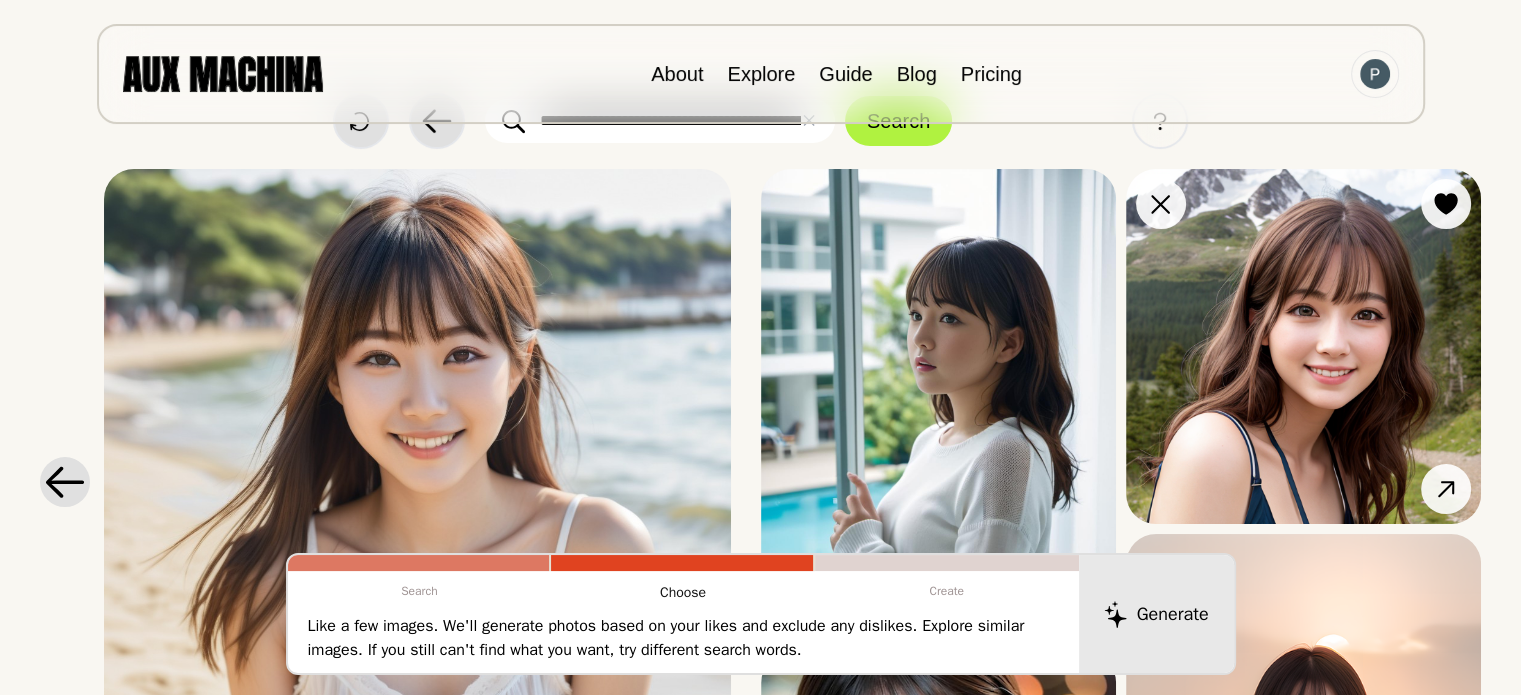 scroll, scrollTop: 70, scrollLeft: 0, axis: vertical 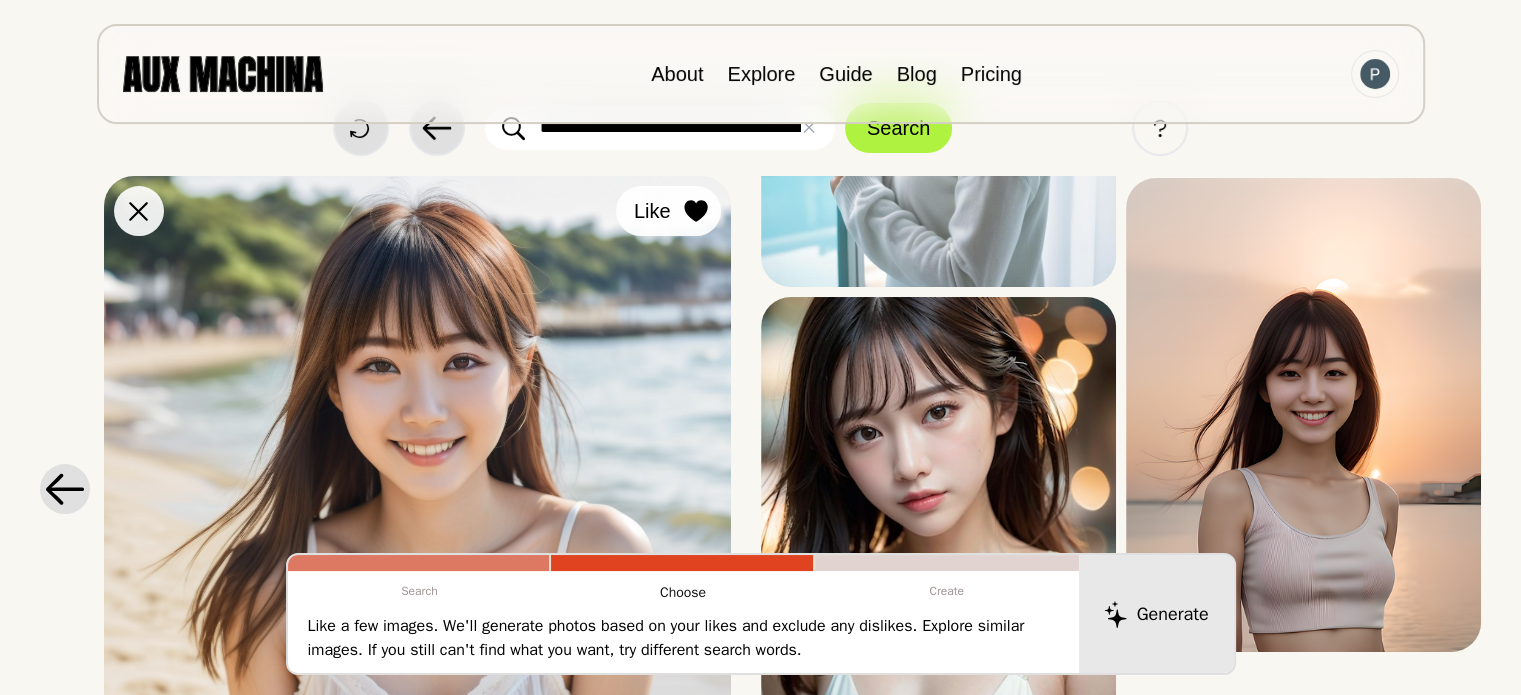 click at bounding box center [696, 211] 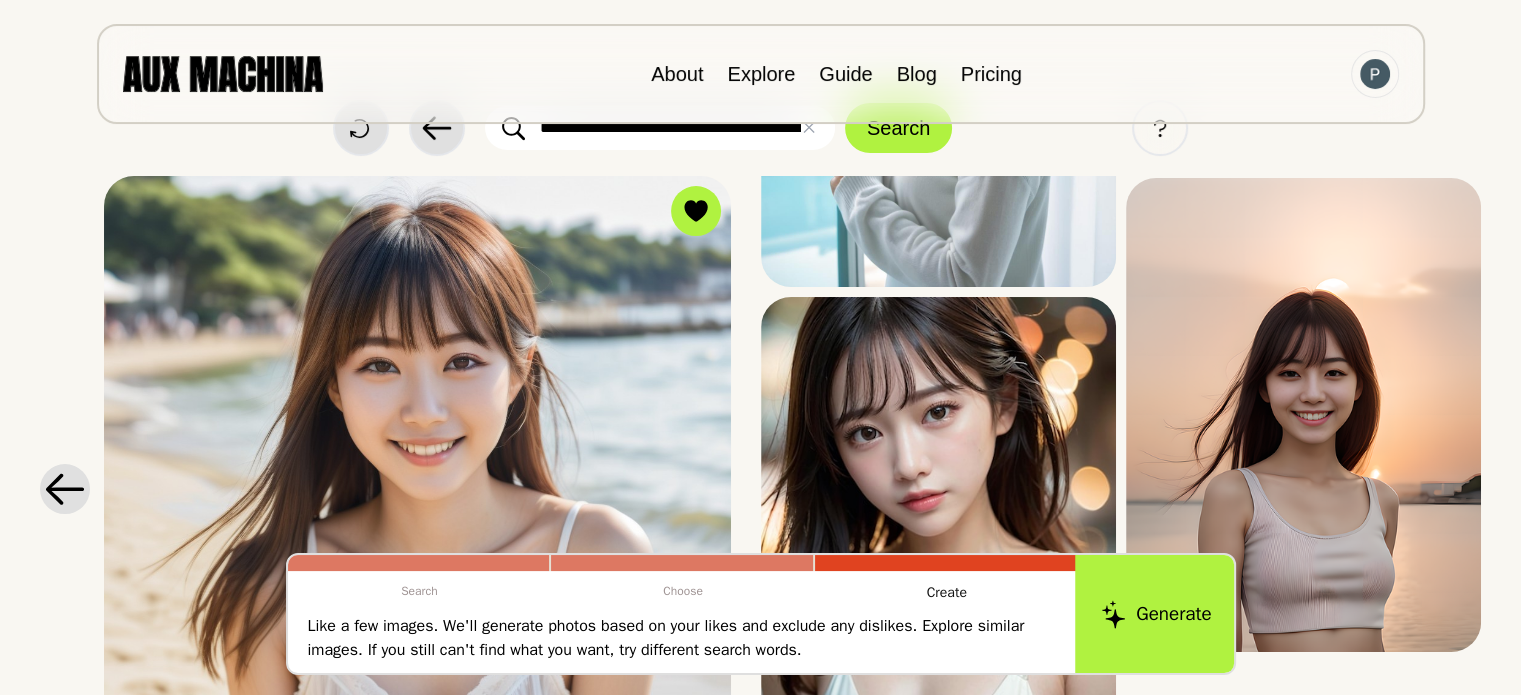 click on "Generate" at bounding box center (1156, 614) 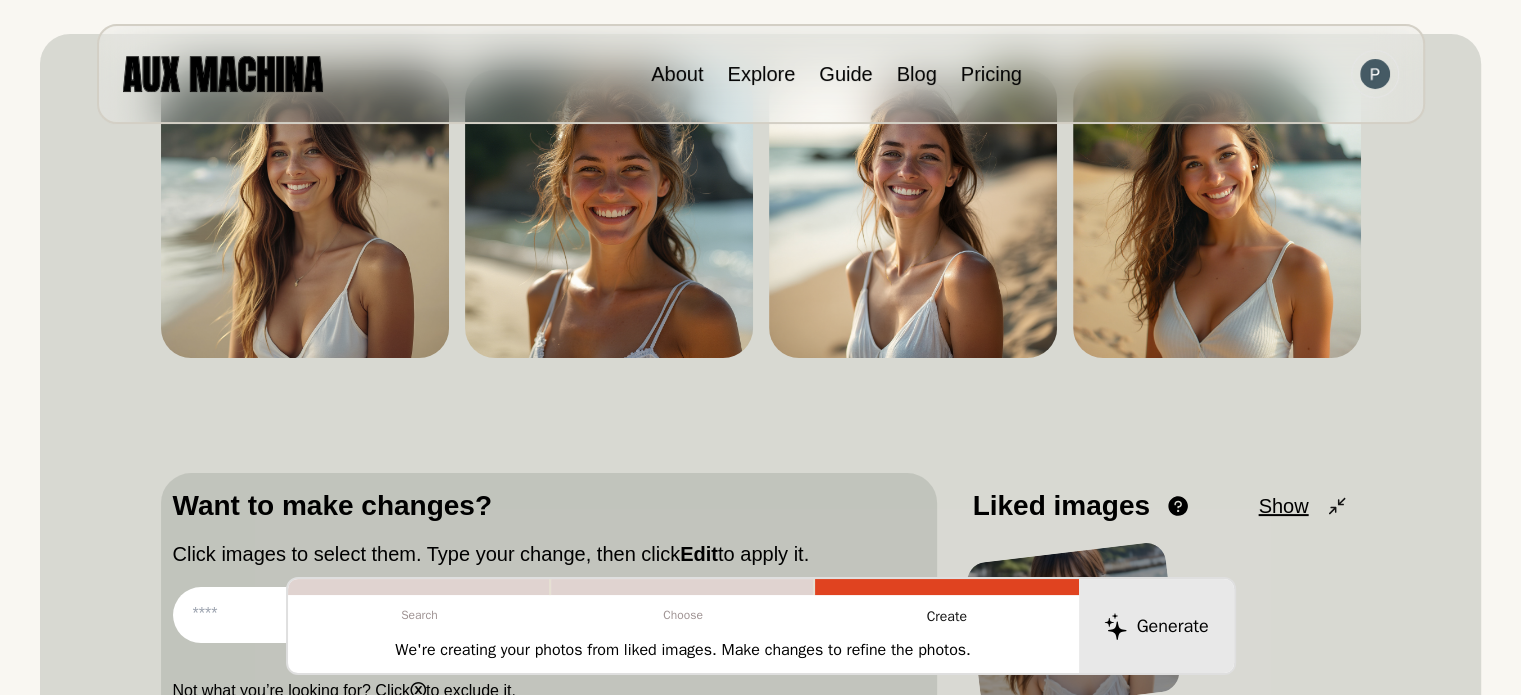 scroll, scrollTop: 470, scrollLeft: 0, axis: vertical 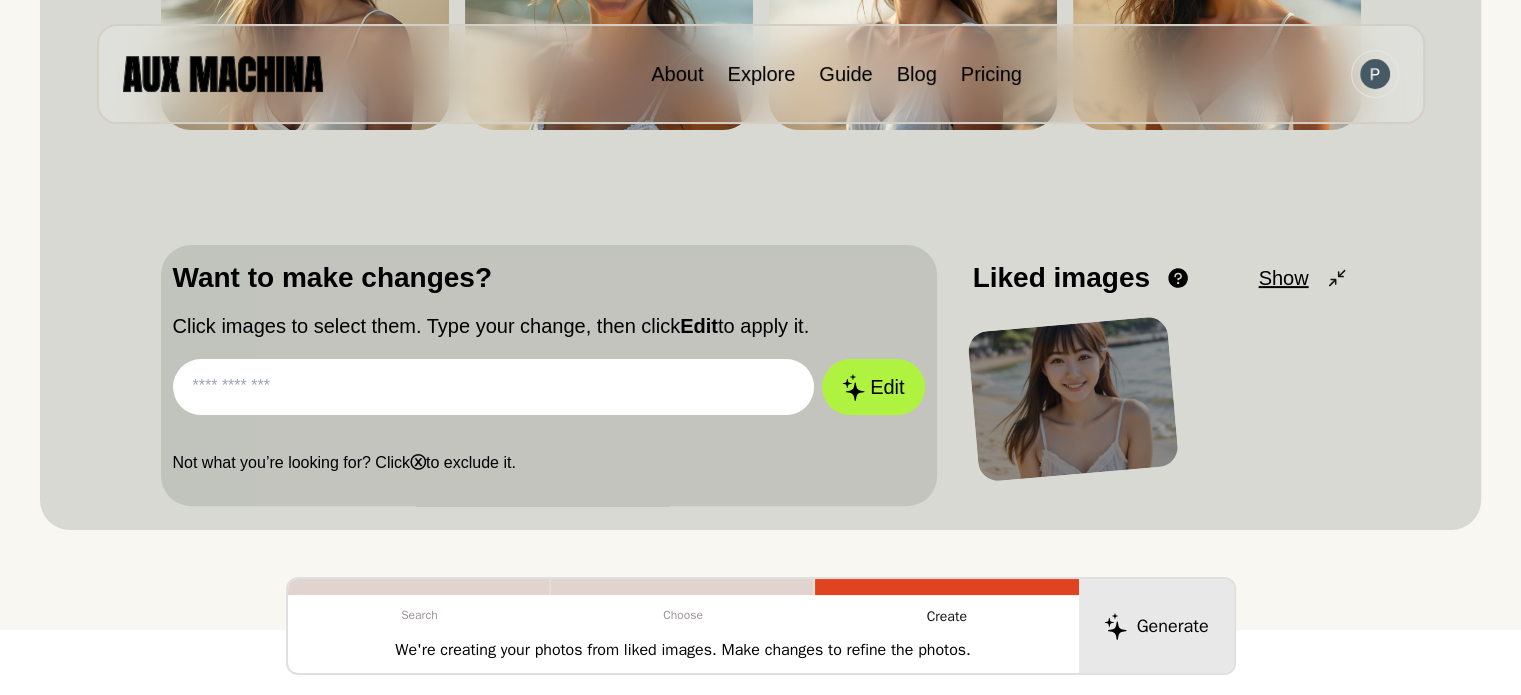 click at bounding box center [494, 387] 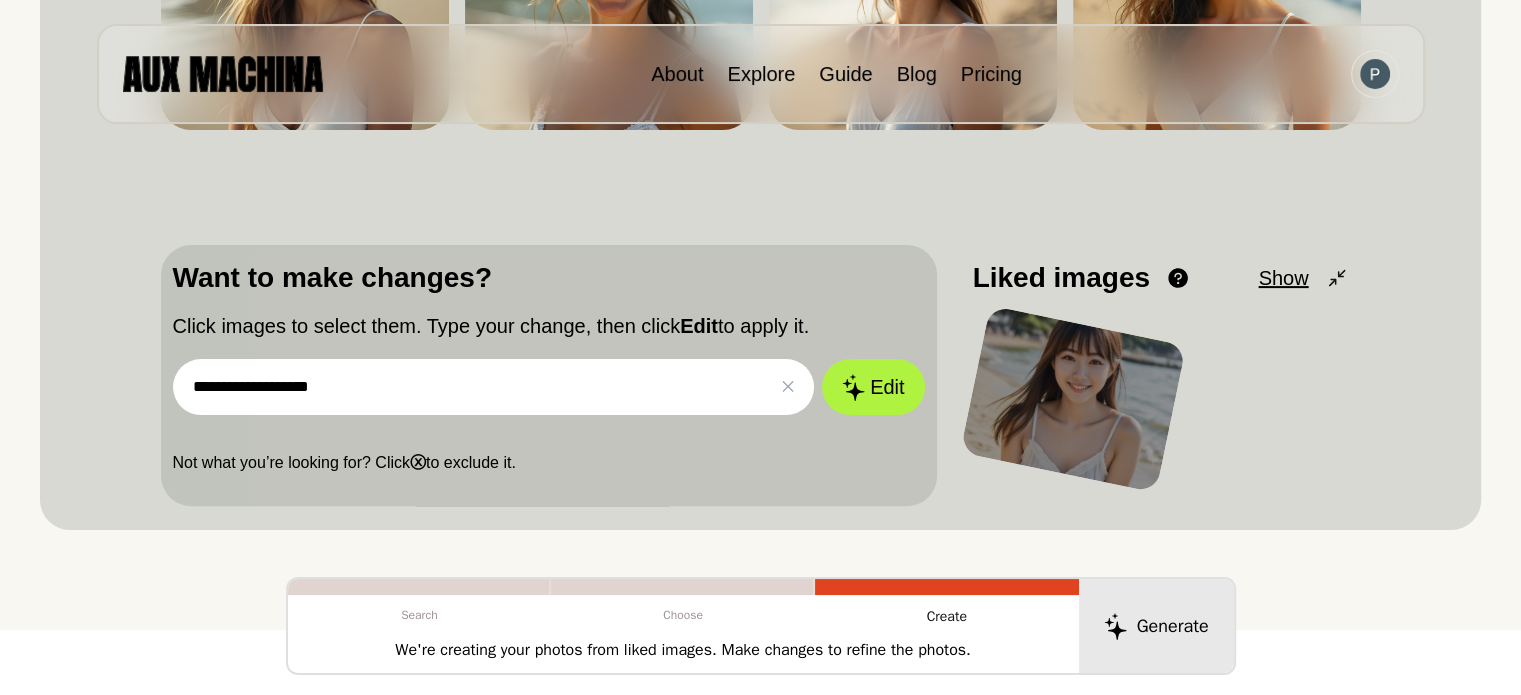 click on "**********" at bounding box center [549, 375] 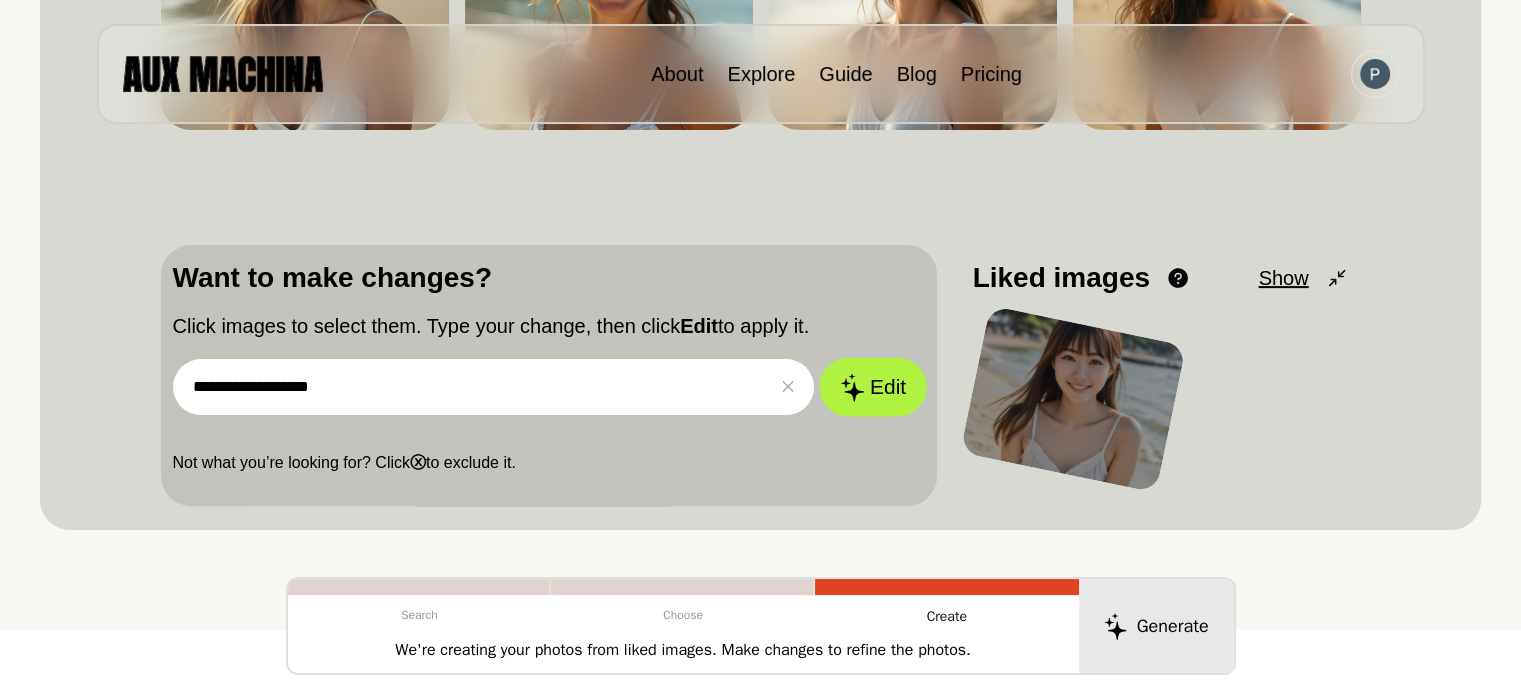 click on "Edit" at bounding box center (873, 387) 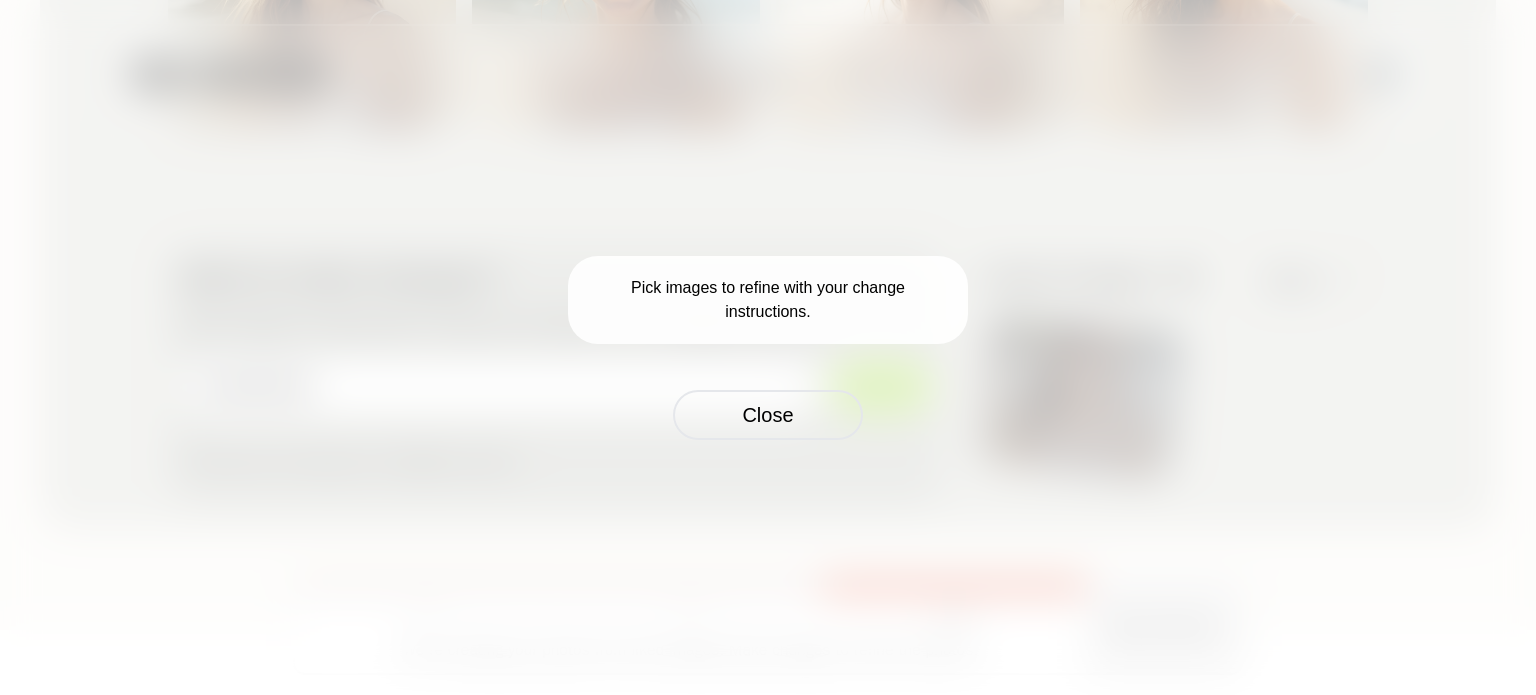 click on "Close" at bounding box center (768, 415) 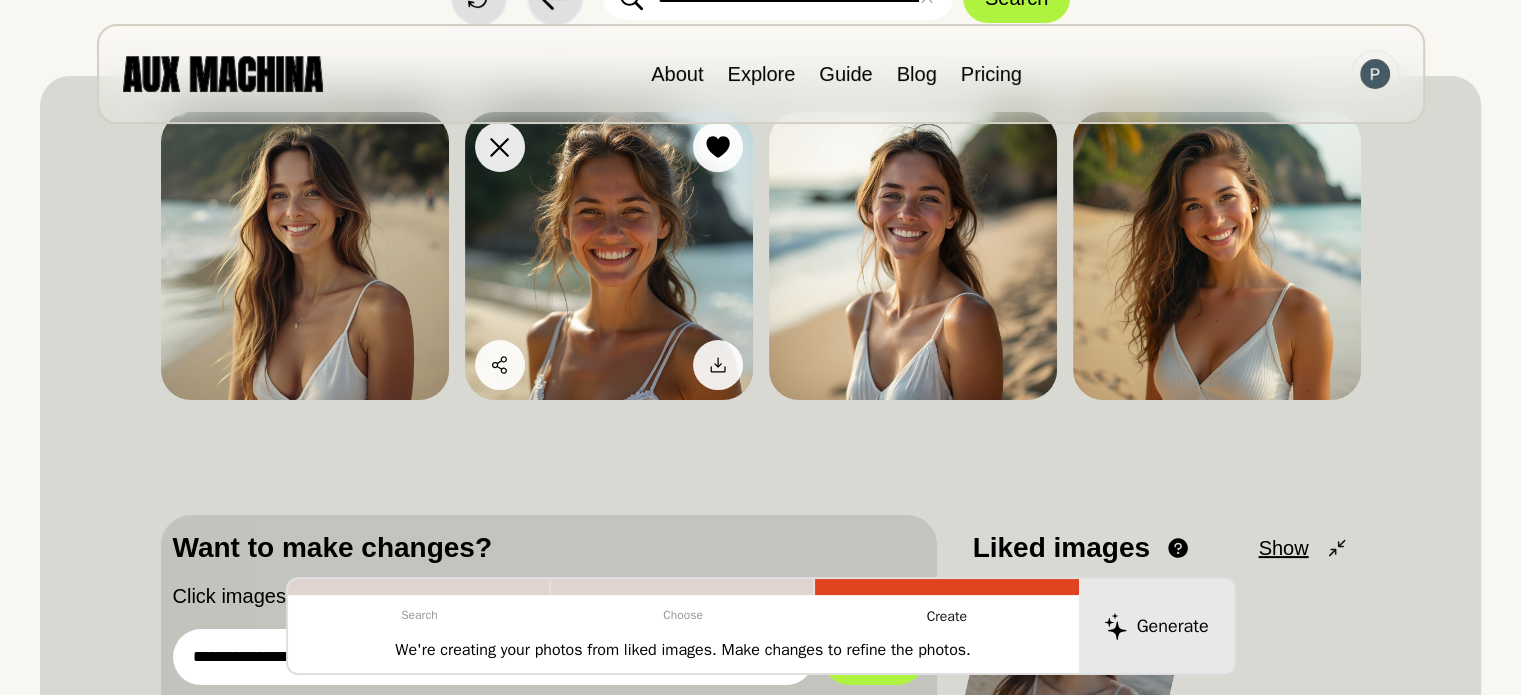 scroll, scrollTop: 170, scrollLeft: 0, axis: vertical 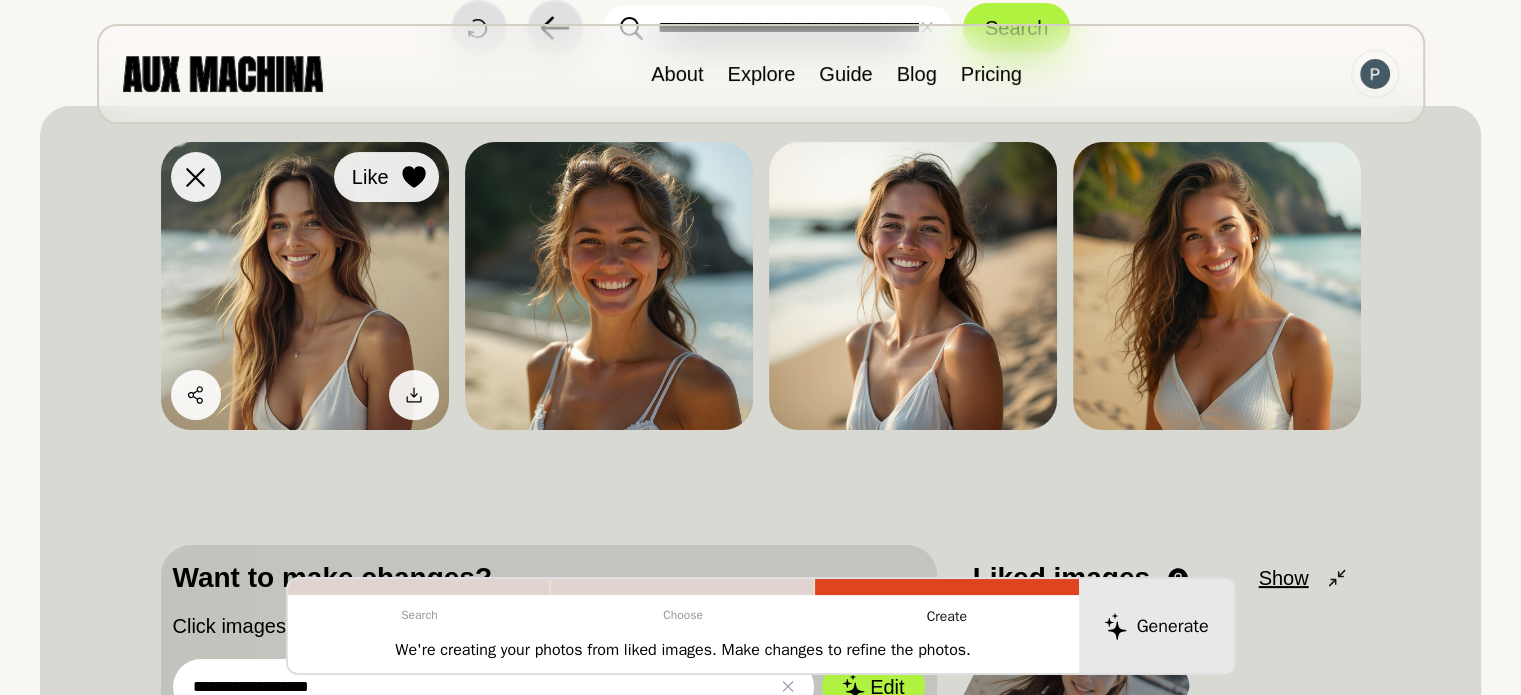 click at bounding box center (414, 177) 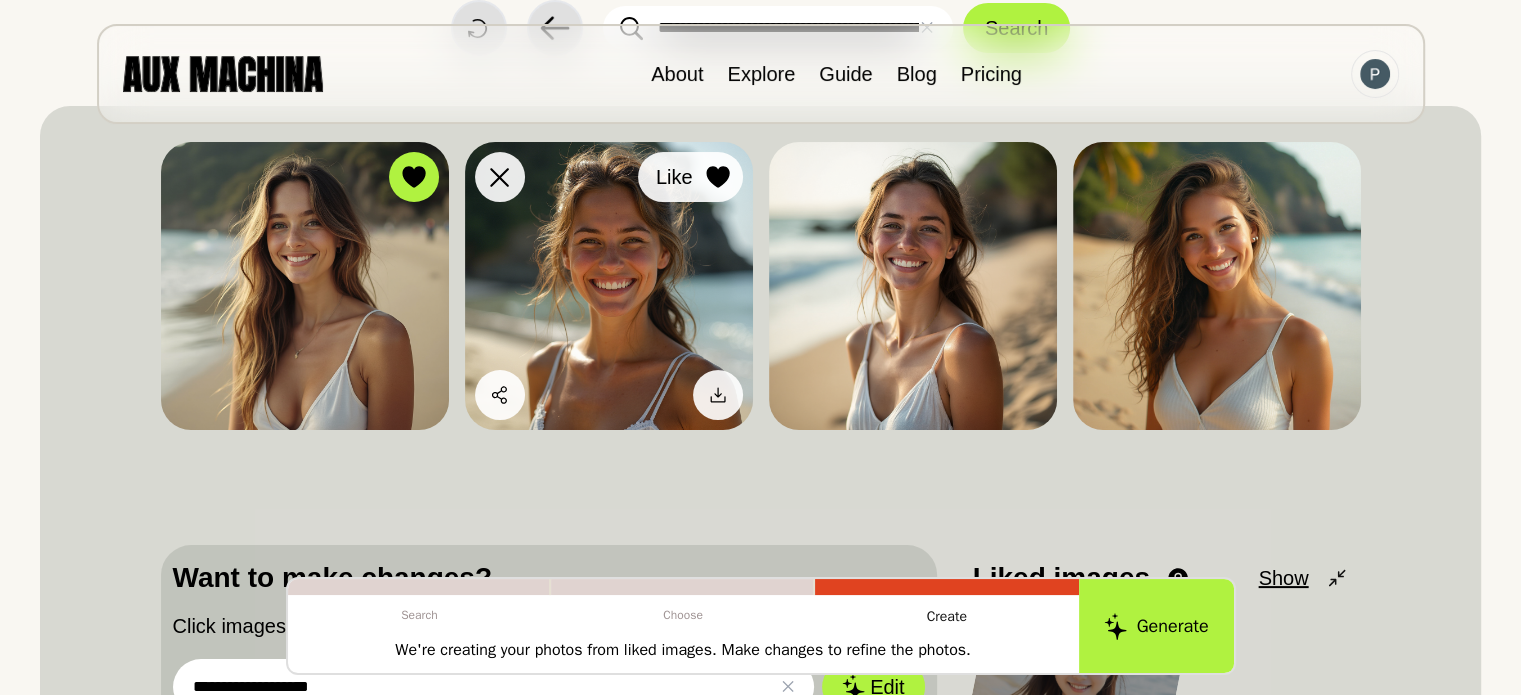 click 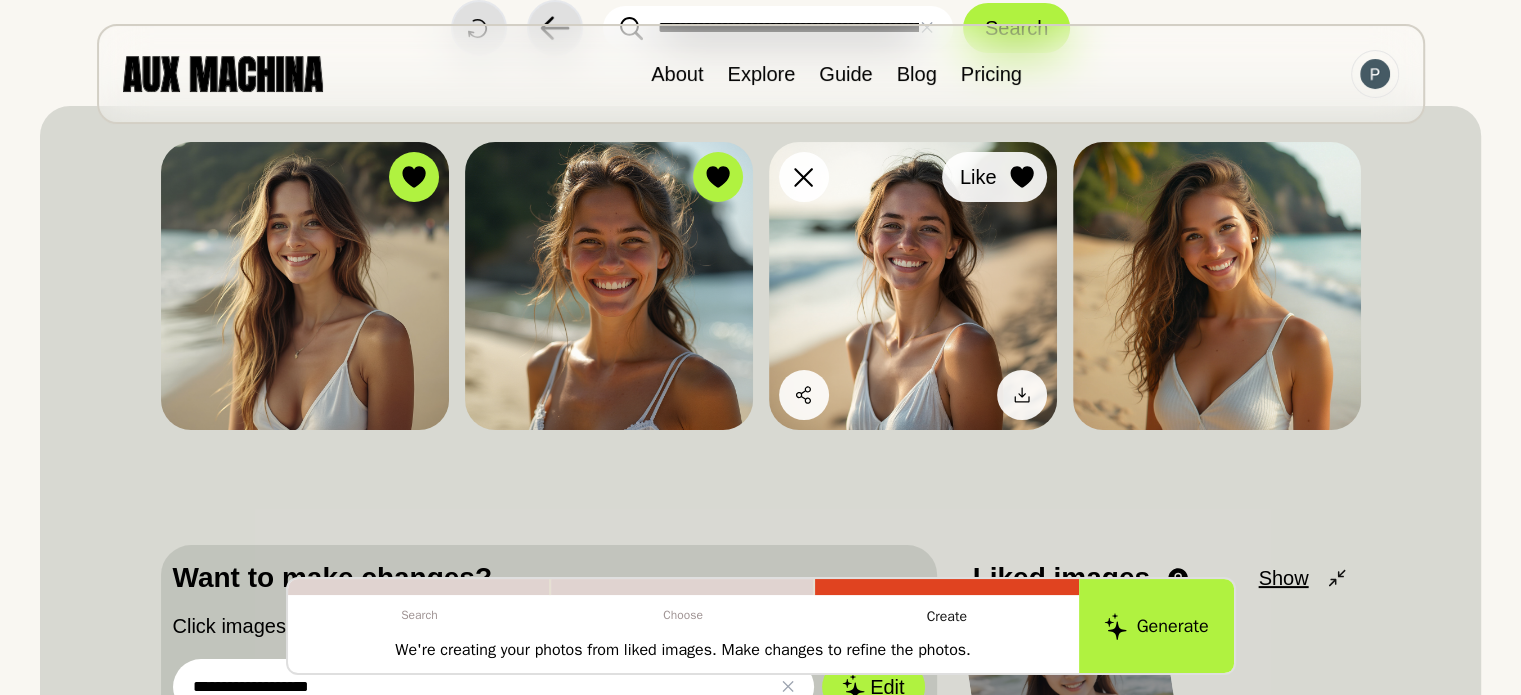 click 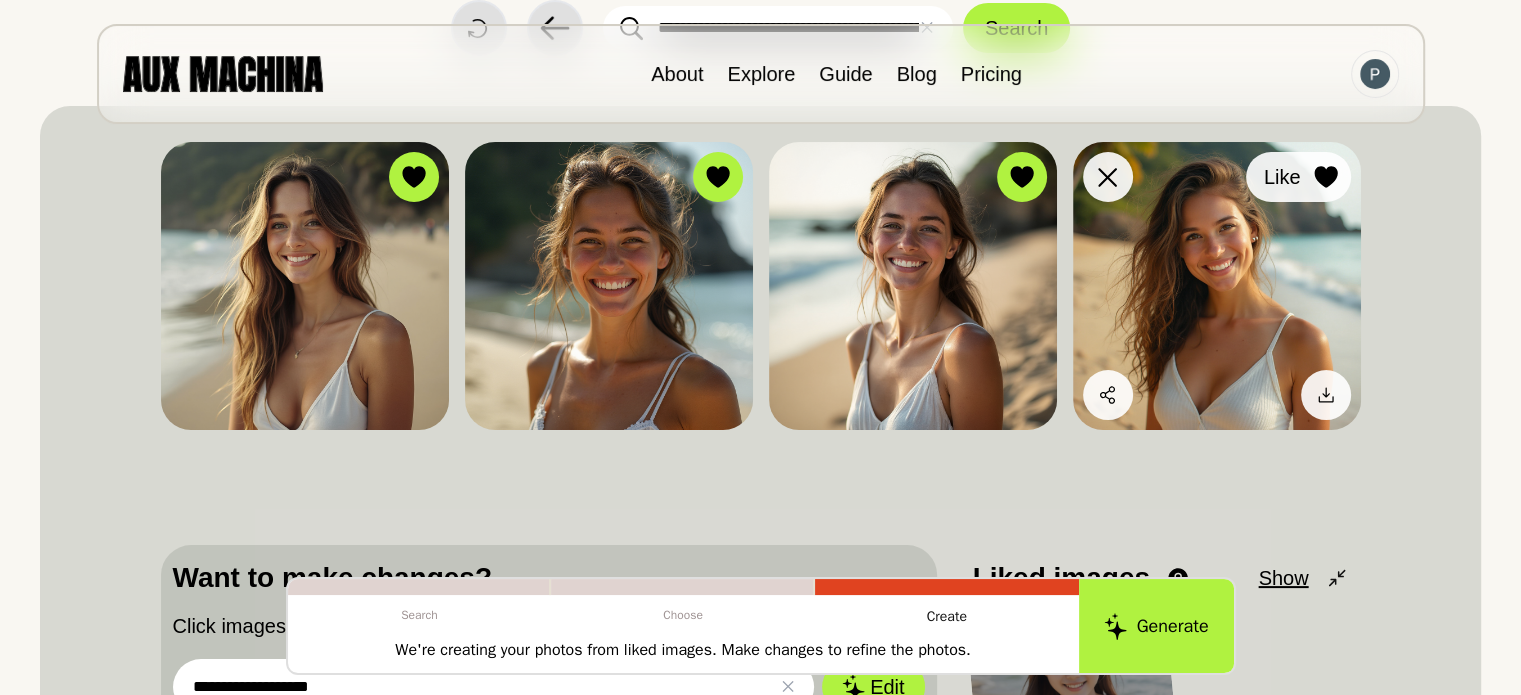 click 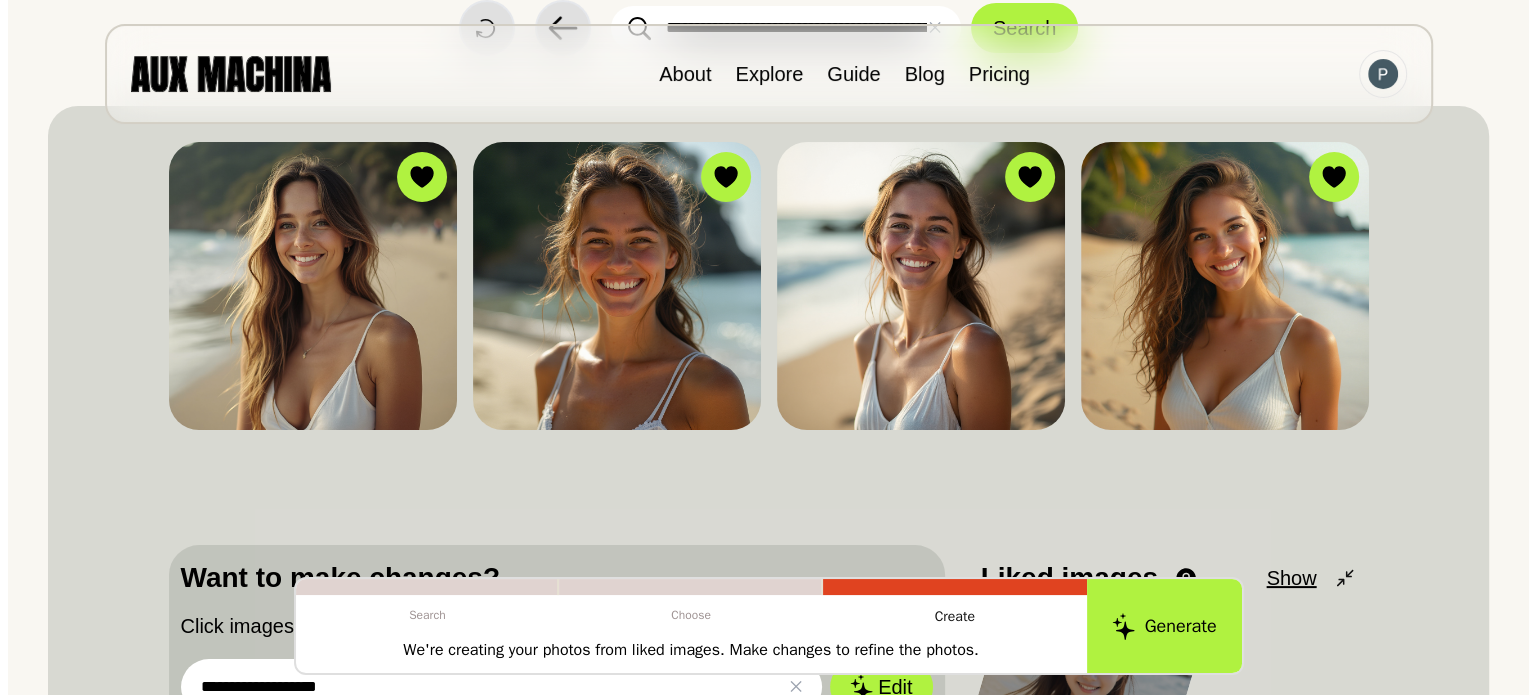 scroll, scrollTop: 670, scrollLeft: 0, axis: vertical 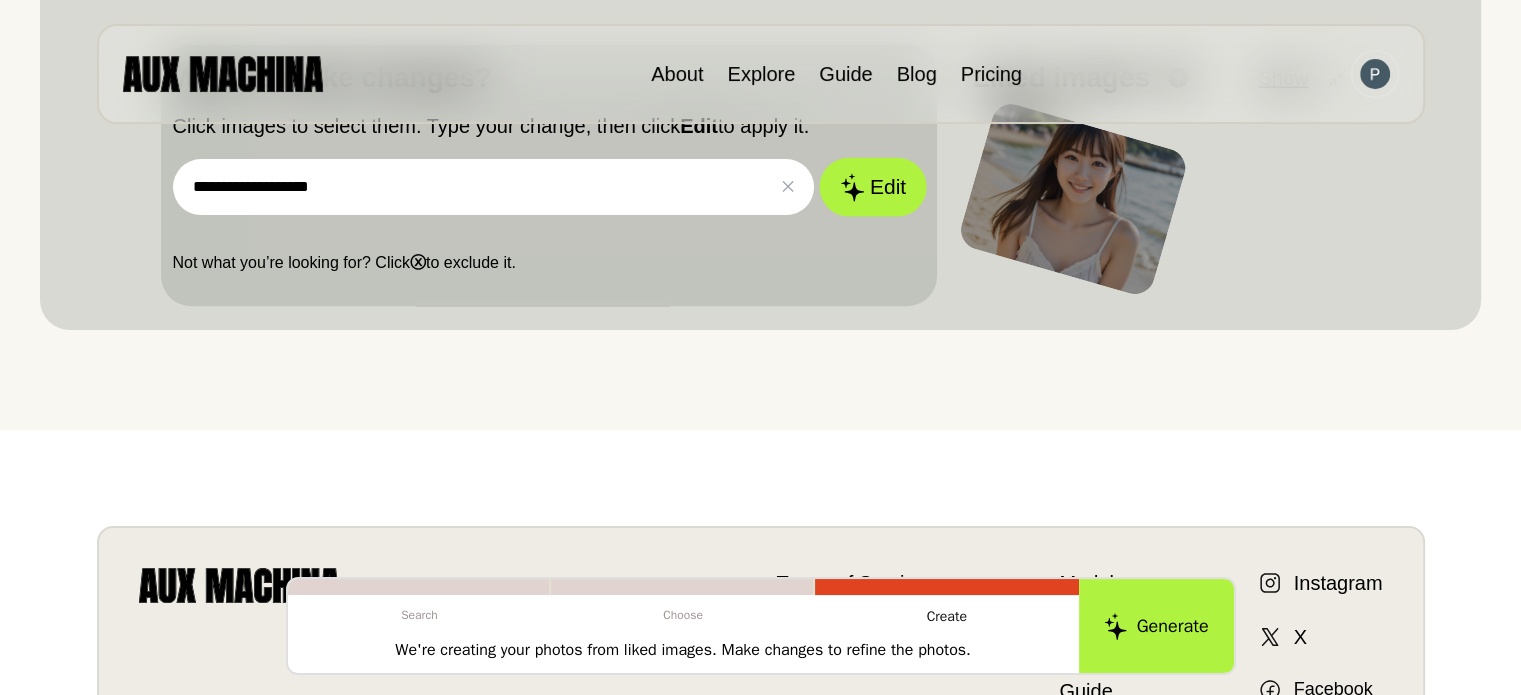 click on "Edit" at bounding box center (873, 187) 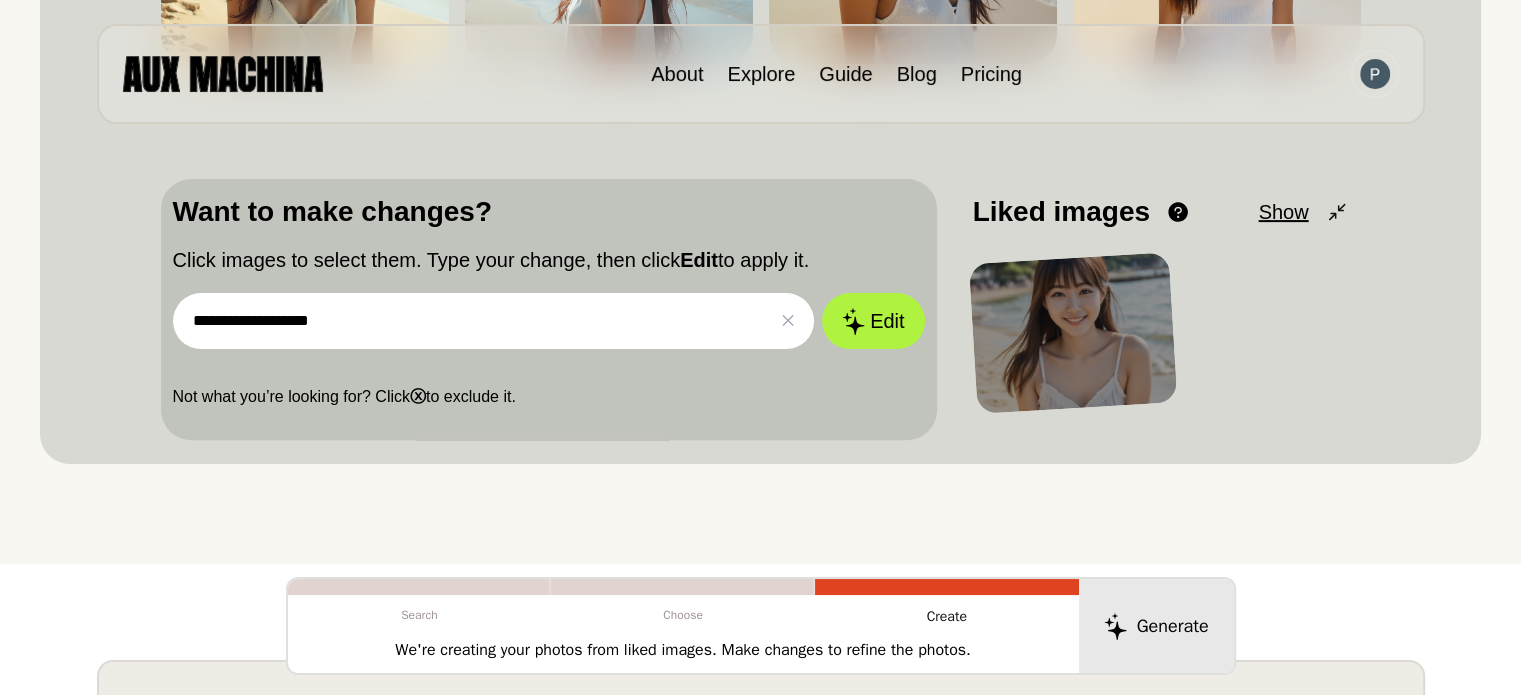 scroll, scrollTop: 600, scrollLeft: 0, axis: vertical 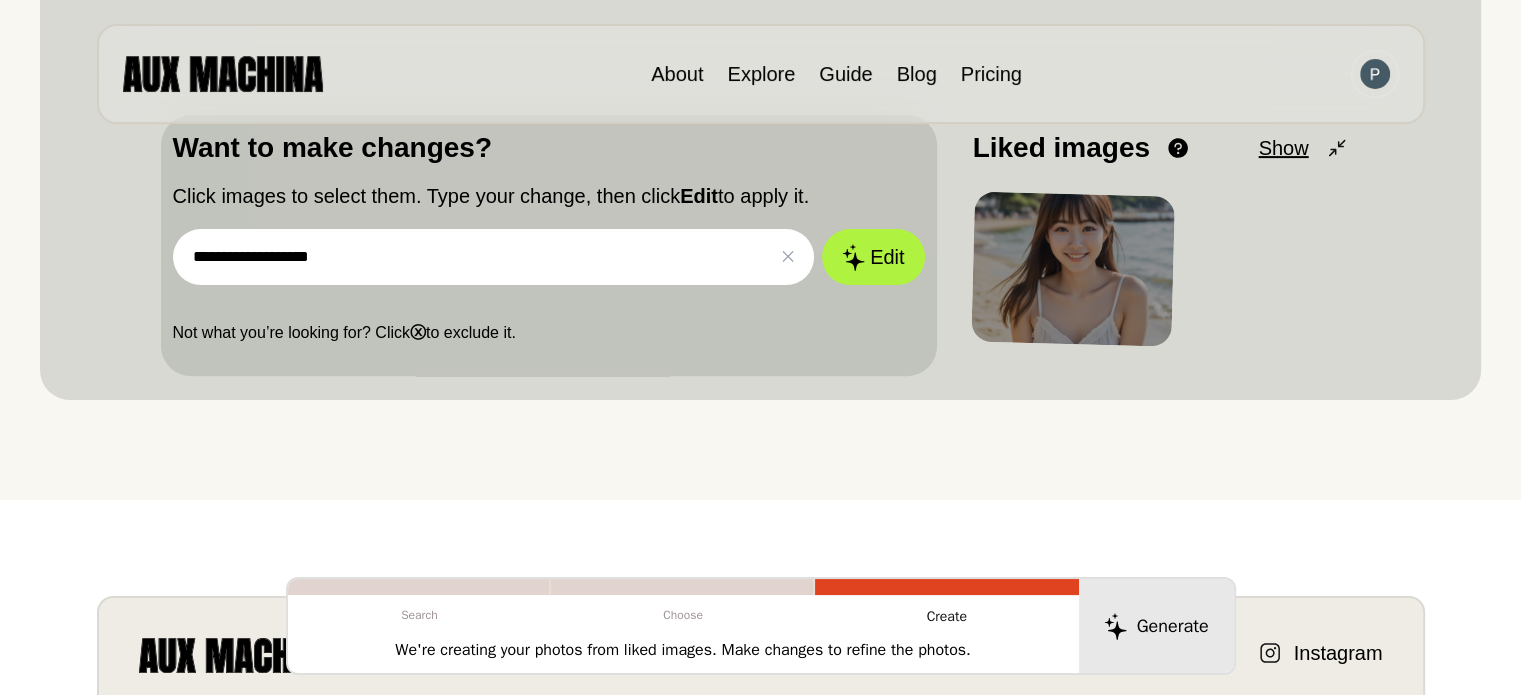 drag, startPoint x: 416, startPoint y: 257, endPoint x: 0, endPoint y: 188, distance: 421.68353 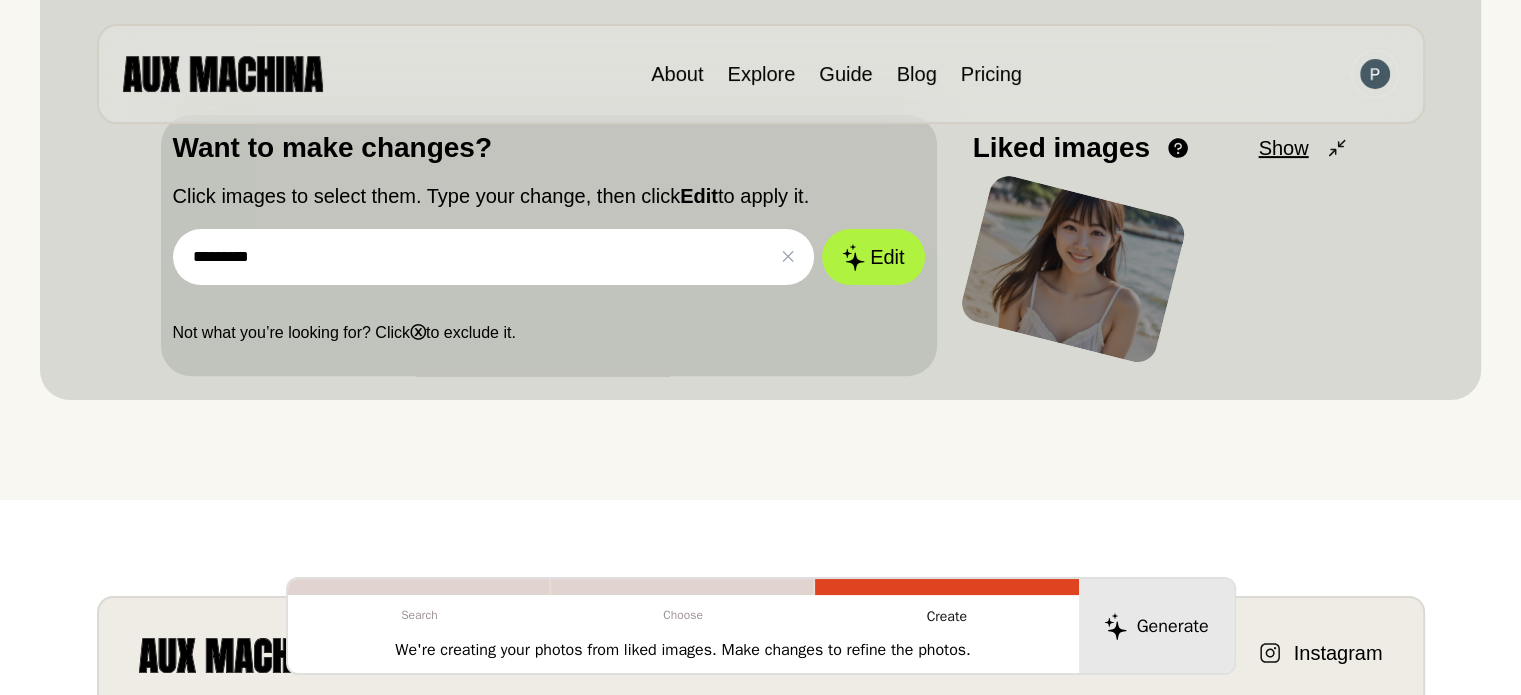 drag, startPoint x: 391, startPoint y: 251, endPoint x: 216, endPoint y: 255, distance: 175.04572 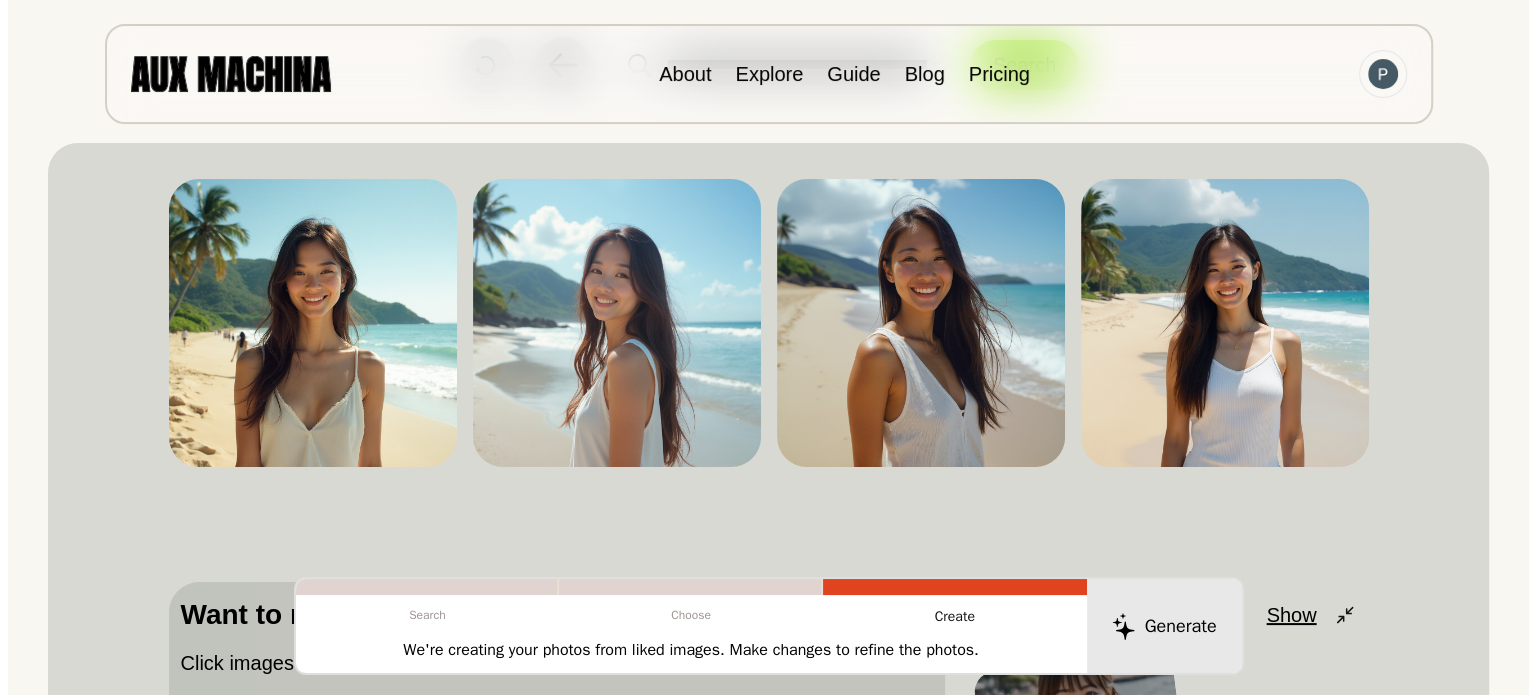 scroll, scrollTop: 0, scrollLeft: 0, axis: both 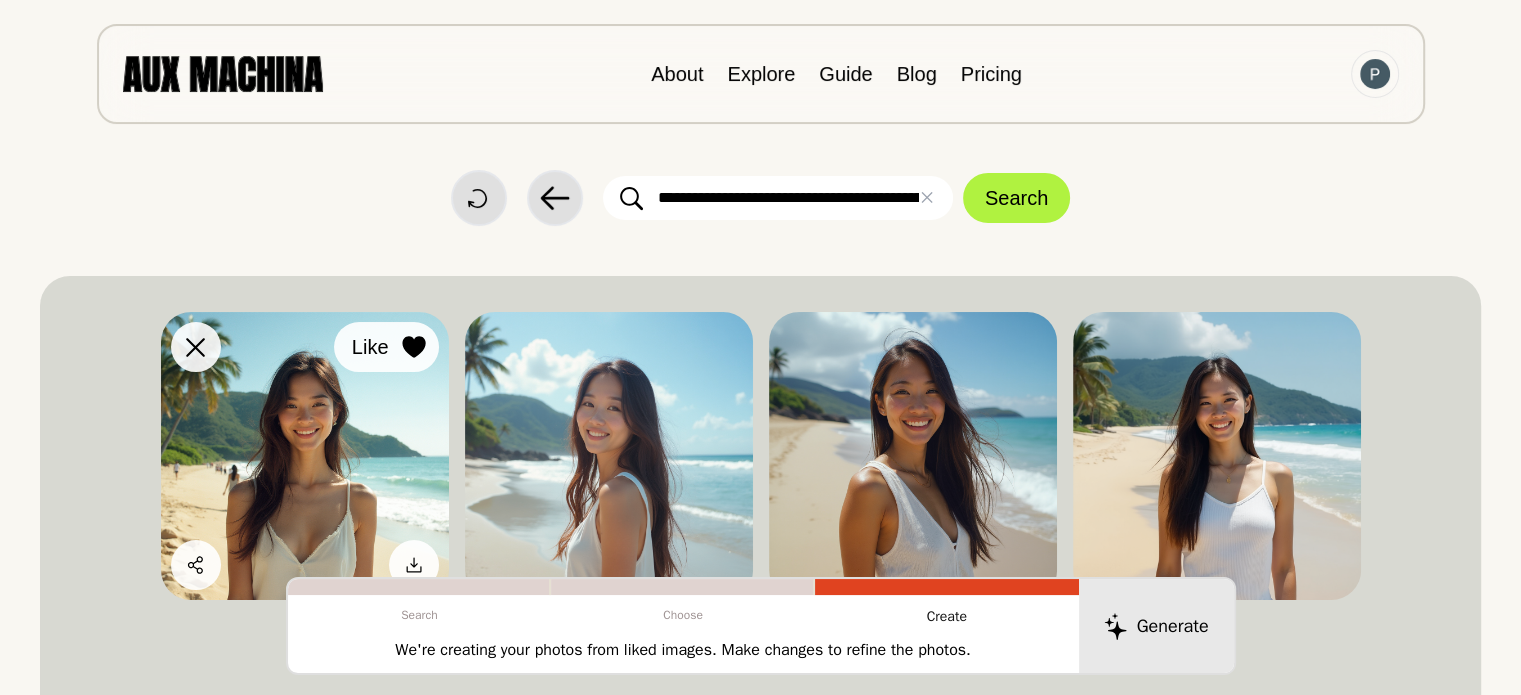 type on "*********" 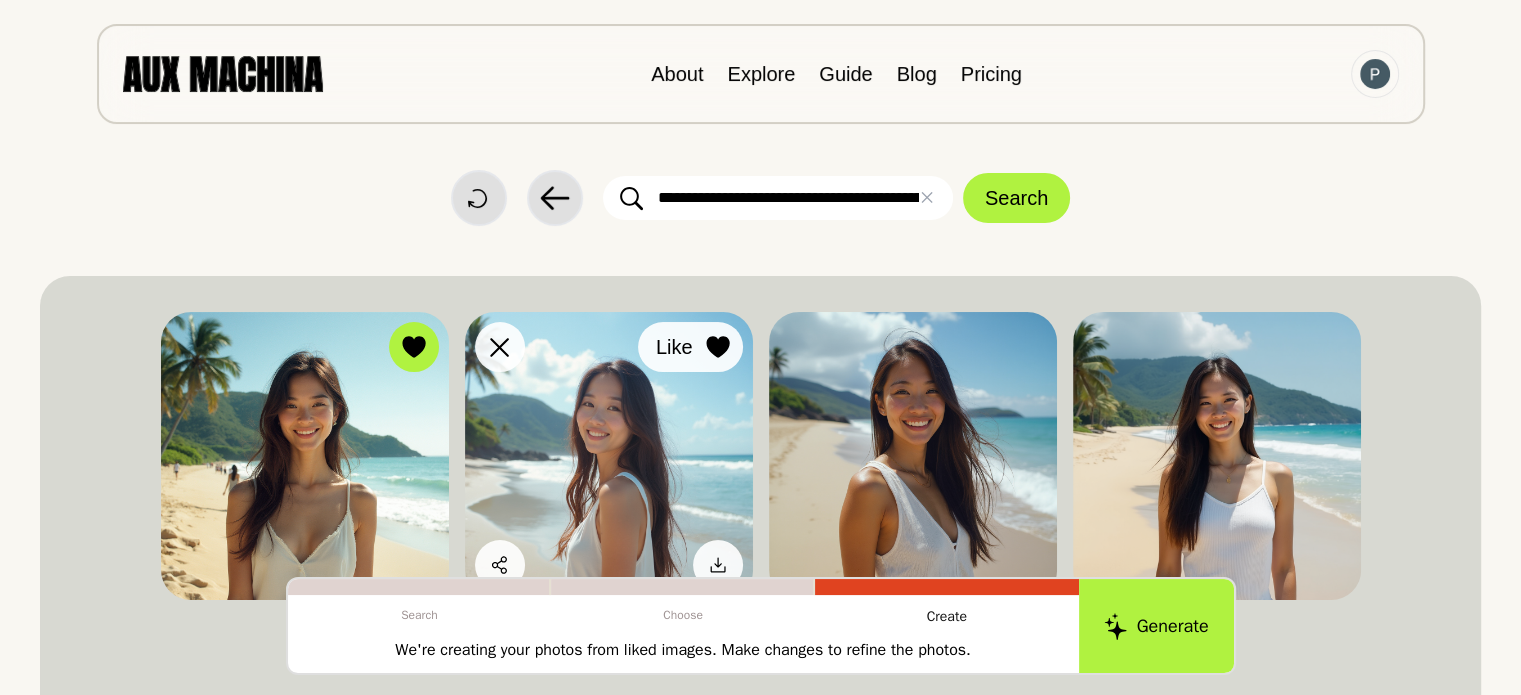 click at bounding box center (718, 347) 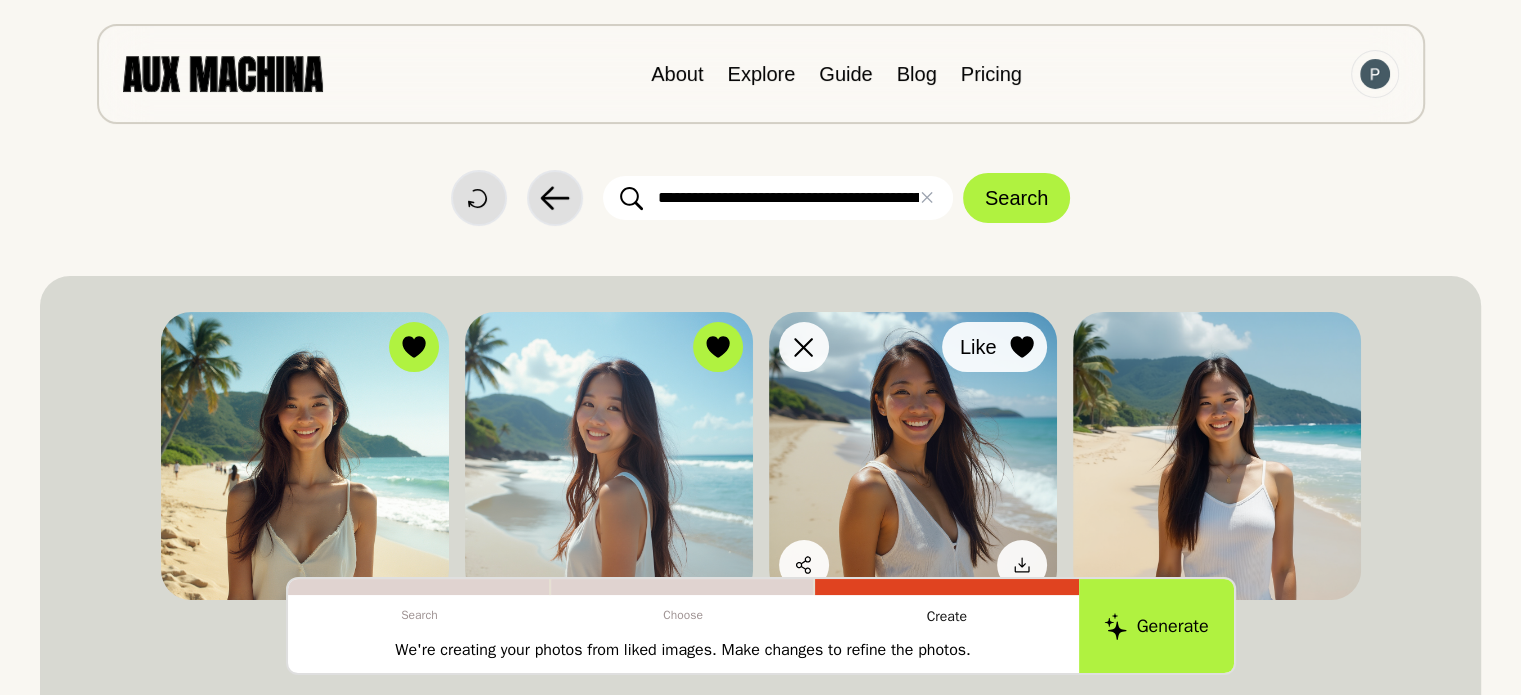 click at bounding box center (1022, 347) 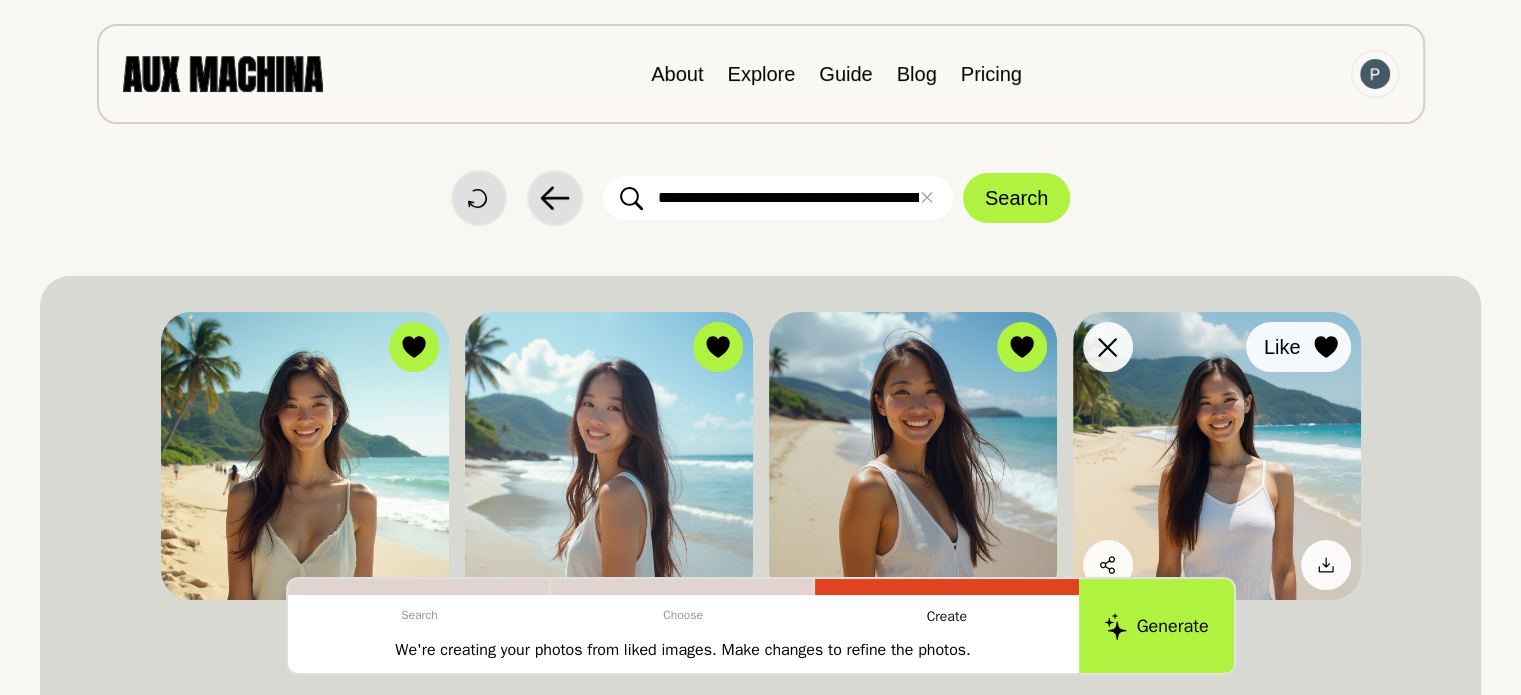 click 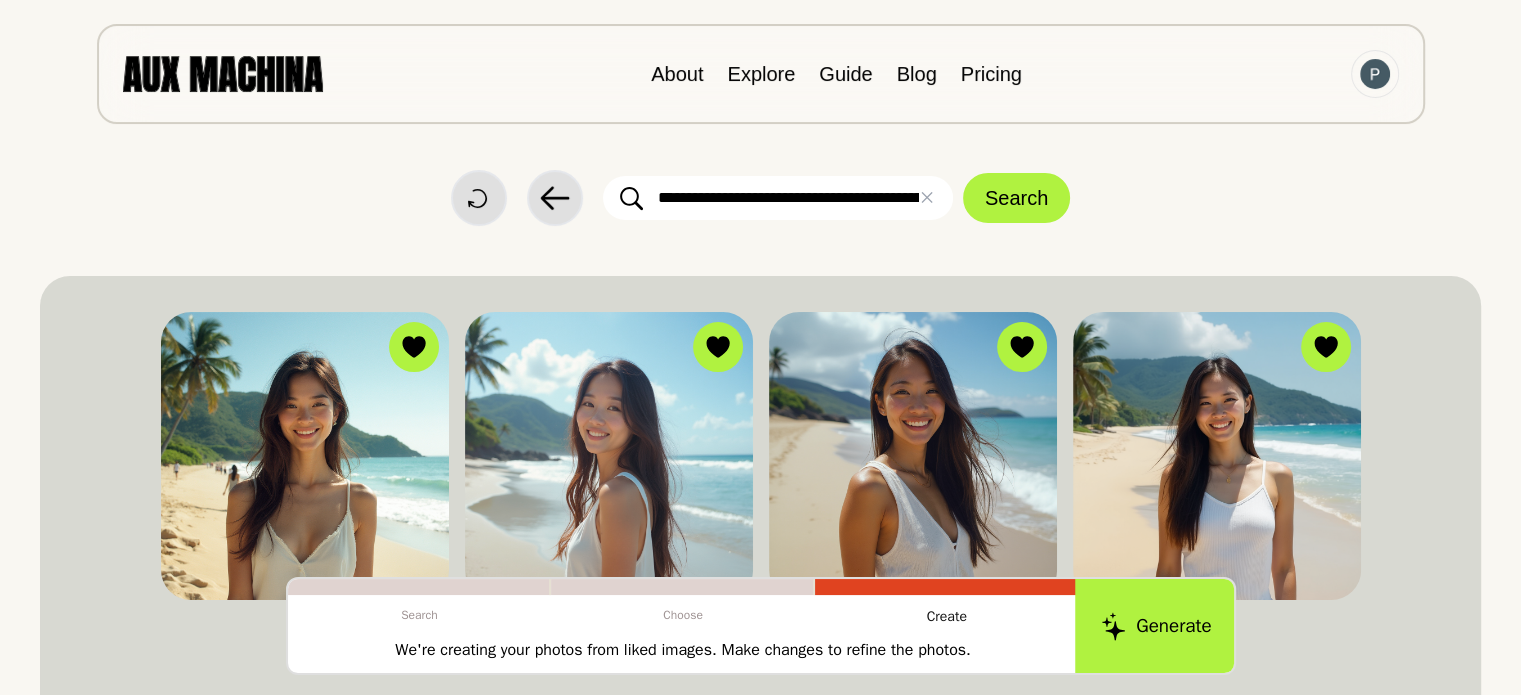 click on "Generate" at bounding box center [1156, 626] 